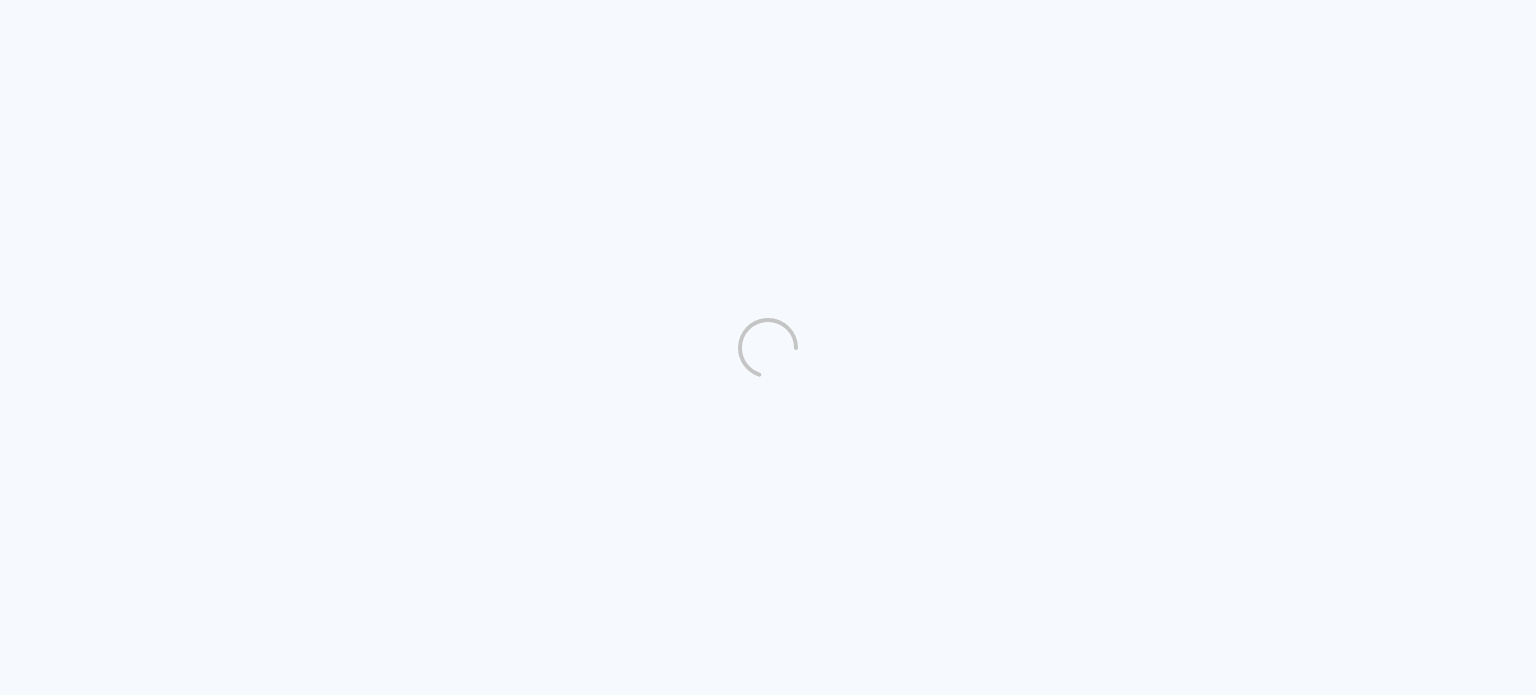 scroll, scrollTop: 0, scrollLeft: 0, axis: both 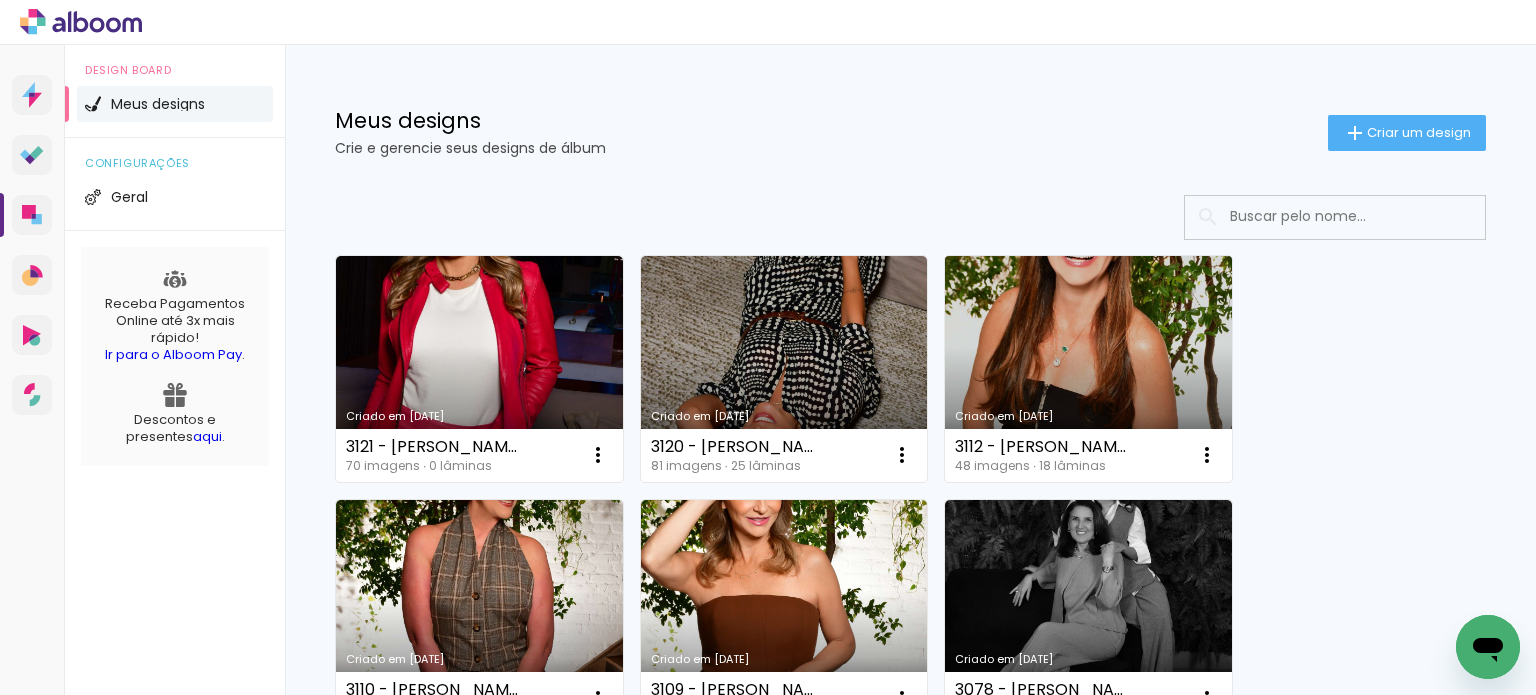 click on "Criado em [DATE]" at bounding box center (1088, 369) 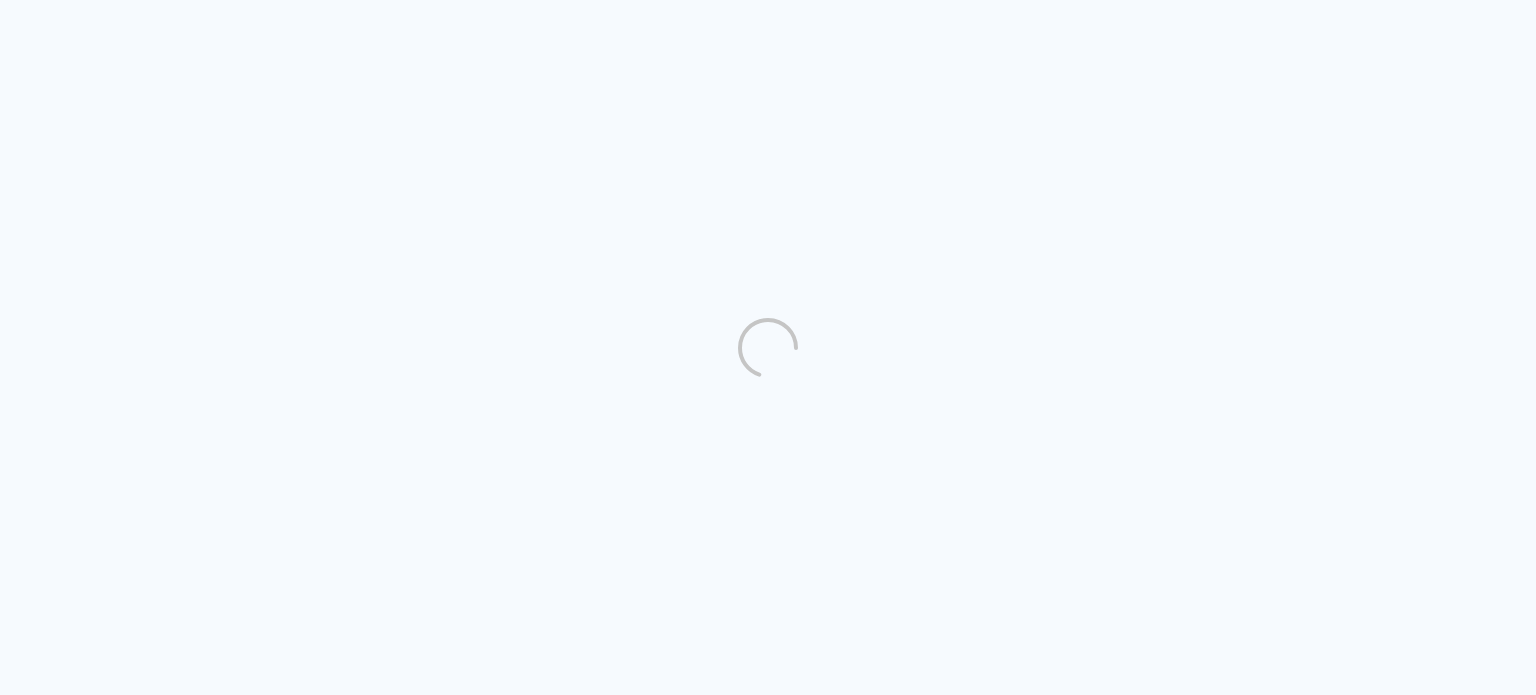 scroll, scrollTop: 0, scrollLeft: 0, axis: both 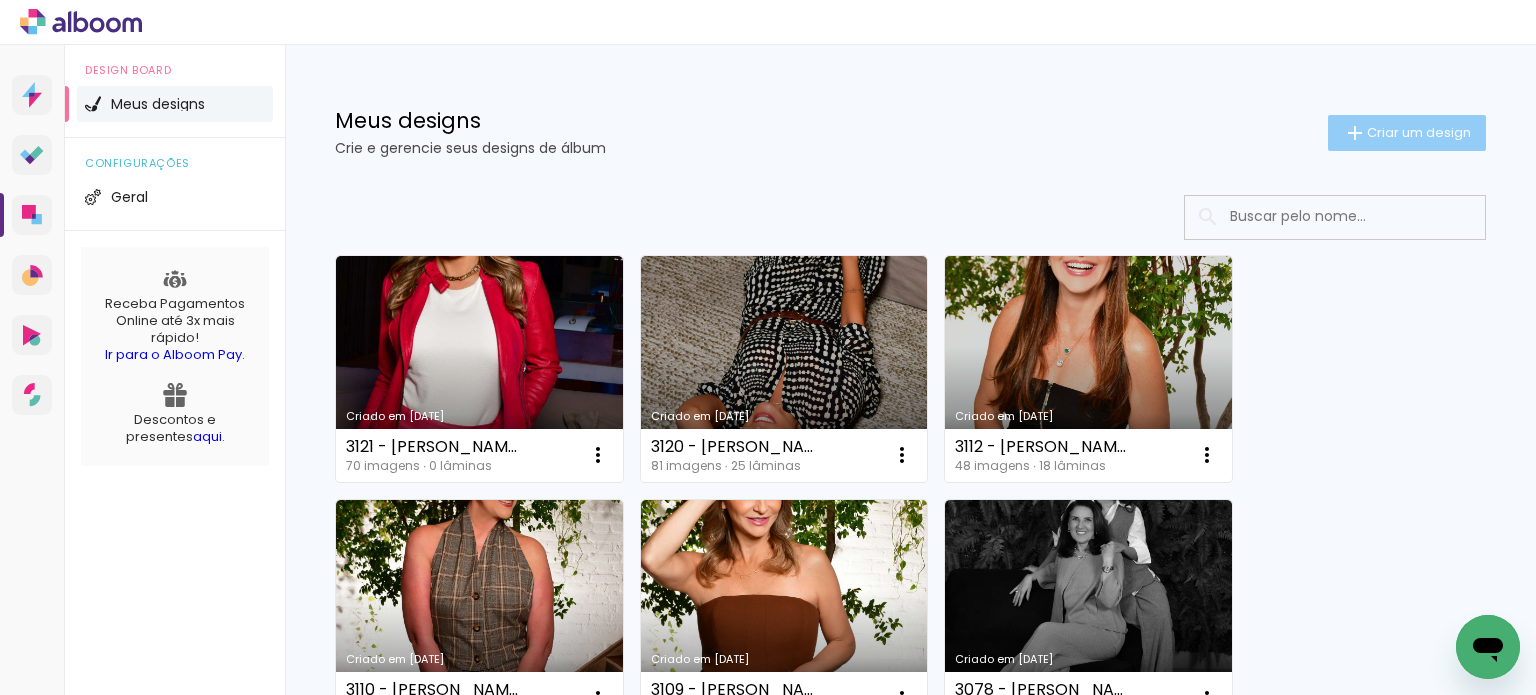 click on "Criar um design" 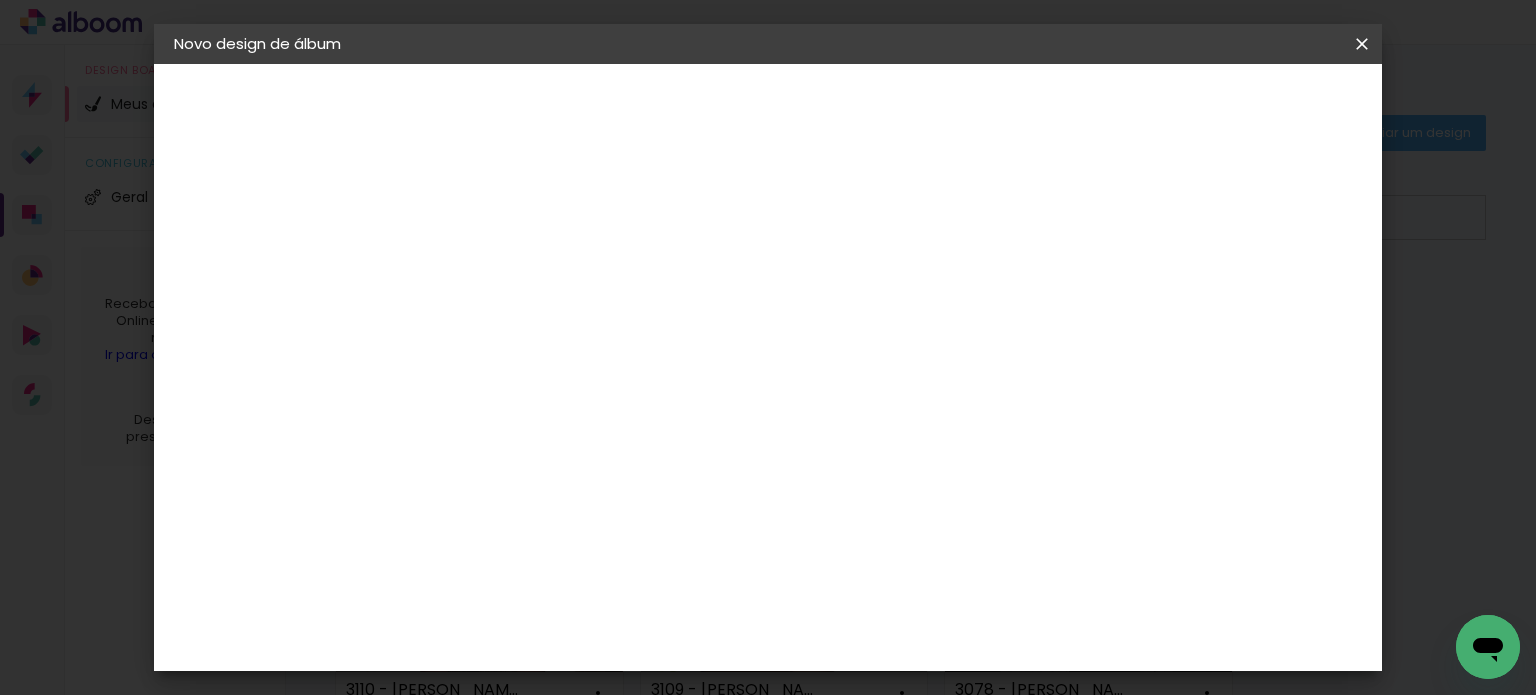 click on "Título do álbum" at bounding box center [0, 0] 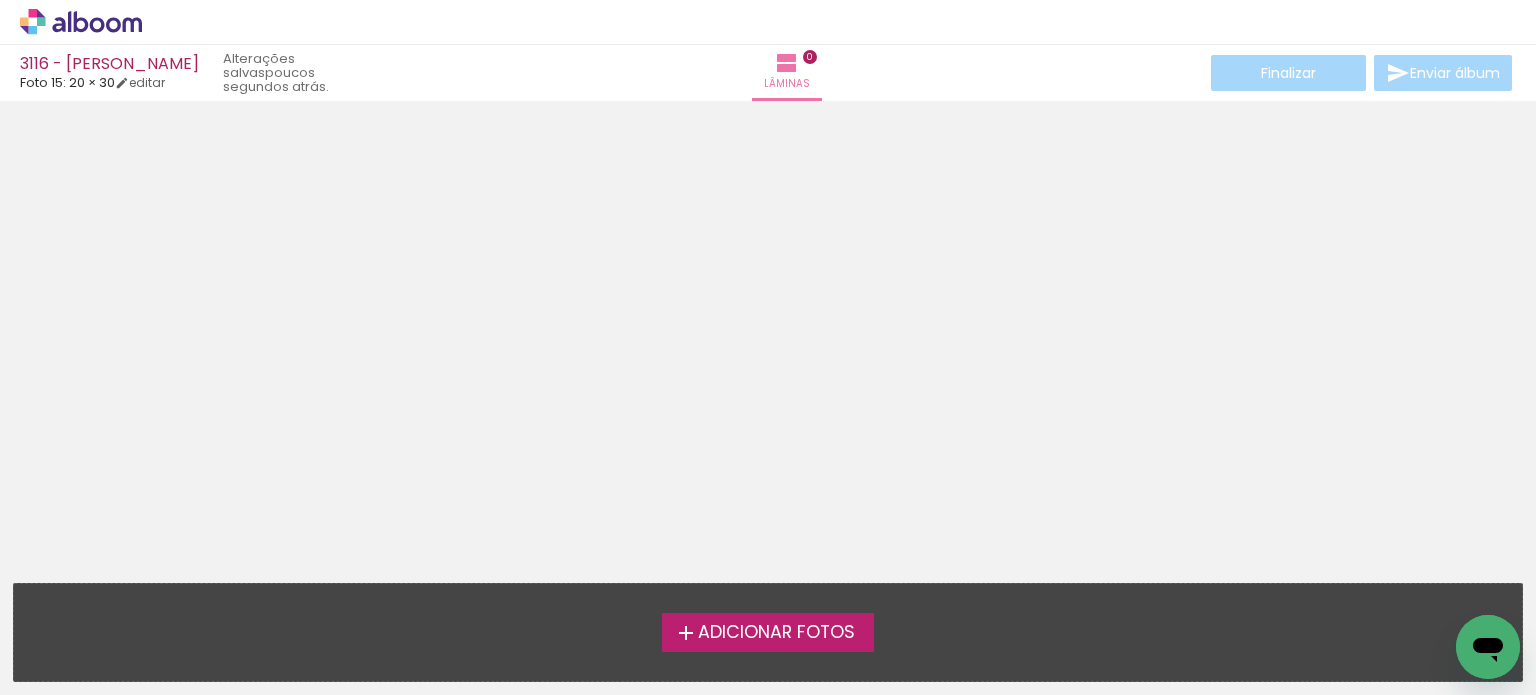 click on "Adicionar Fotos" at bounding box center [776, 633] 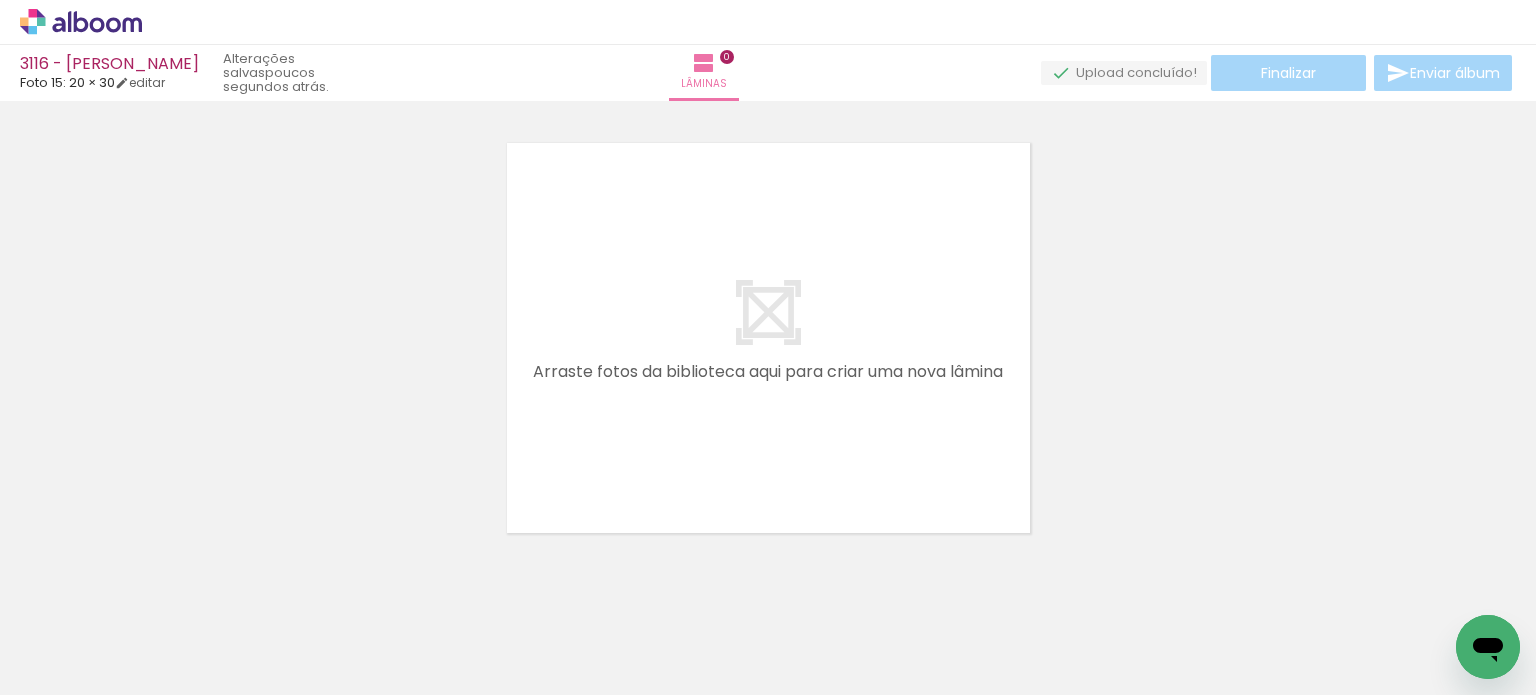 scroll, scrollTop: 25, scrollLeft: 0, axis: vertical 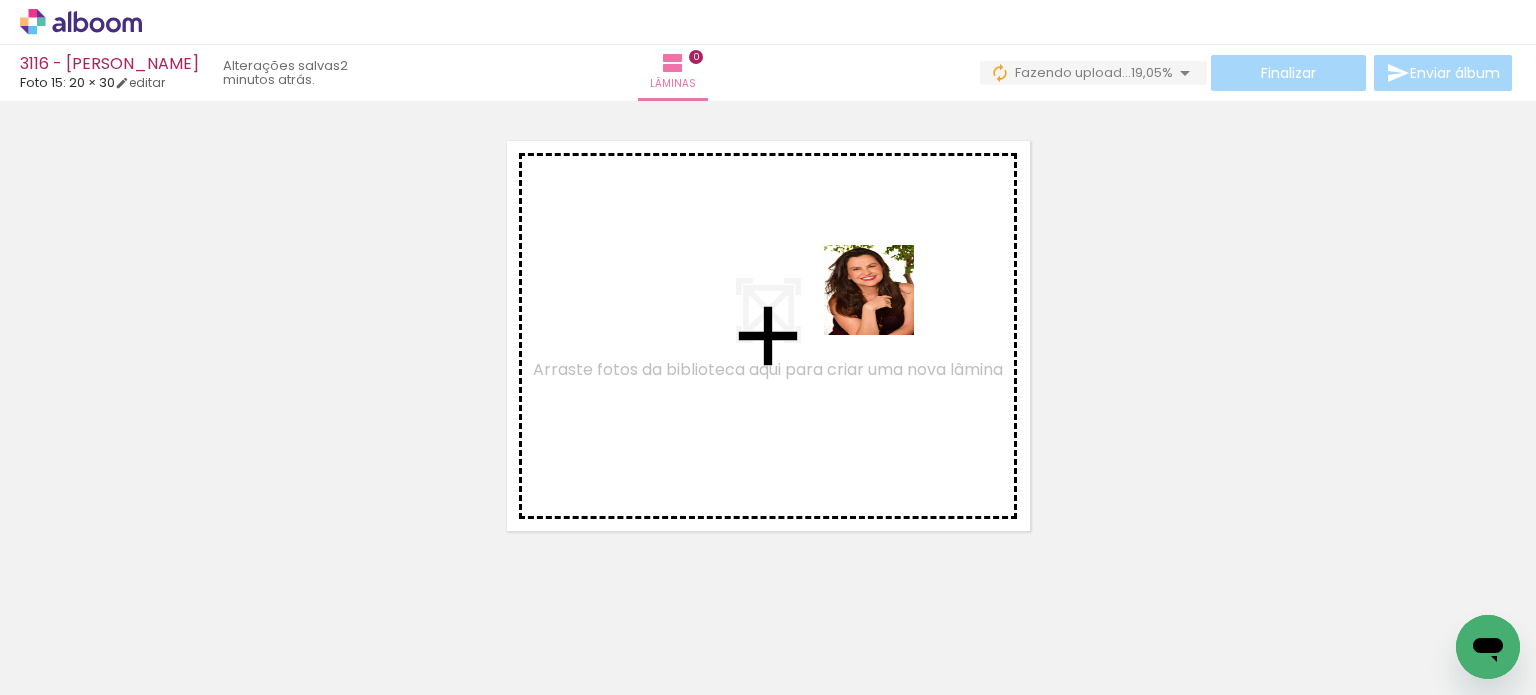 drag, startPoint x: 224, startPoint y: 639, endPoint x: 899, endPoint y: 300, distance: 755.345 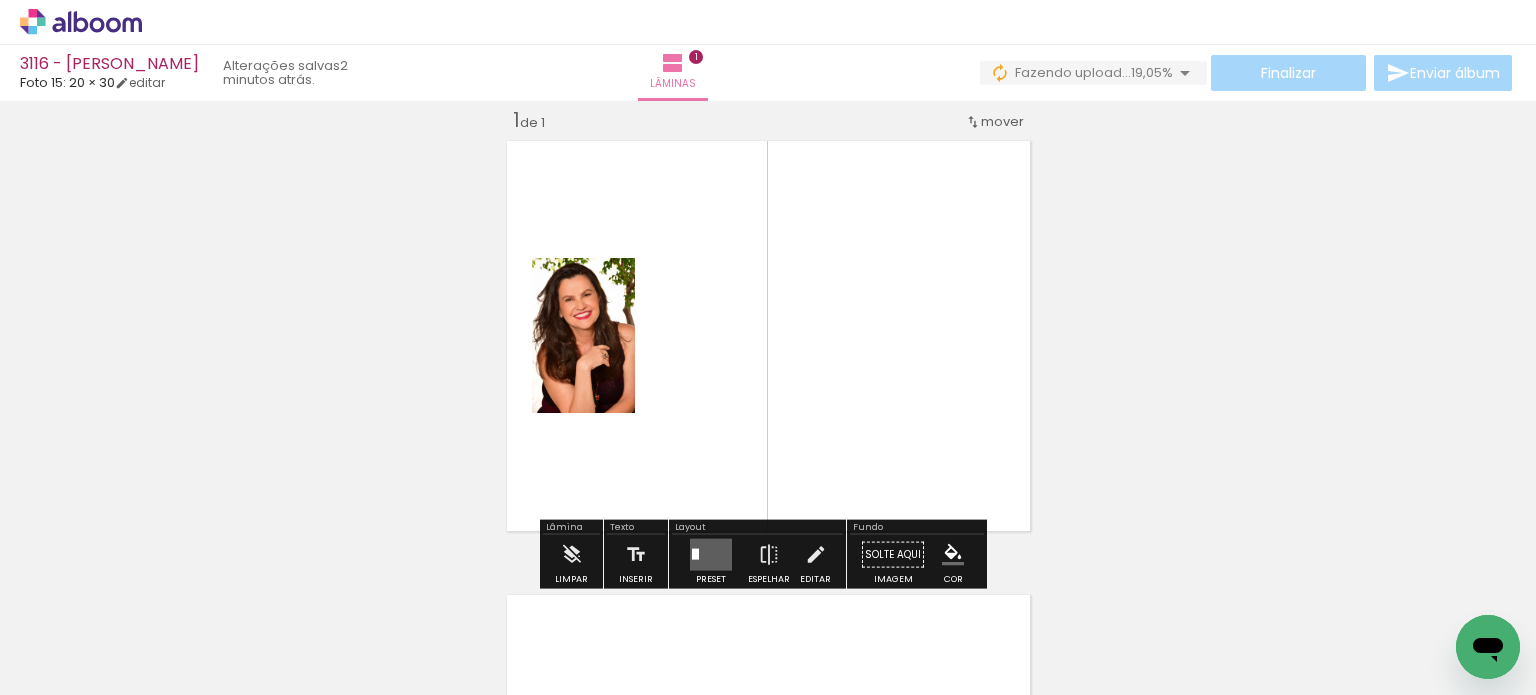 scroll, scrollTop: 25, scrollLeft: 0, axis: vertical 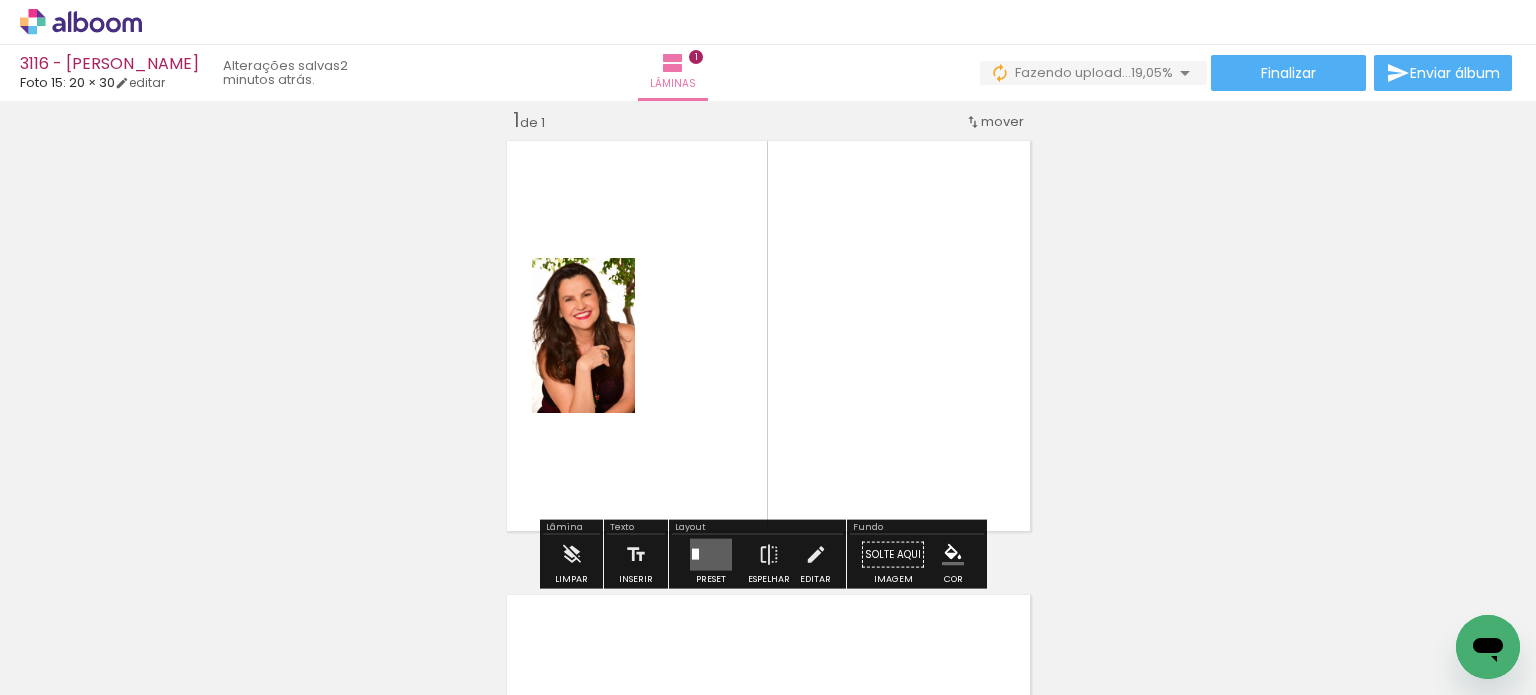 click on "Adicionar
Fotos" at bounding box center (71, 668) 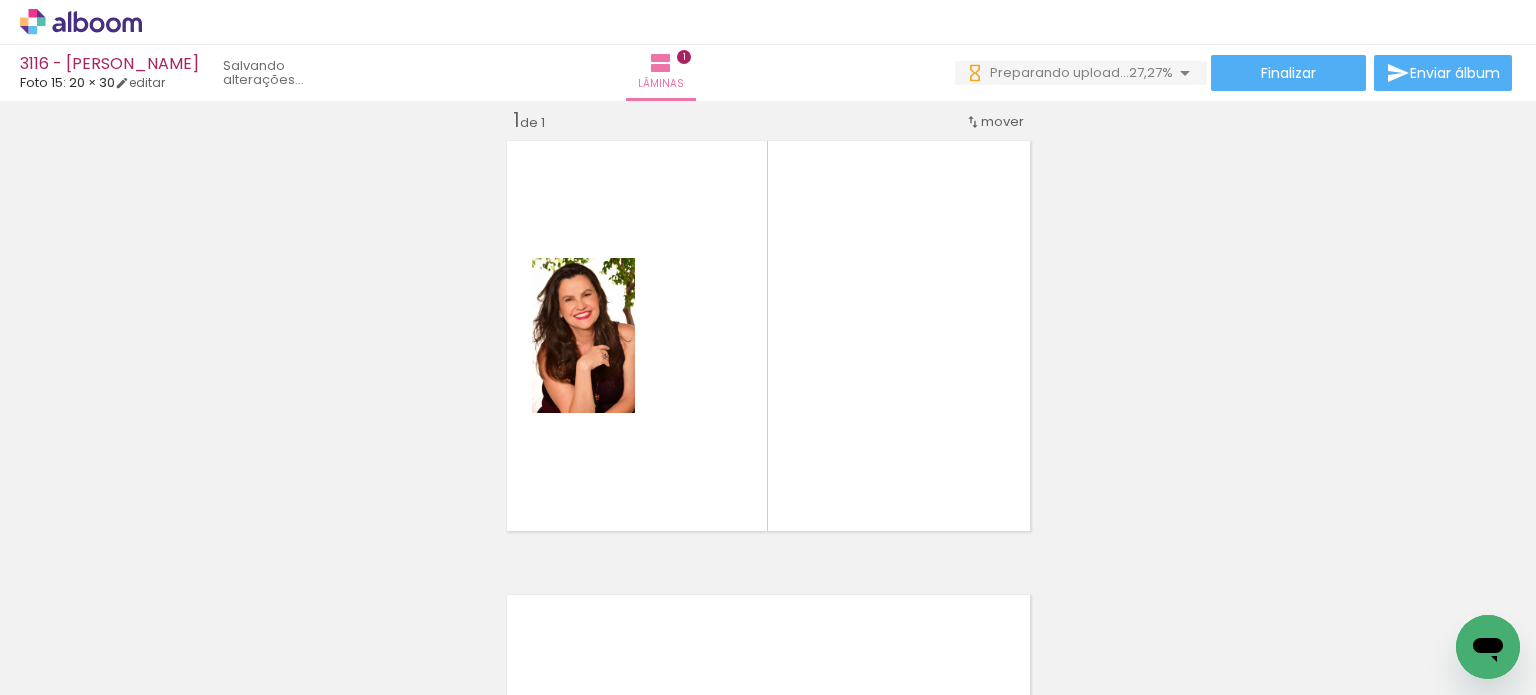 scroll, scrollTop: 0, scrollLeft: 1097, axis: horizontal 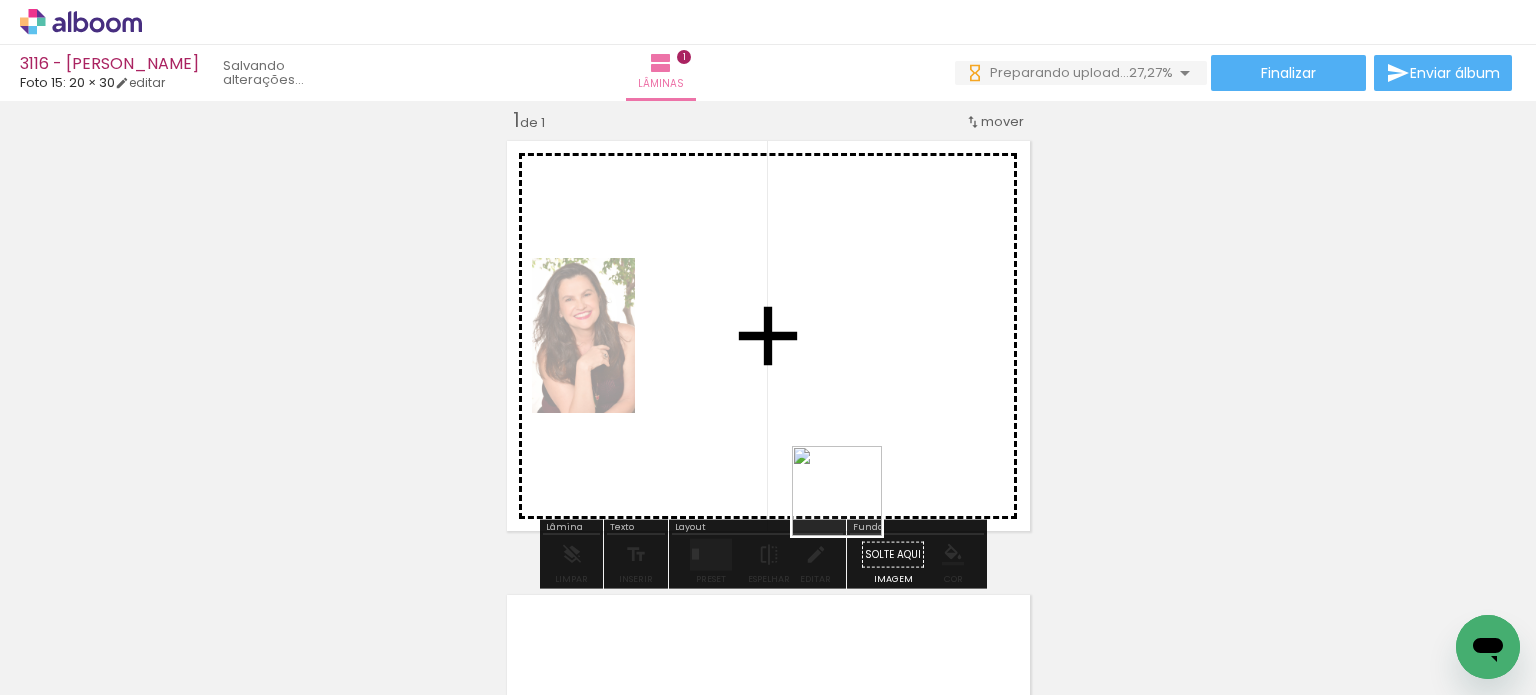 drag, startPoint x: 1440, startPoint y: 616, endPoint x: 641, endPoint y: 474, distance: 811.5202 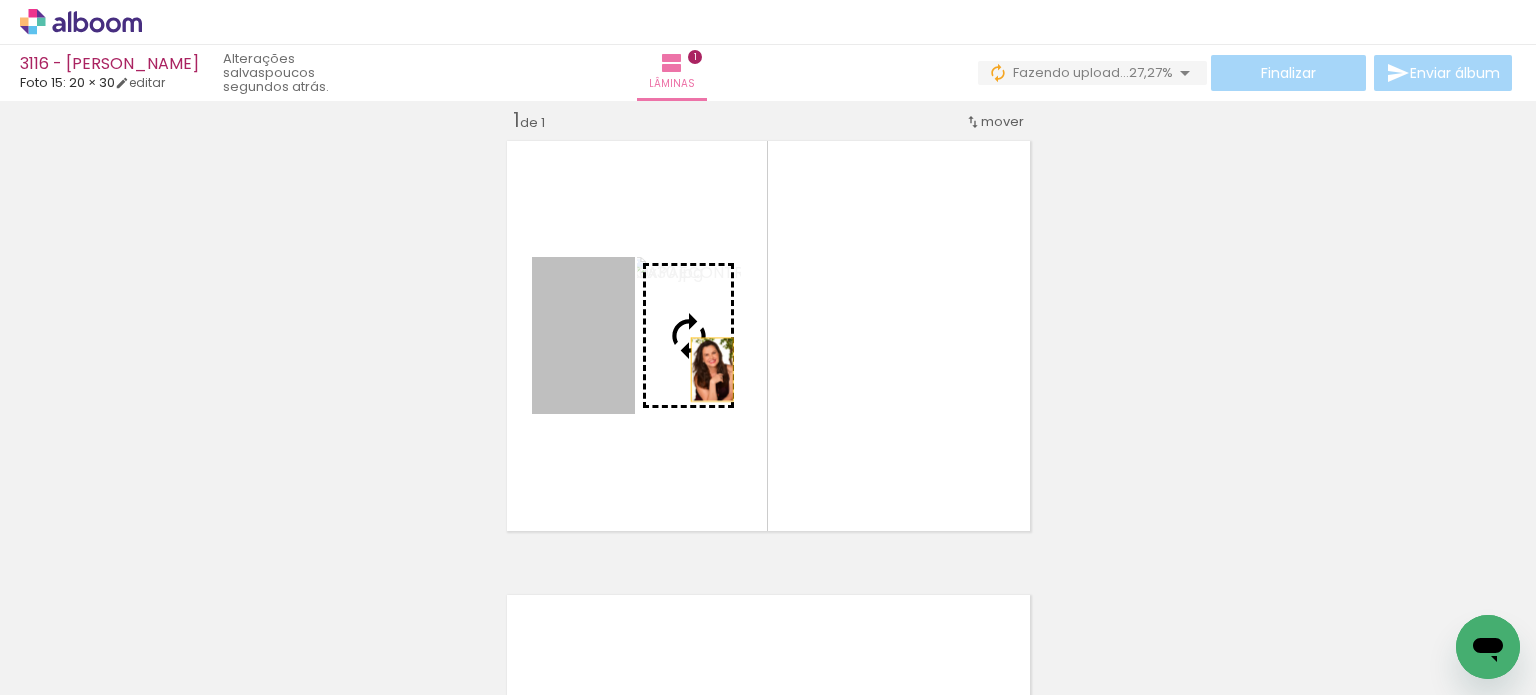 drag, startPoint x: 574, startPoint y: 382, endPoint x: 704, endPoint y: 369, distance: 130.64838 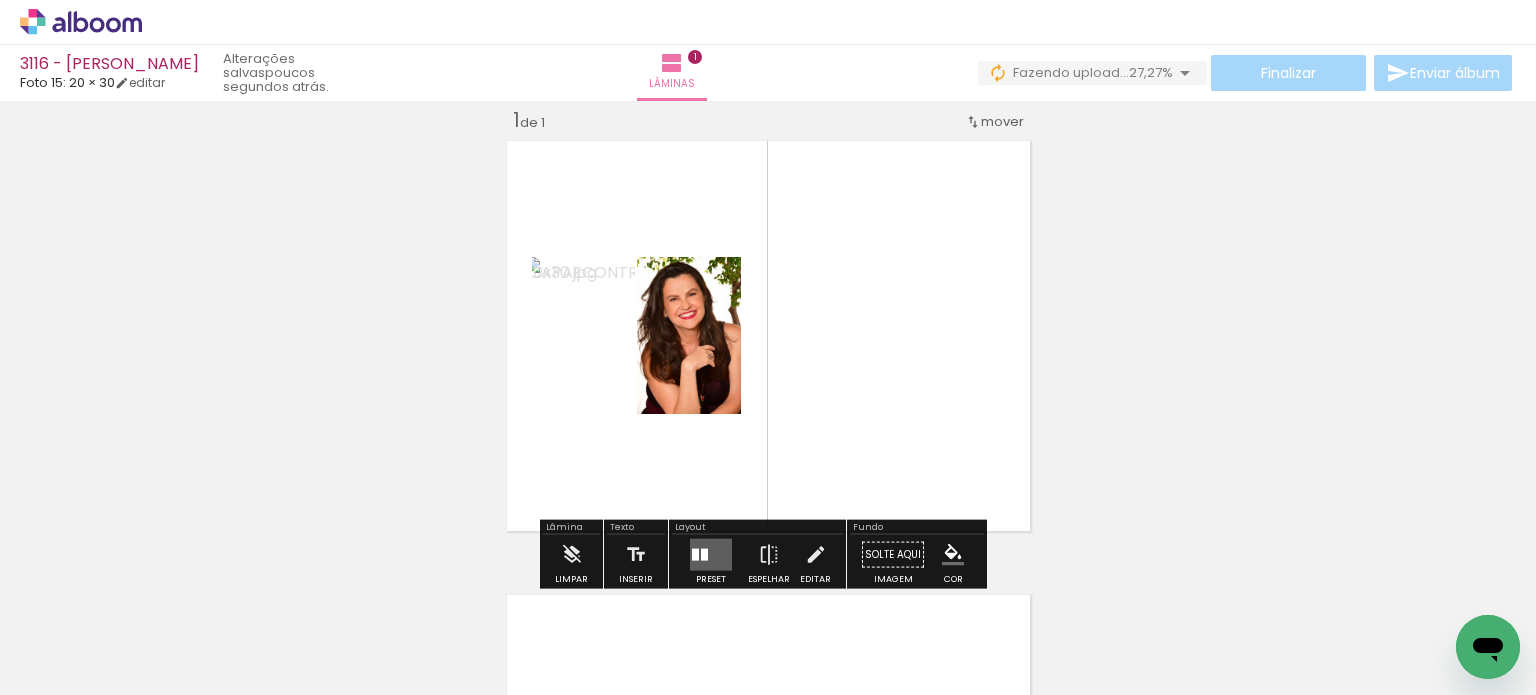 click at bounding box center (711, 555) 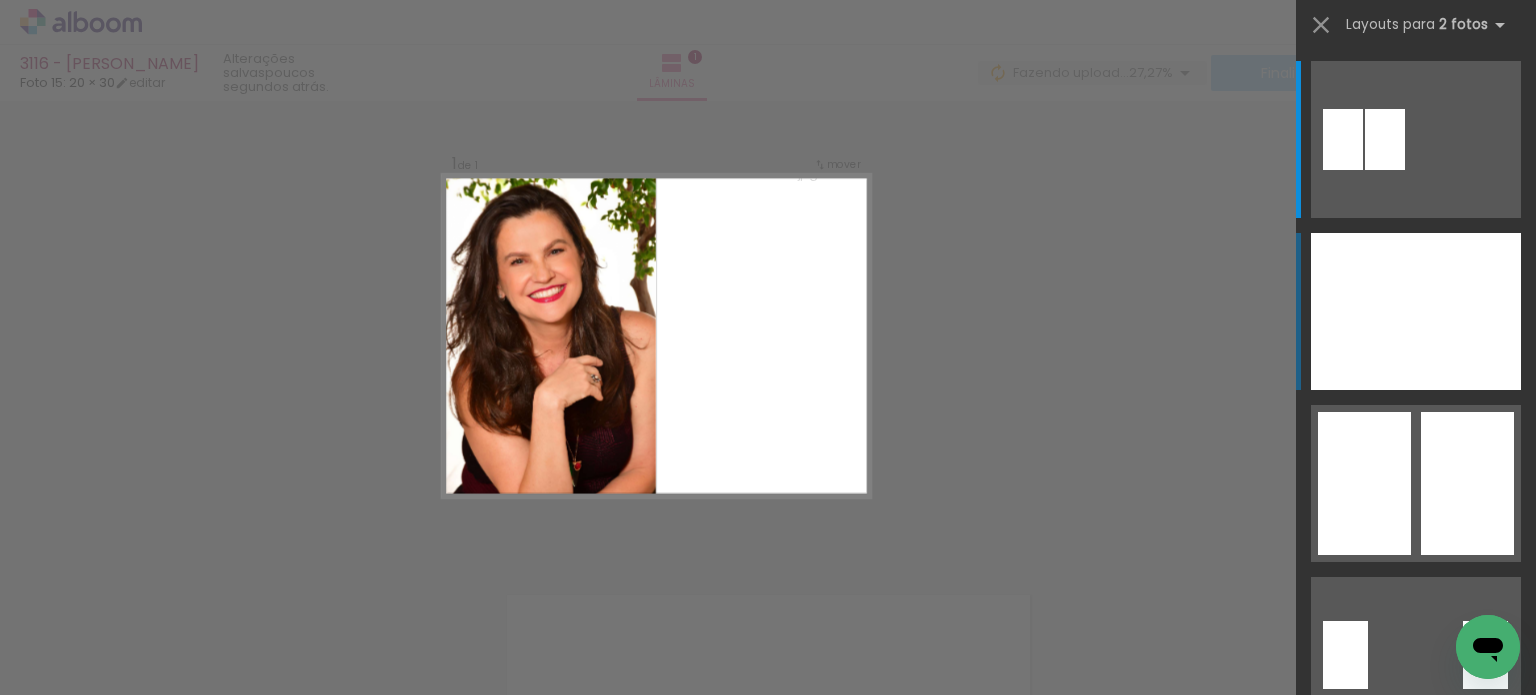 click at bounding box center (1363, 311) 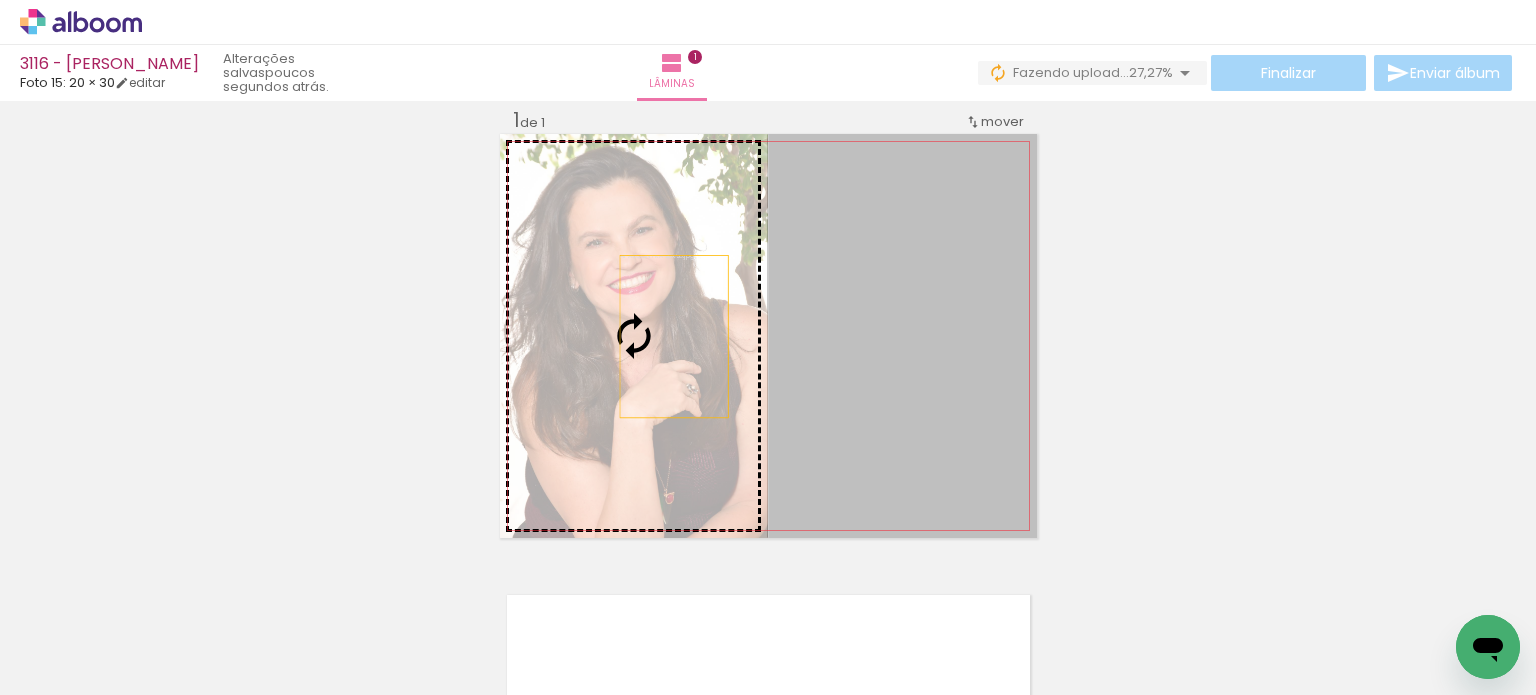 drag, startPoint x: 856, startPoint y: 354, endPoint x: 648, endPoint y: 331, distance: 209.26778 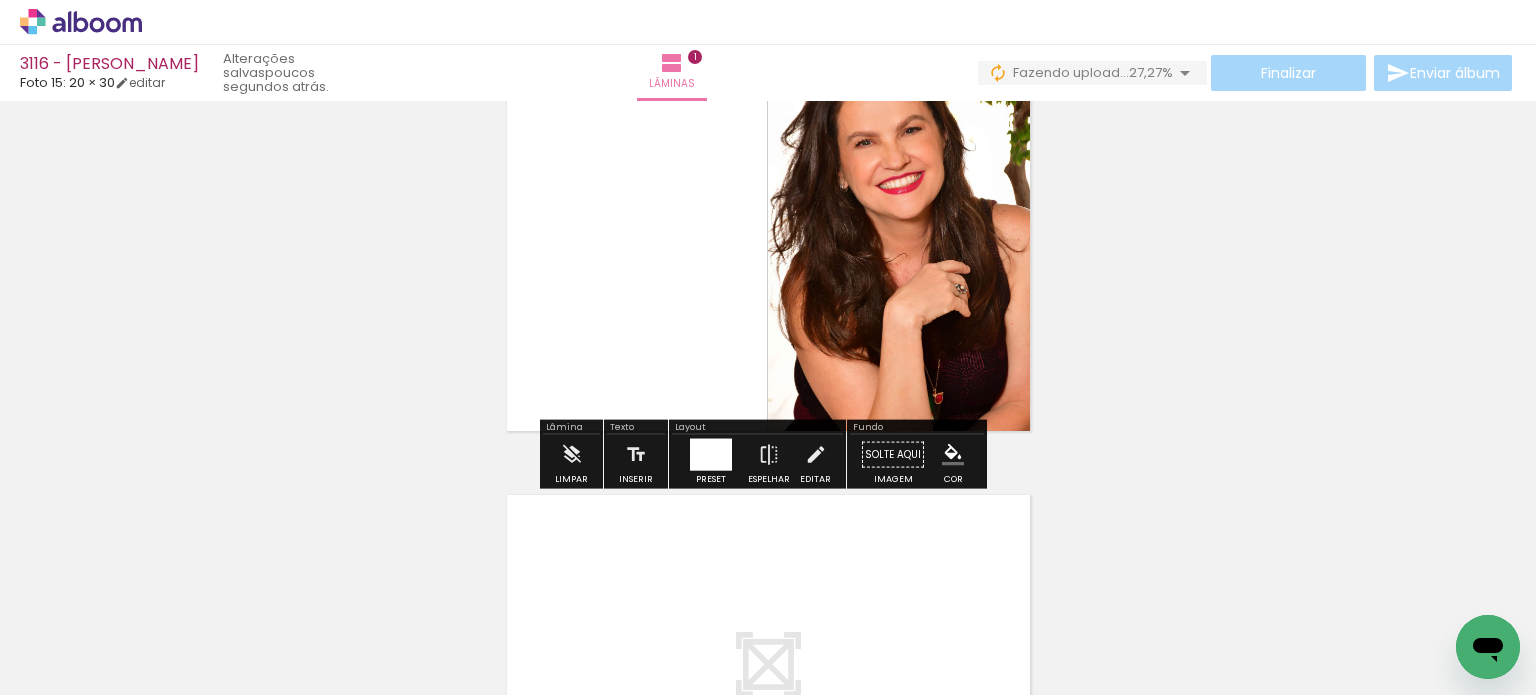 scroll, scrollTop: 25, scrollLeft: 0, axis: vertical 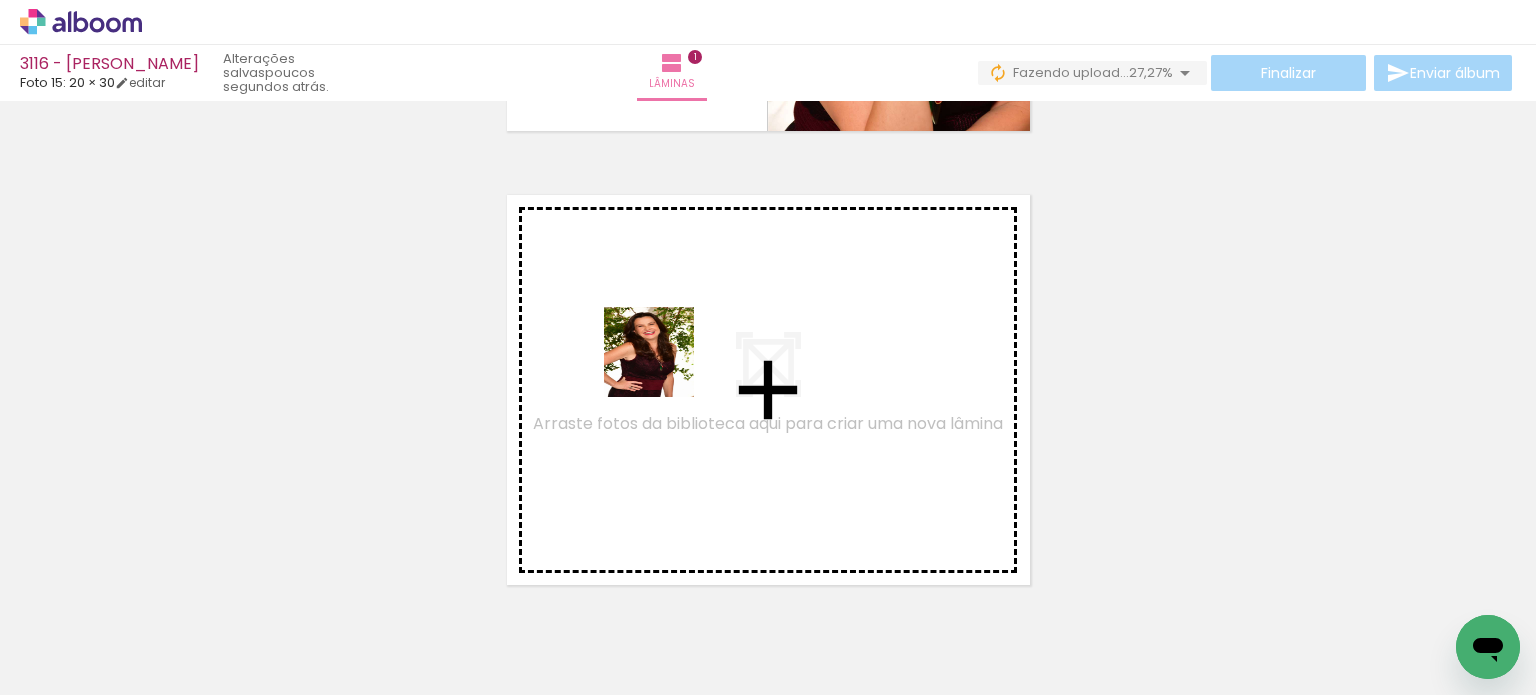 drag, startPoint x: 308, startPoint y: 636, endPoint x: 664, endPoint y: 367, distance: 446.20288 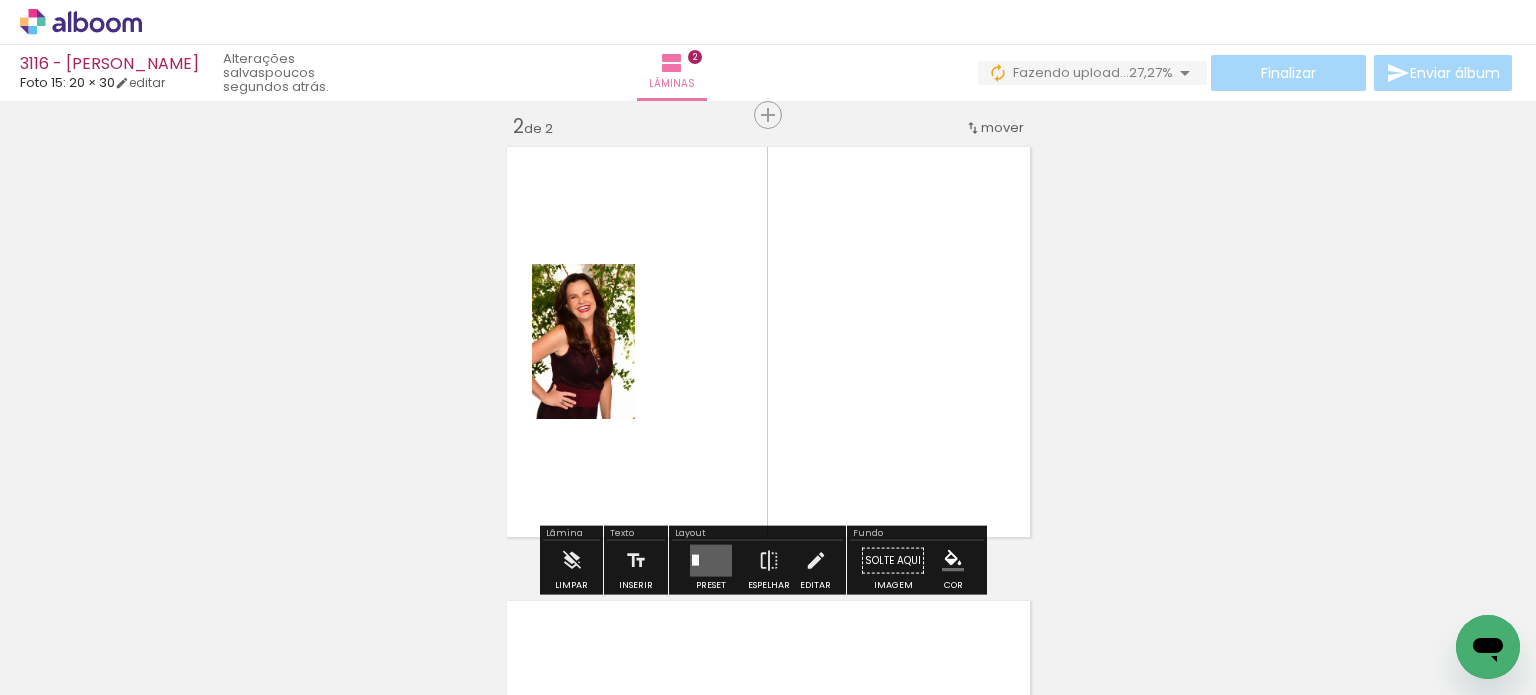 scroll, scrollTop: 479, scrollLeft: 0, axis: vertical 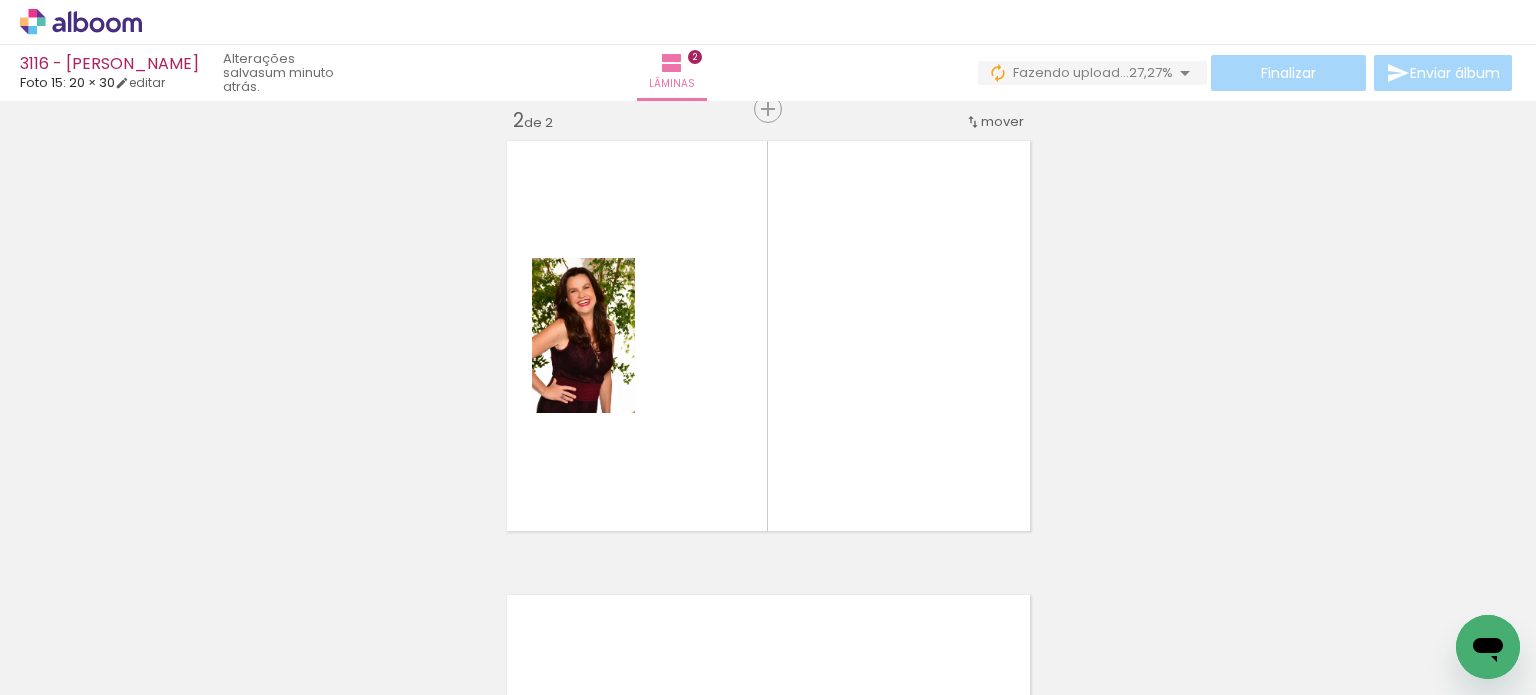 drag, startPoint x: 765, startPoint y: 666, endPoint x: 734, endPoint y: 412, distance: 255.88474 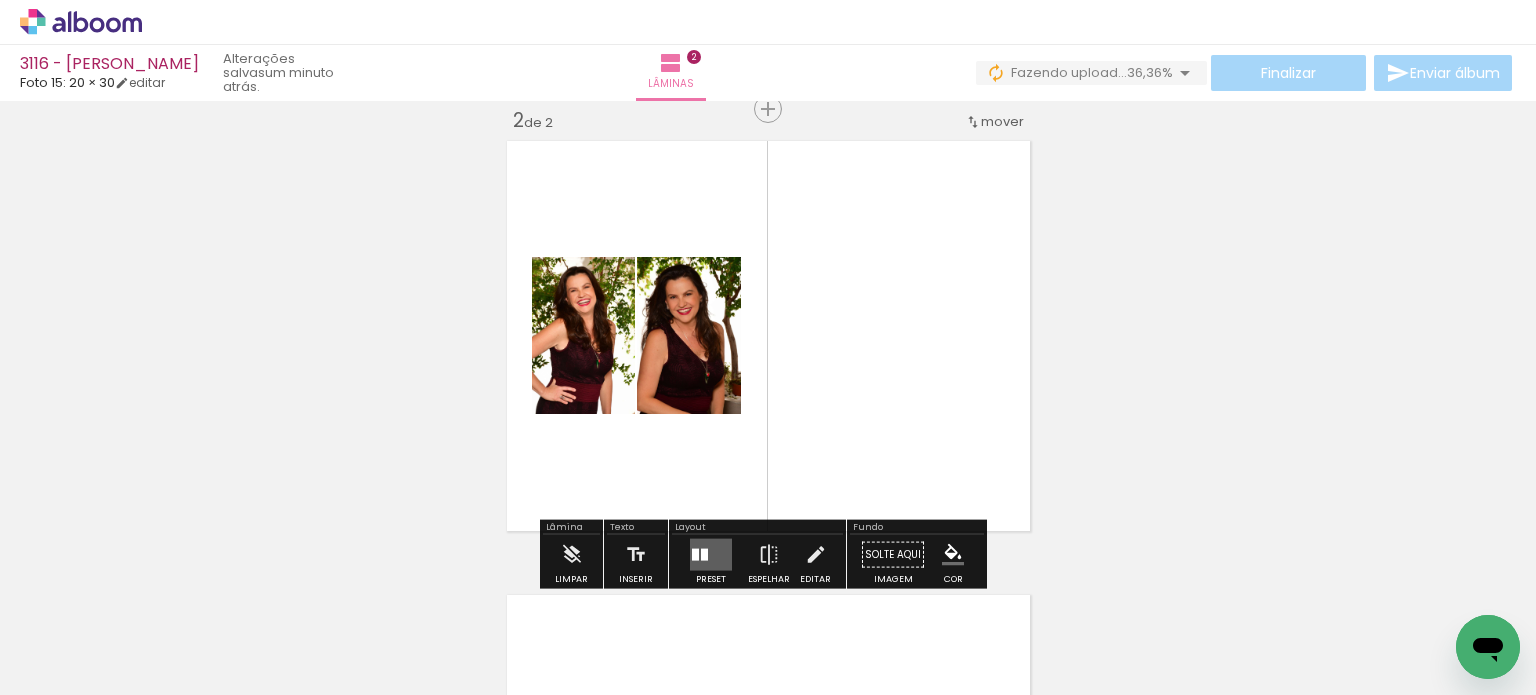 click at bounding box center [711, 555] 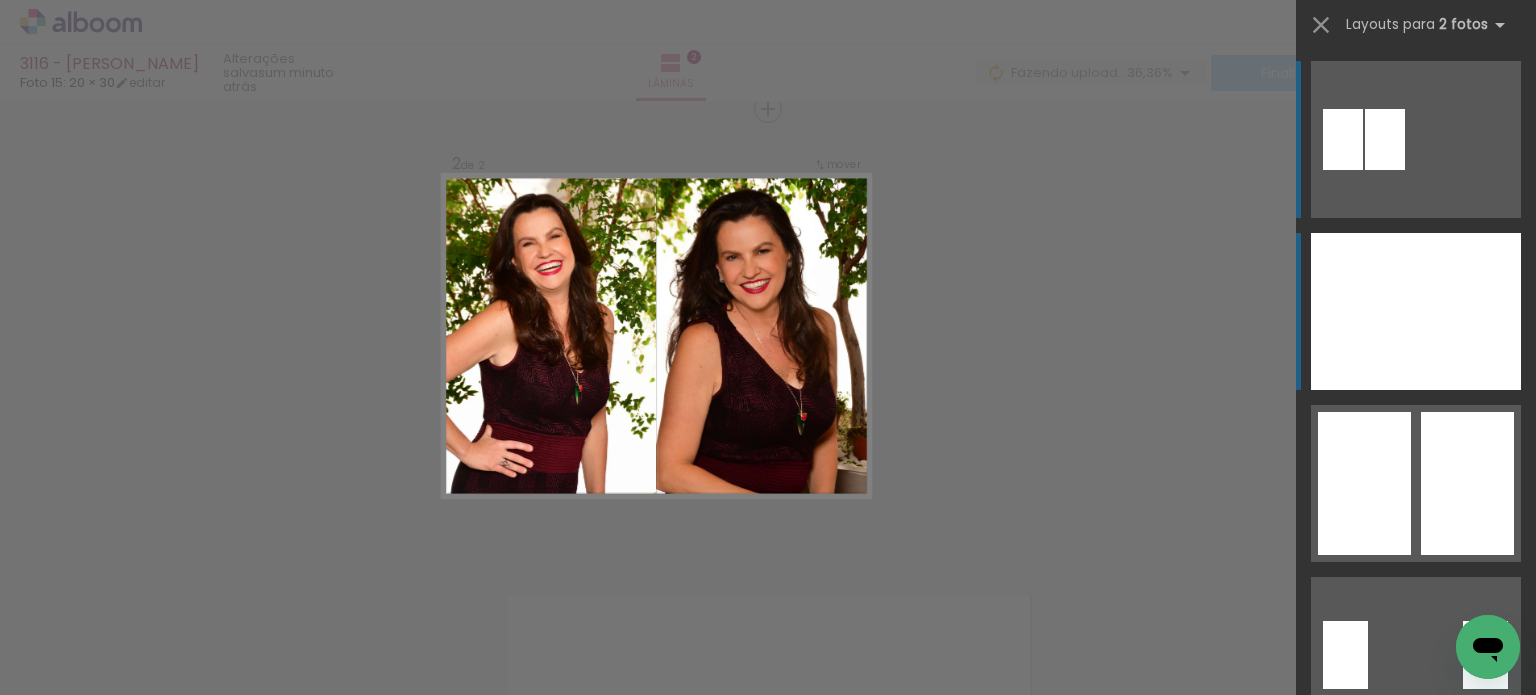 click at bounding box center (1363, 311) 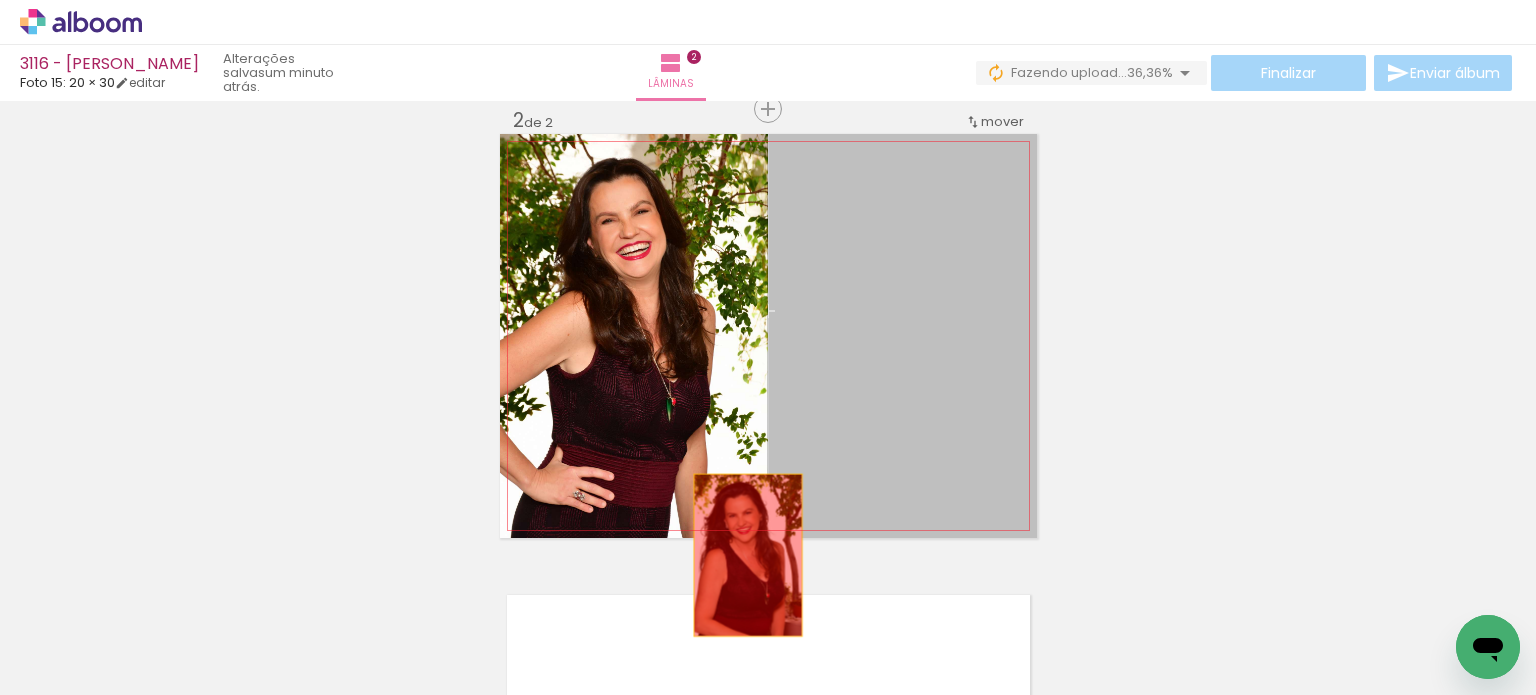 drag, startPoint x: 896, startPoint y: 300, endPoint x: 663, endPoint y: 623, distance: 398.26877 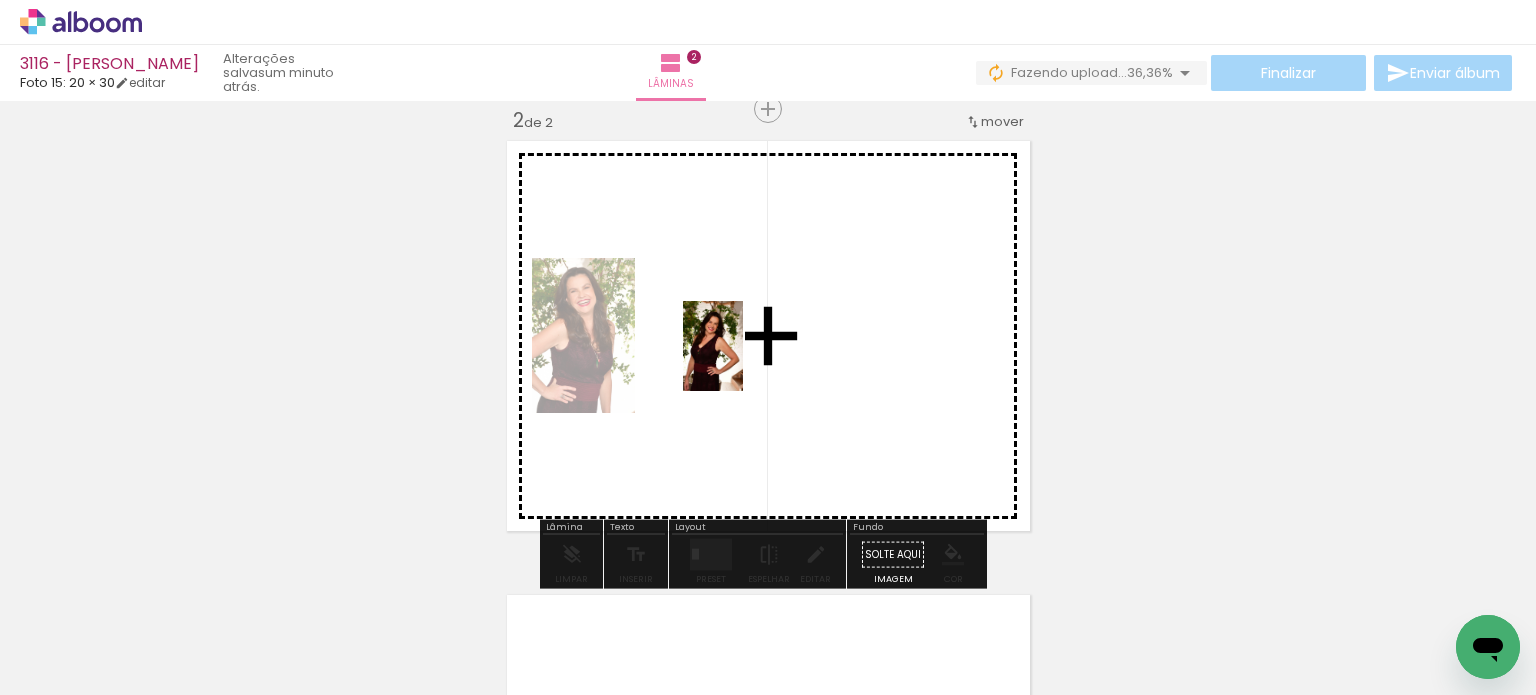 drag, startPoint x: 425, startPoint y: 639, endPoint x: 743, endPoint y: 361, distance: 422.3837 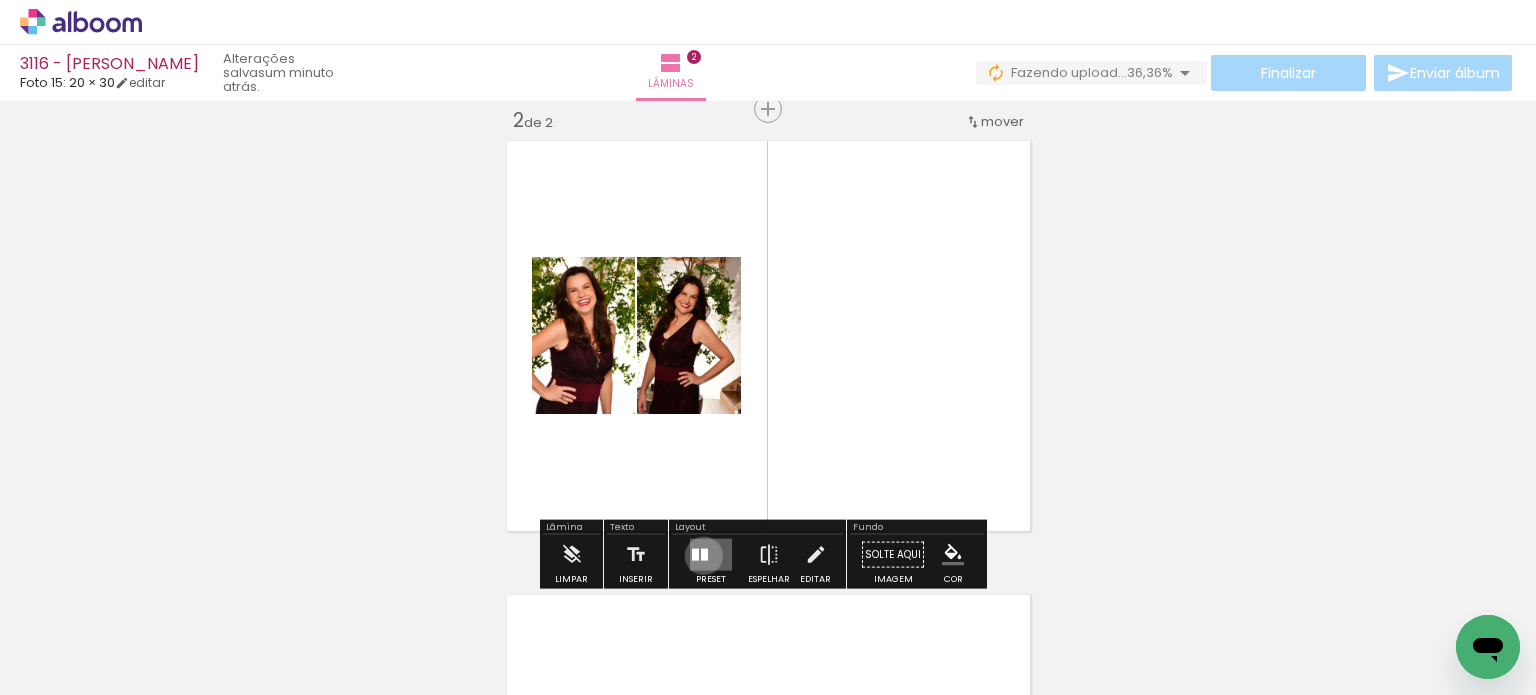 click at bounding box center [704, 555] 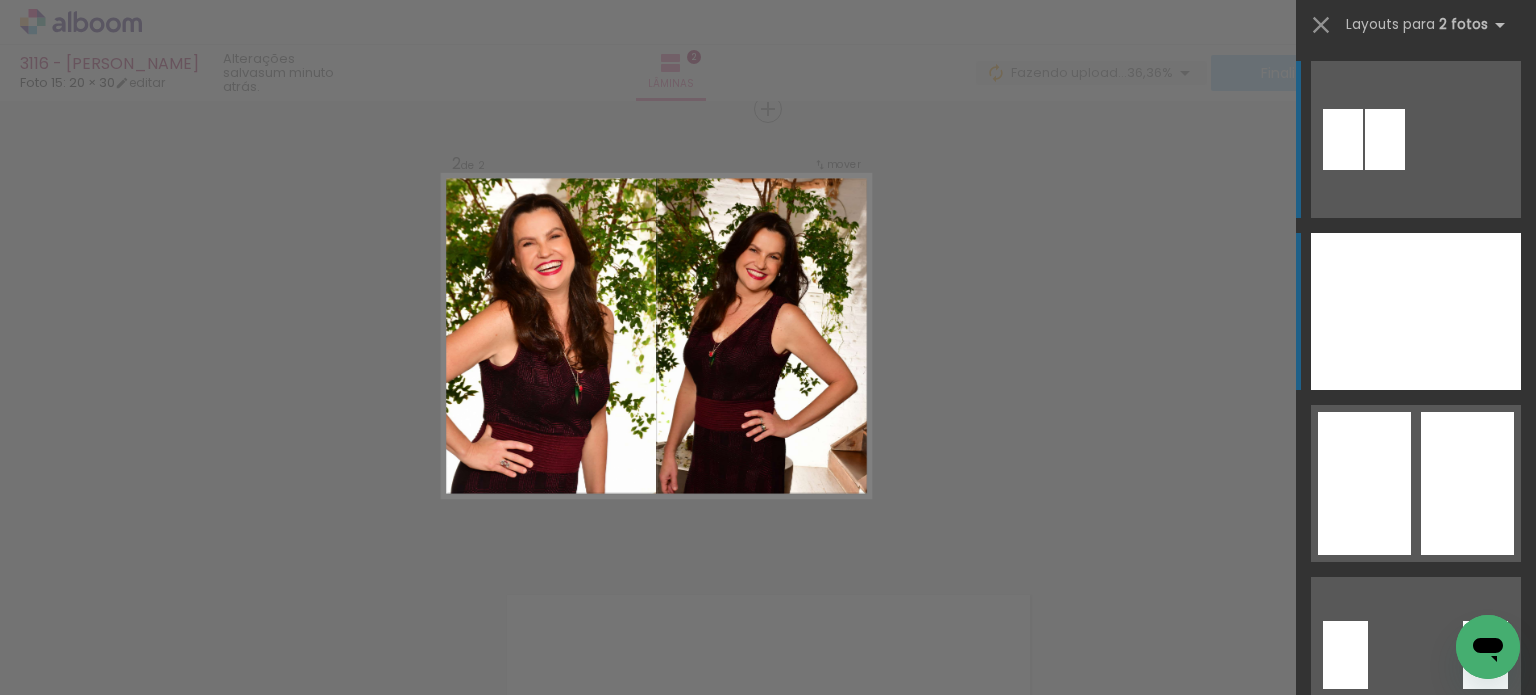 click at bounding box center (1363, 311) 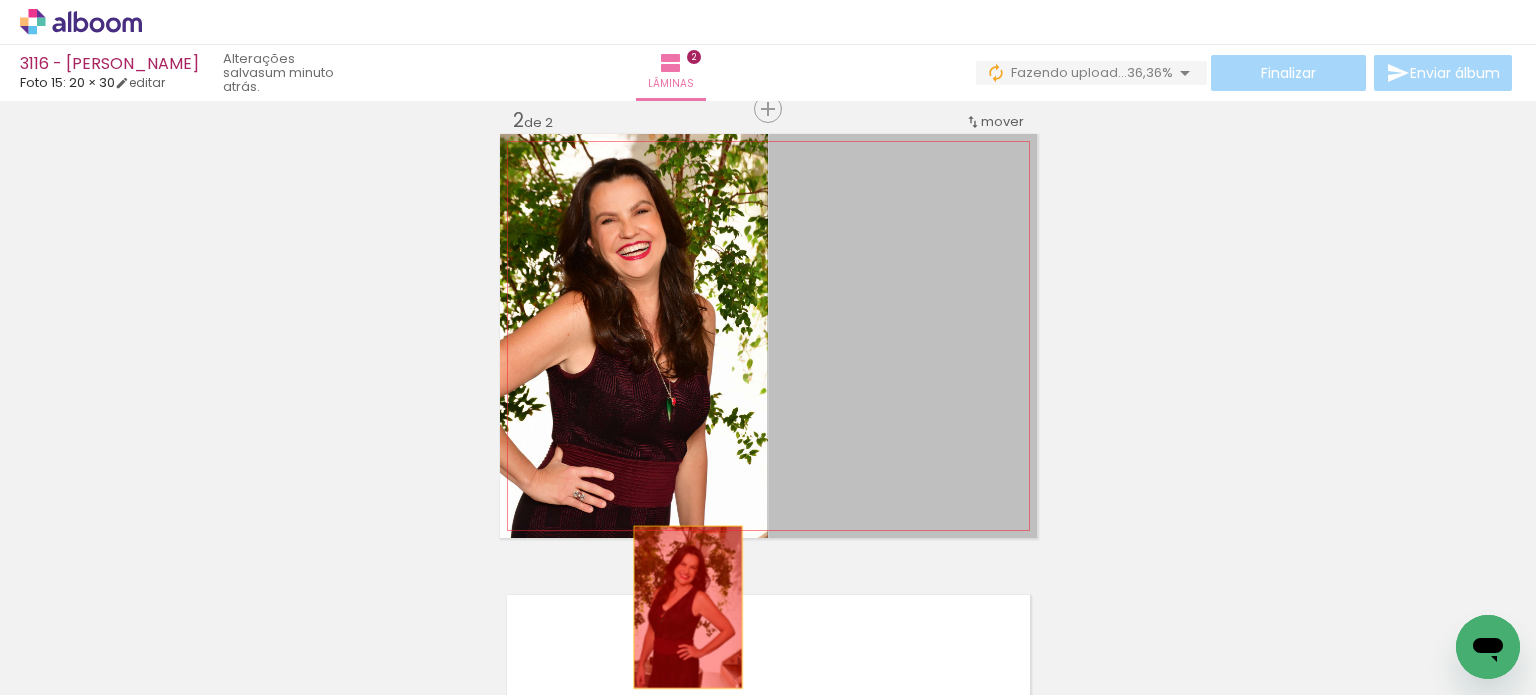 drag, startPoint x: 917, startPoint y: 335, endPoint x: 668, endPoint y: 620, distance: 378.45212 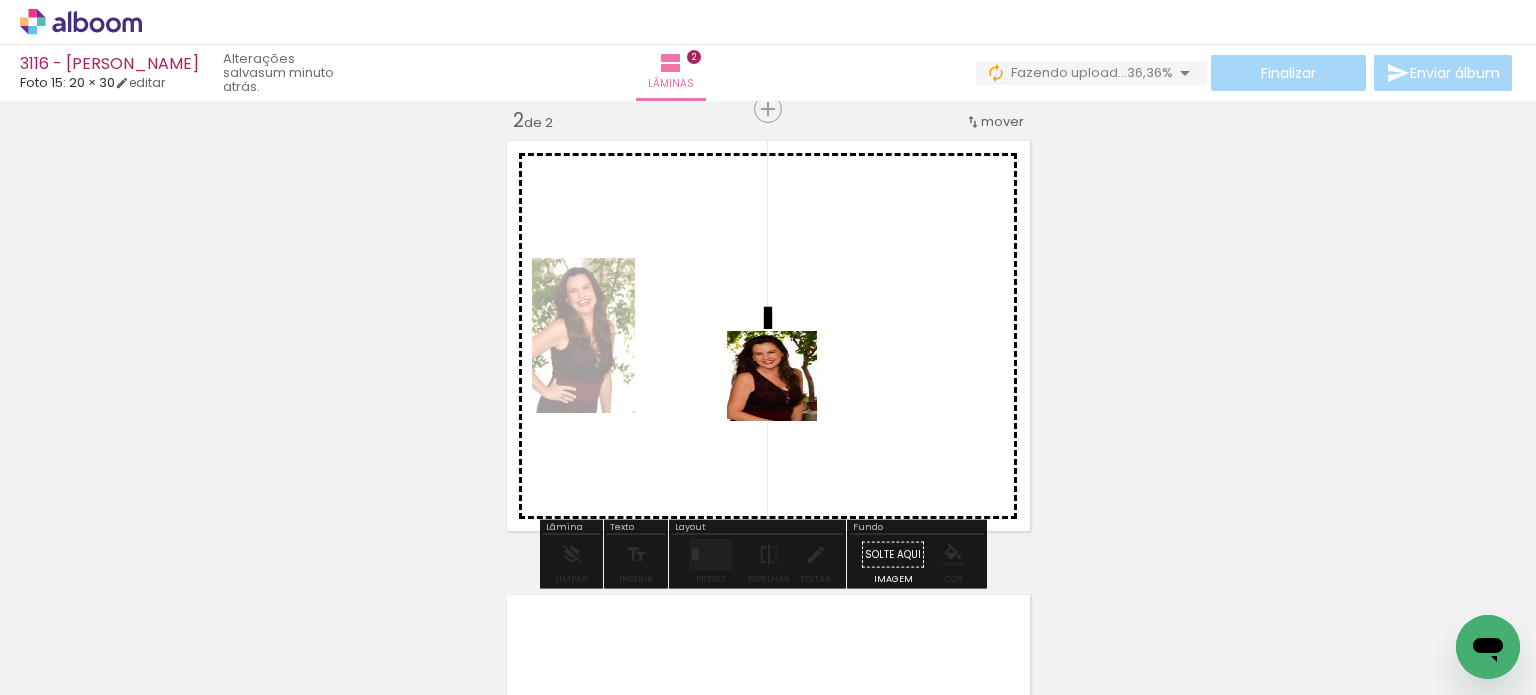 drag, startPoint x: 750, startPoint y: 631, endPoint x: 799, endPoint y: 379, distance: 256.7197 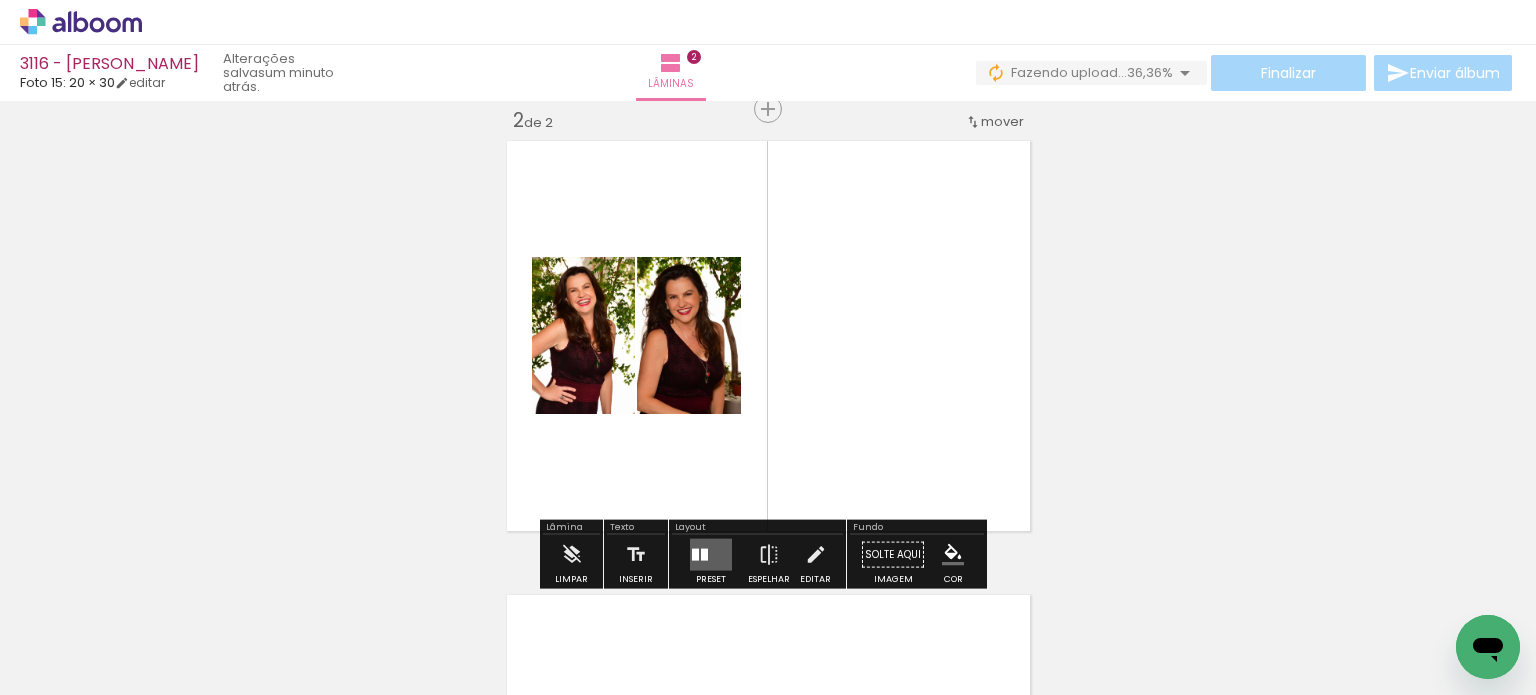 click at bounding box center (704, 555) 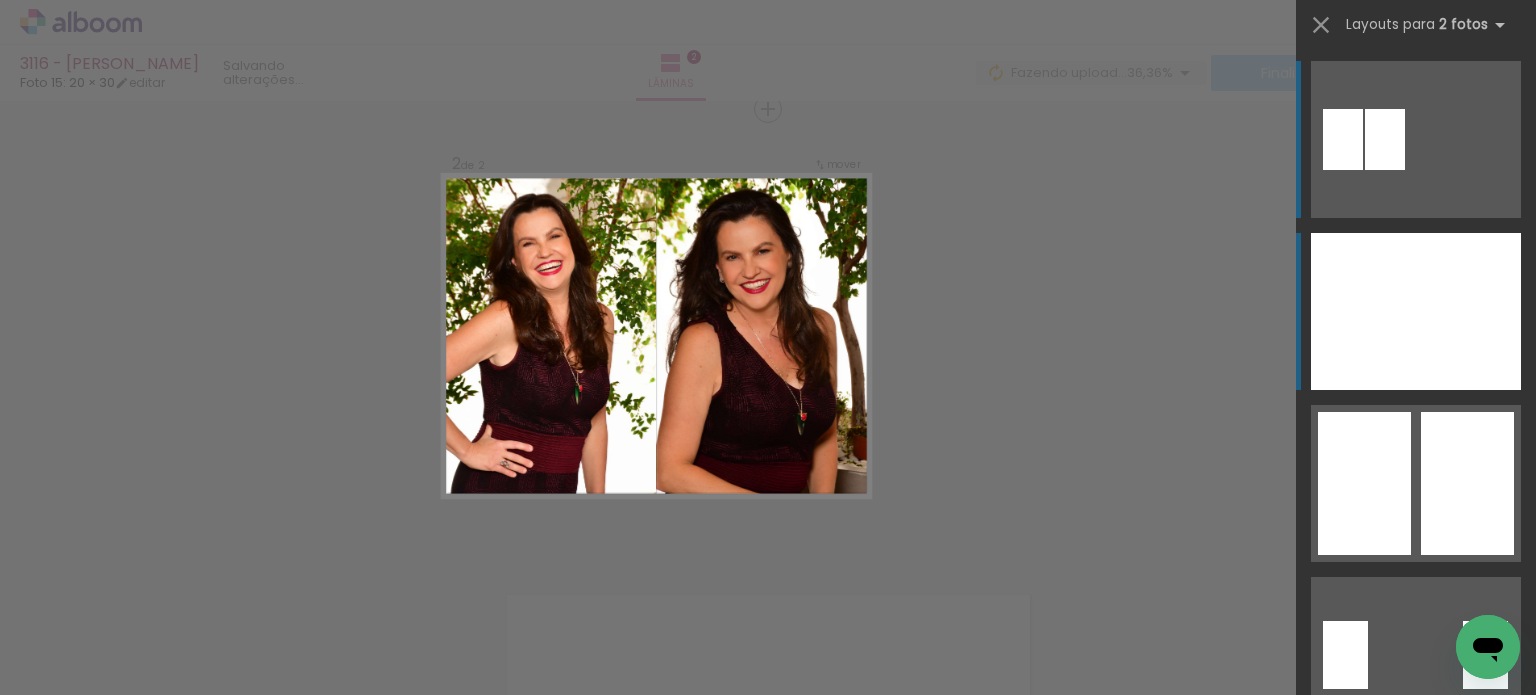 click at bounding box center [1363, 311] 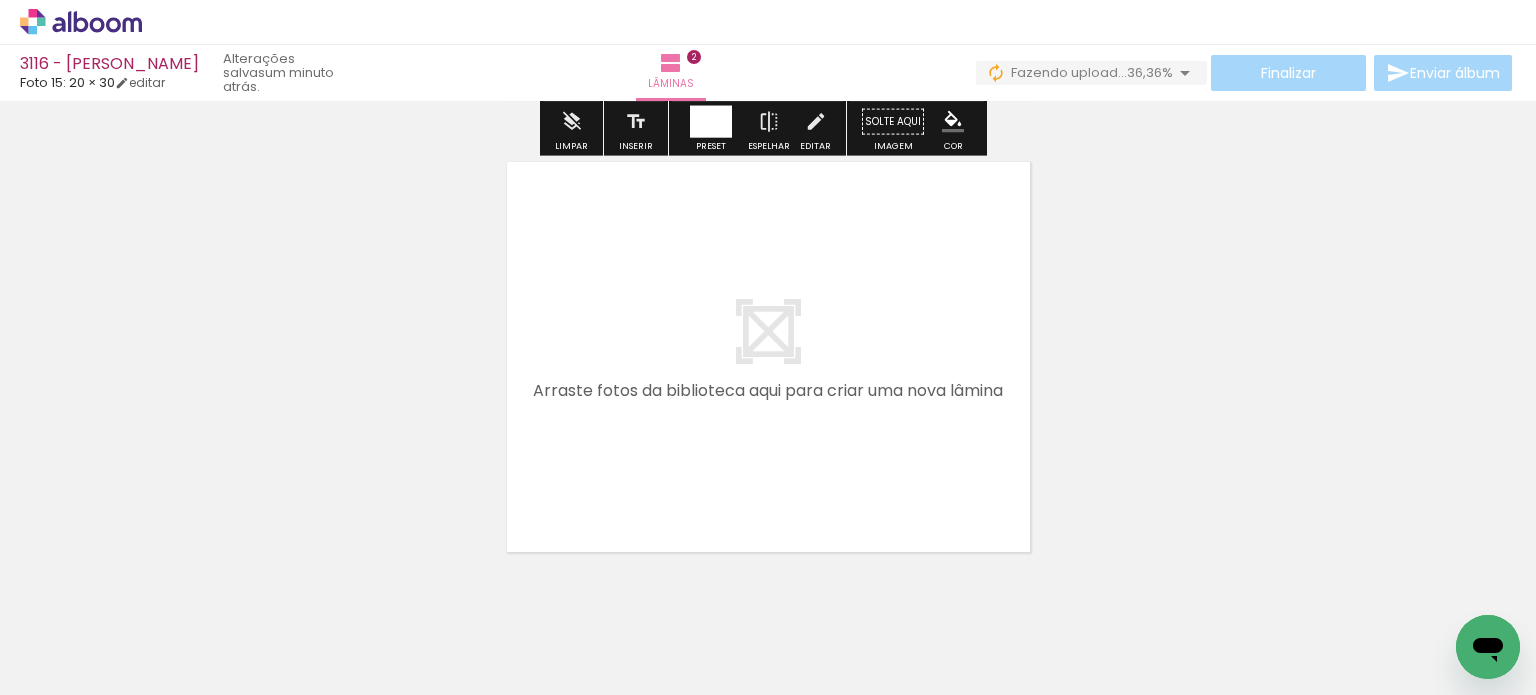 scroll, scrollTop: 970, scrollLeft: 0, axis: vertical 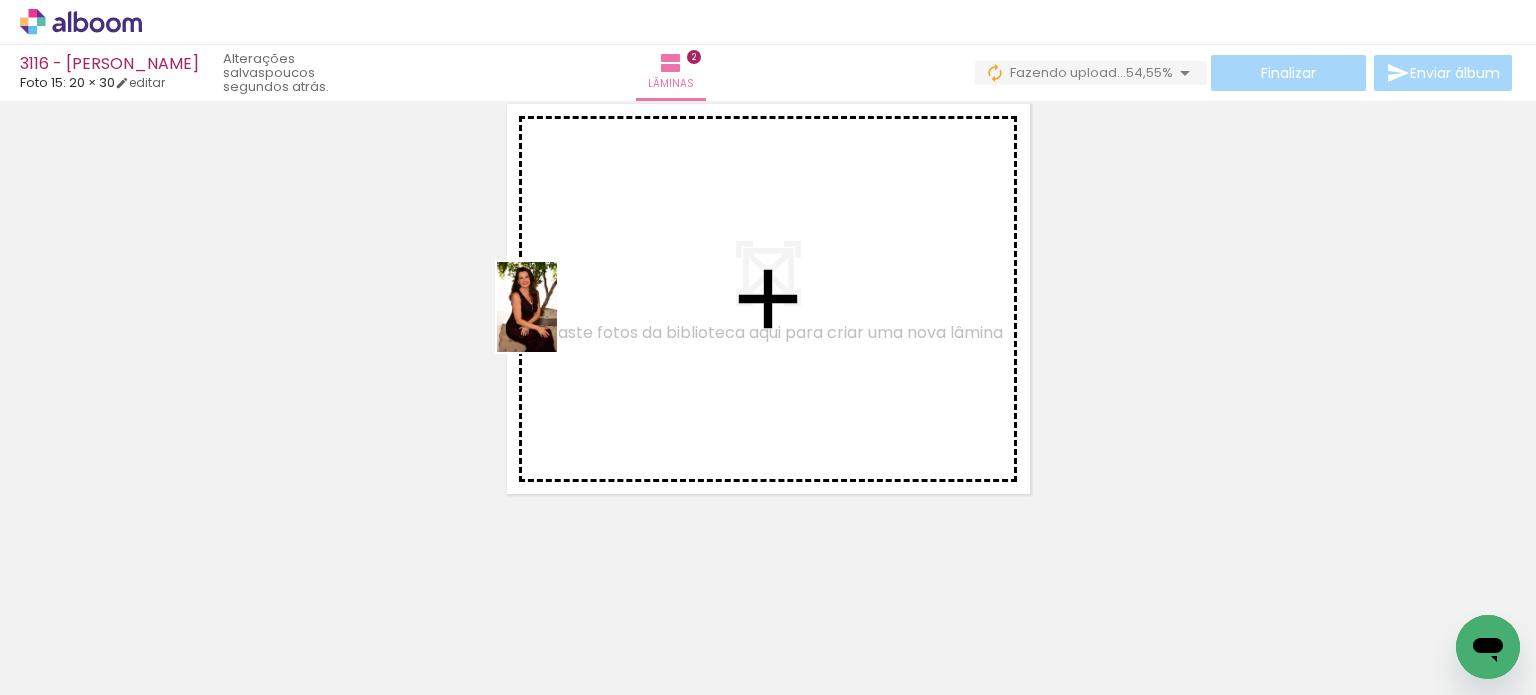 drag, startPoint x: 532, startPoint y: 635, endPoint x: 606, endPoint y: 359, distance: 285.74814 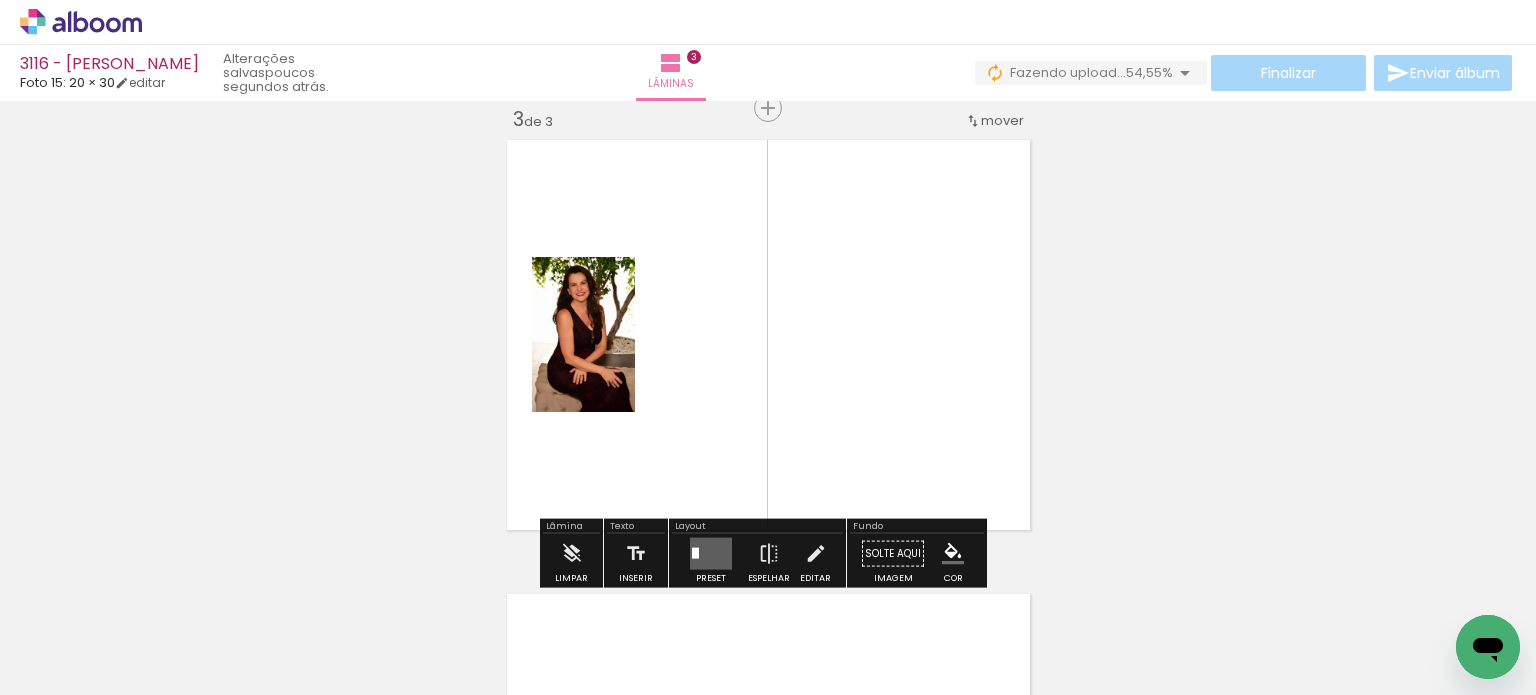 scroll, scrollTop: 933, scrollLeft: 0, axis: vertical 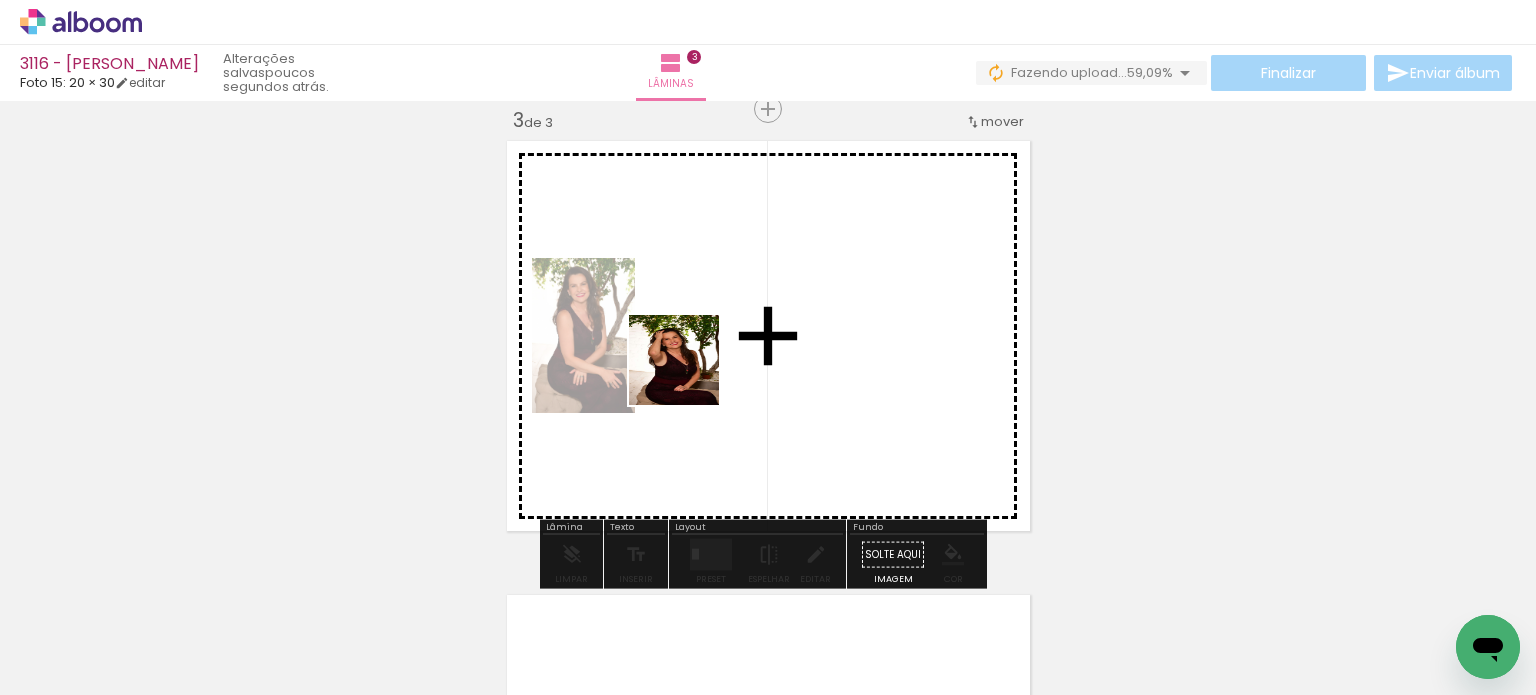 drag, startPoint x: 650, startPoint y: 642, endPoint x: 689, endPoint y: 360, distance: 284.68402 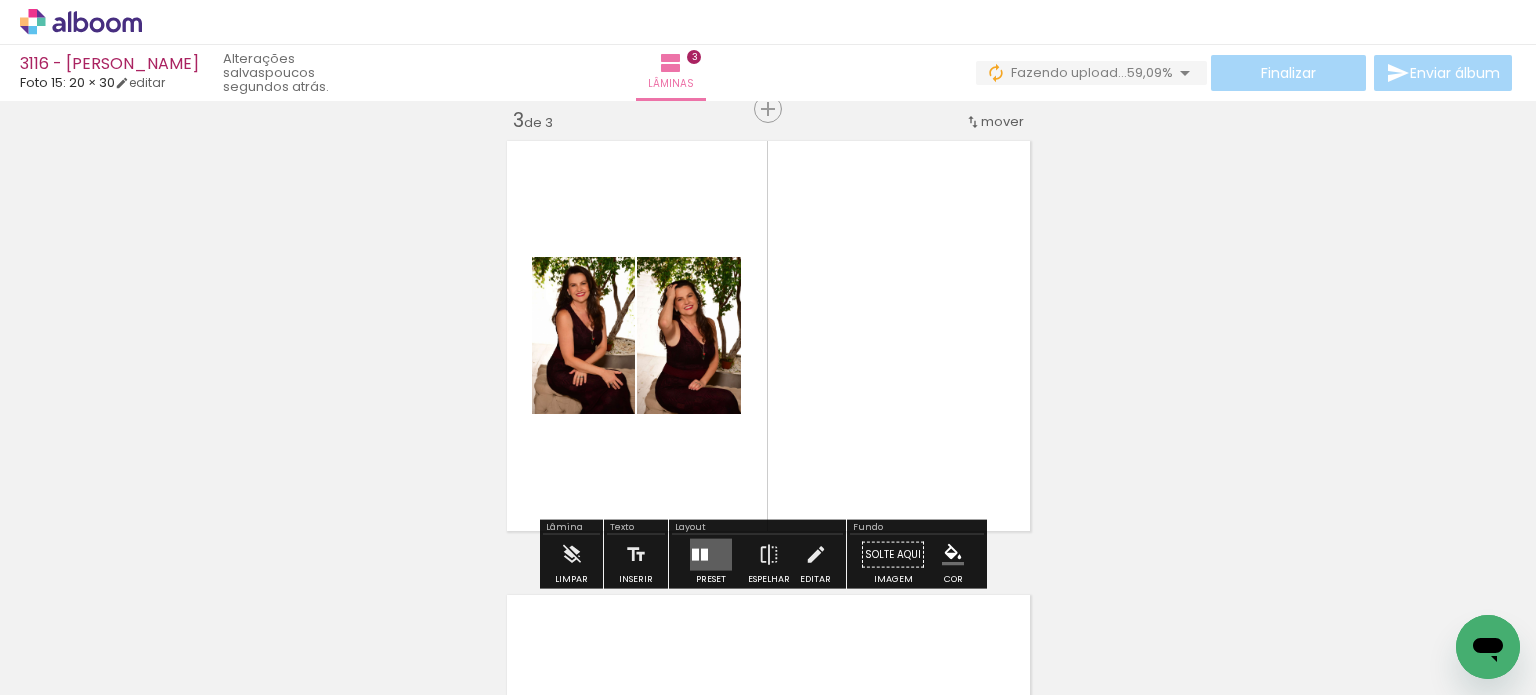 click at bounding box center (711, 555) 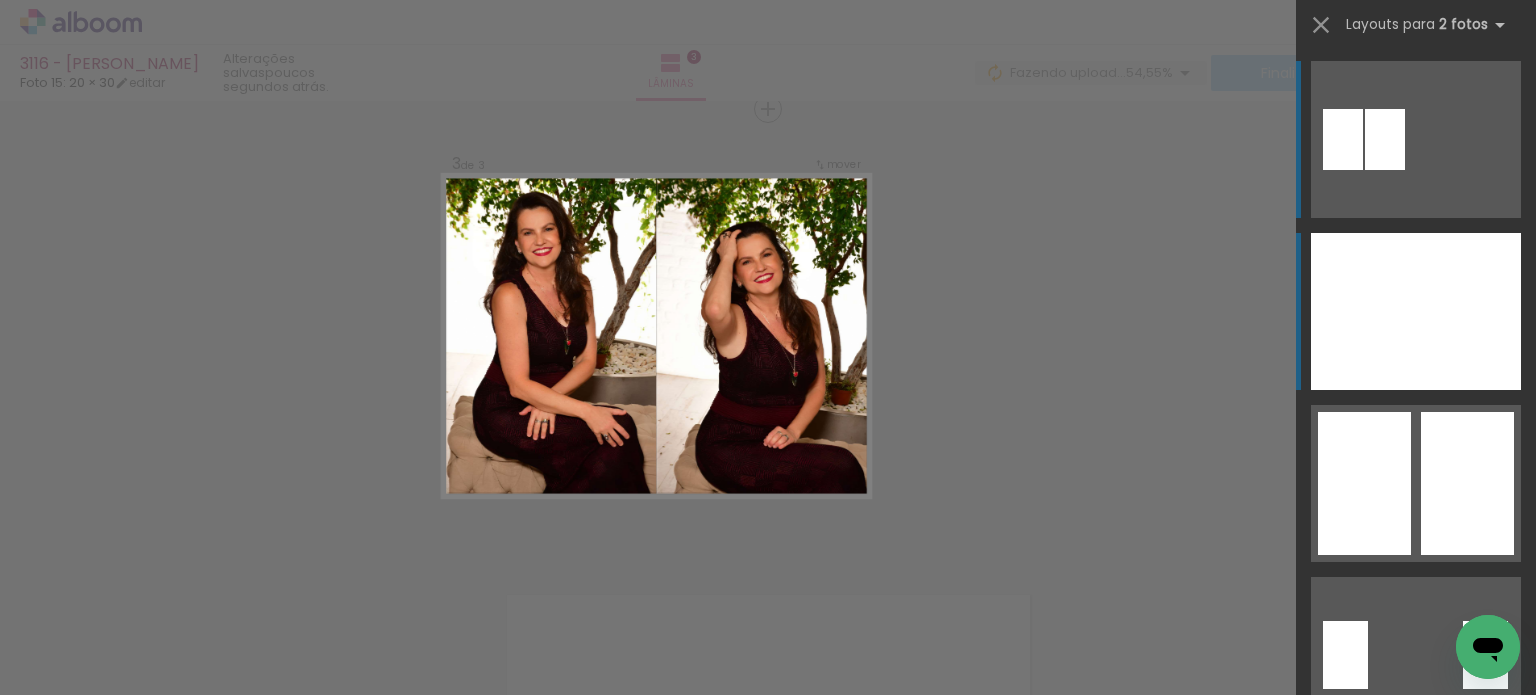 click at bounding box center (1468, 311) 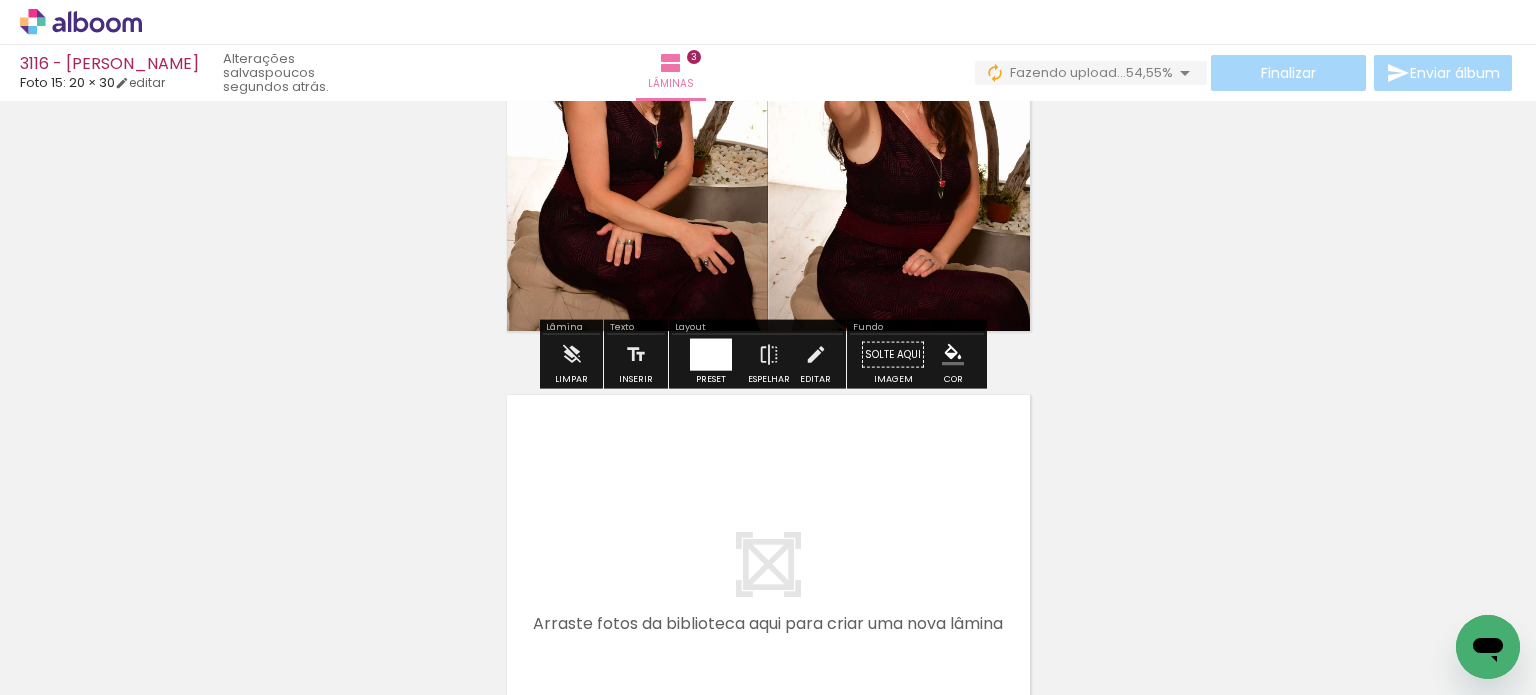 scroll, scrollTop: 1233, scrollLeft: 0, axis: vertical 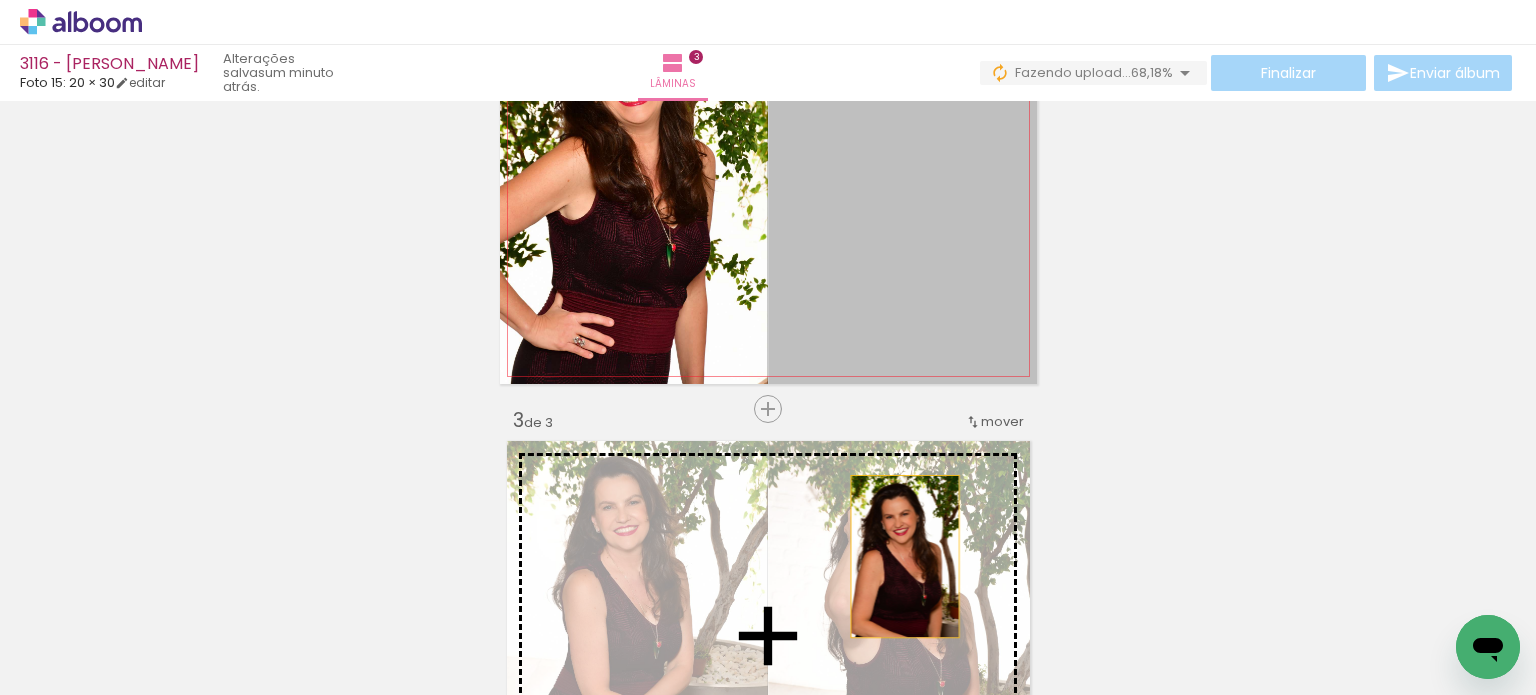 drag, startPoint x: 882, startPoint y: 283, endPoint x: 879, endPoint y: 626, distance: 343.01312 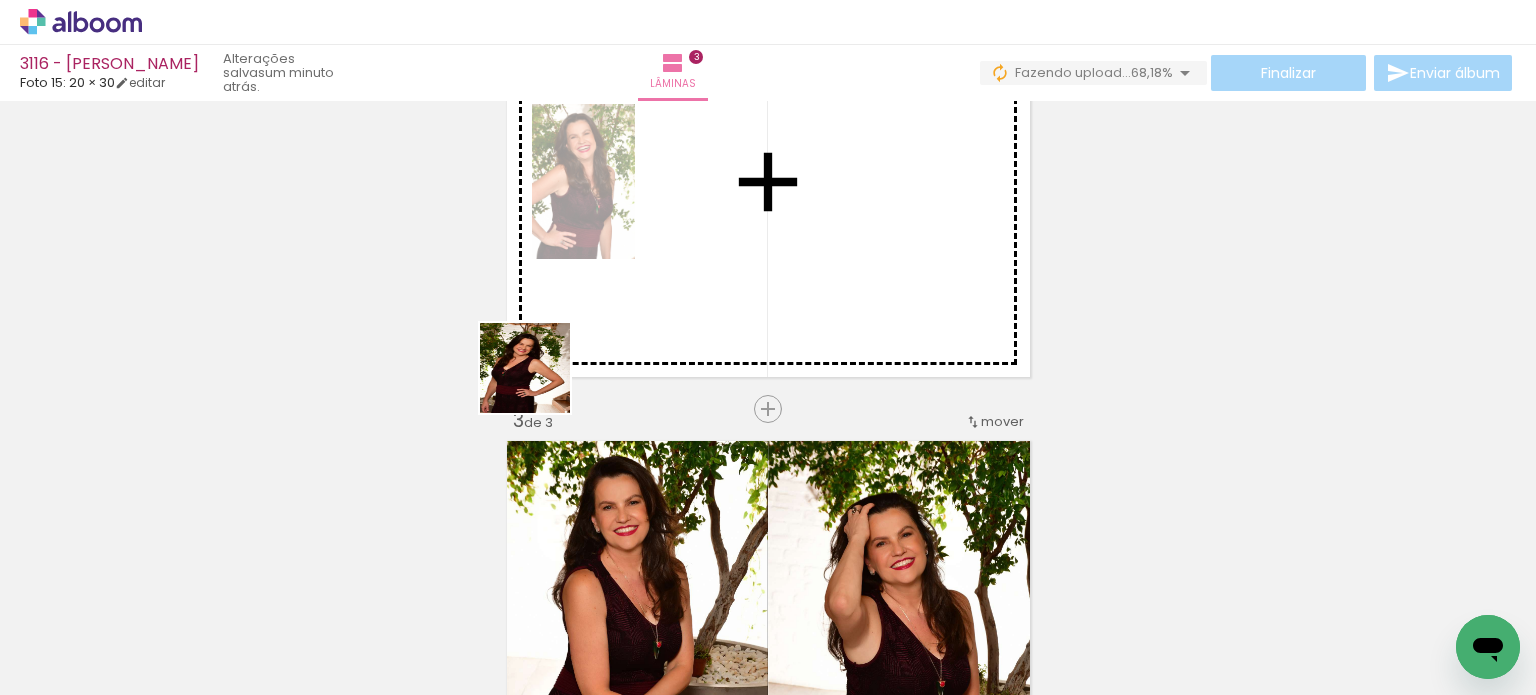 drag, startPoint x: 374, startPoint y: 623, endPoint x: 661, endPoint y: 262, distance: 461.18326 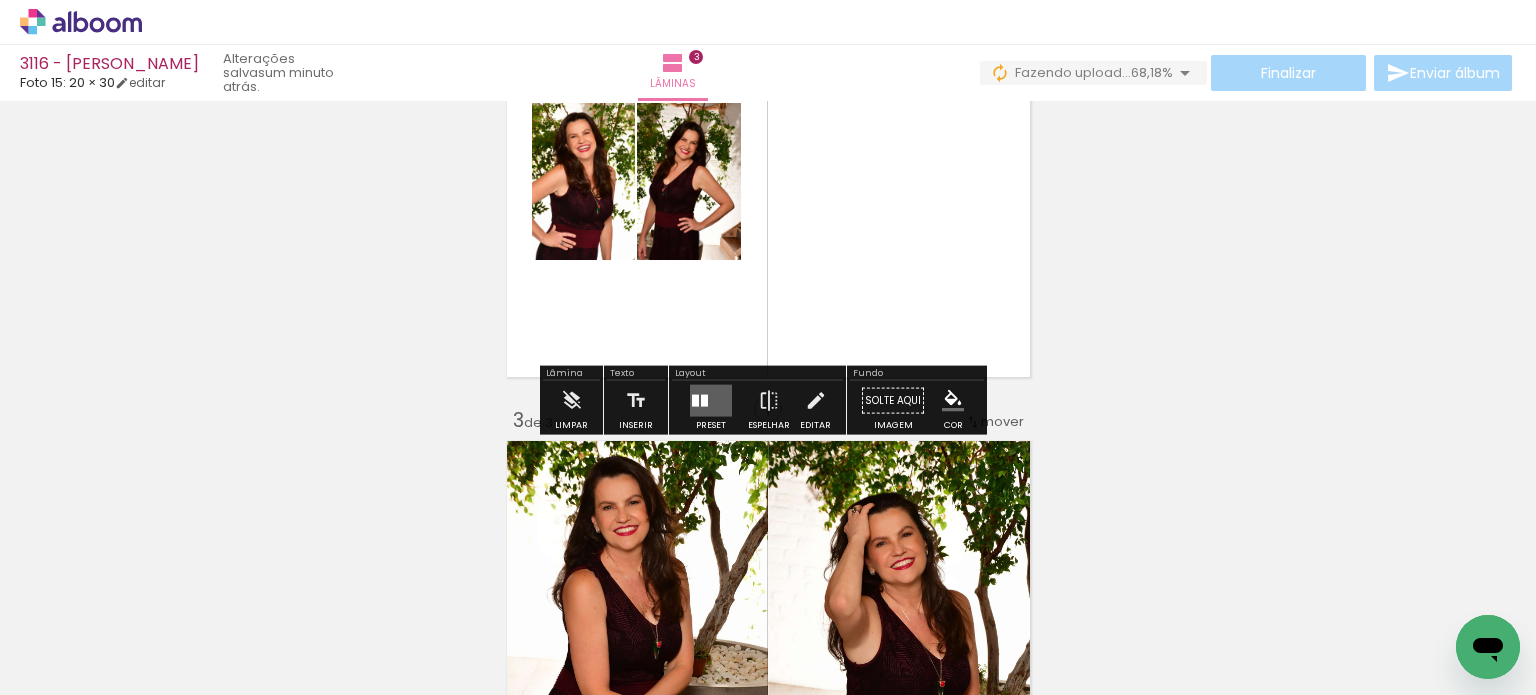 drag, startPoint x: 566, startPoint y: 260, endPoint x: 773, endPoint y: 193, distance: 217.57298 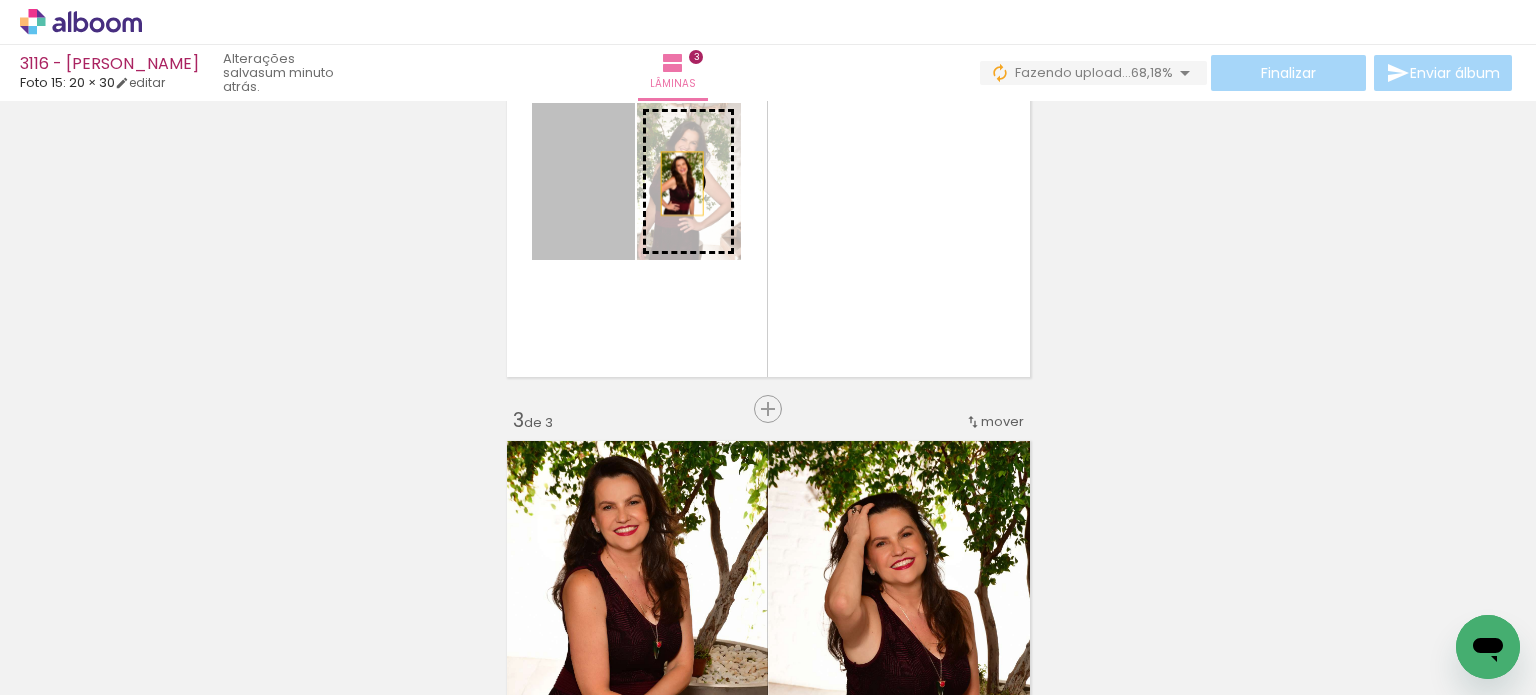 drag, startPoint x: 592, startPoint y: 204, endPoint x: 677, endPoint y: 181, distance: 88.0568 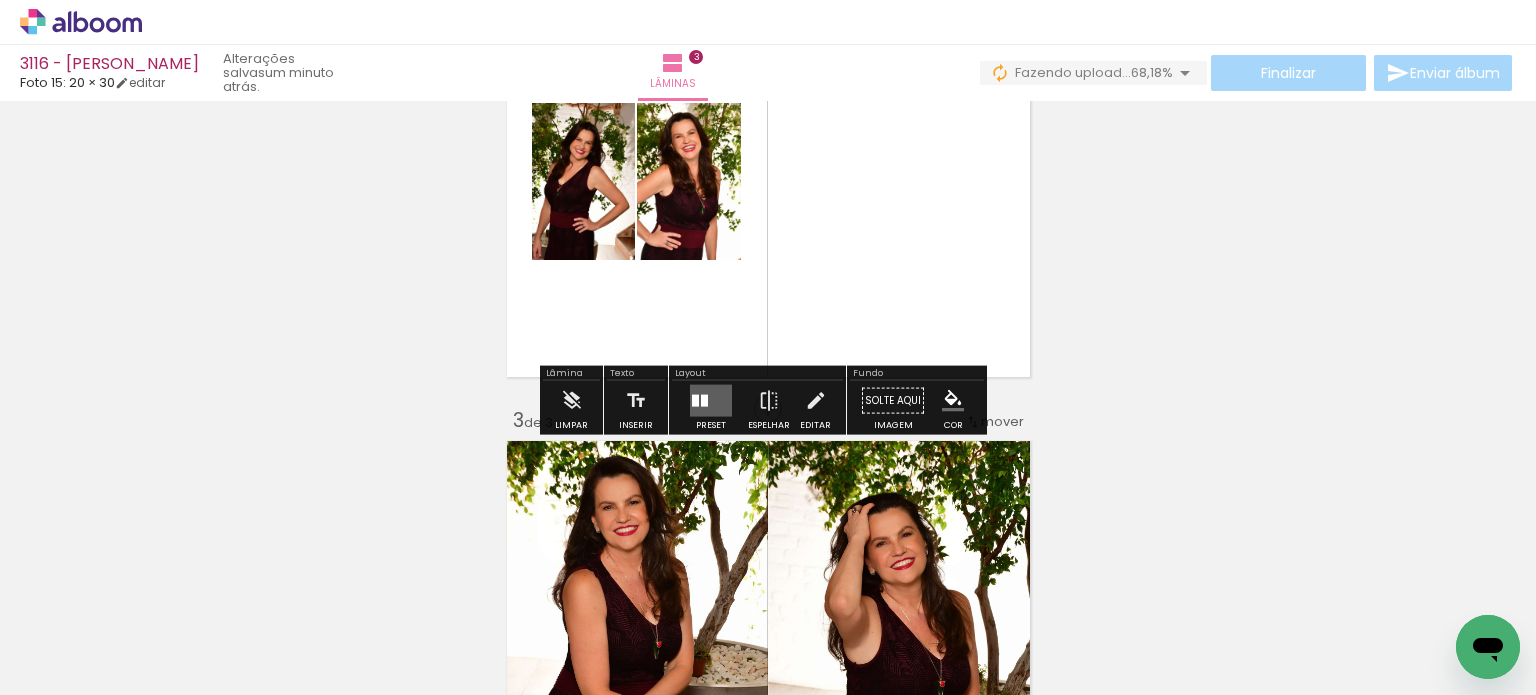 click at bounding box center (711, 401) 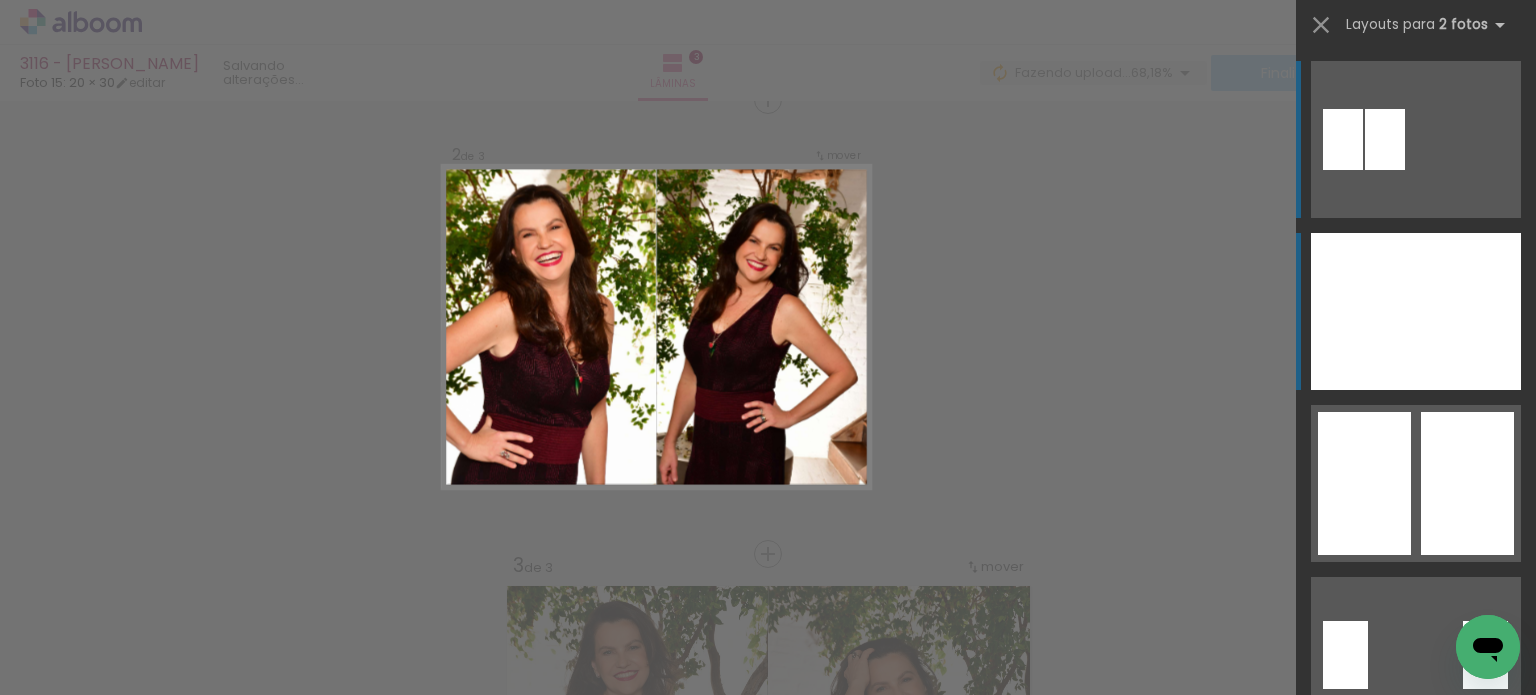scroll, scrollTop: 479, scrollLeft: 0, axis: vertical 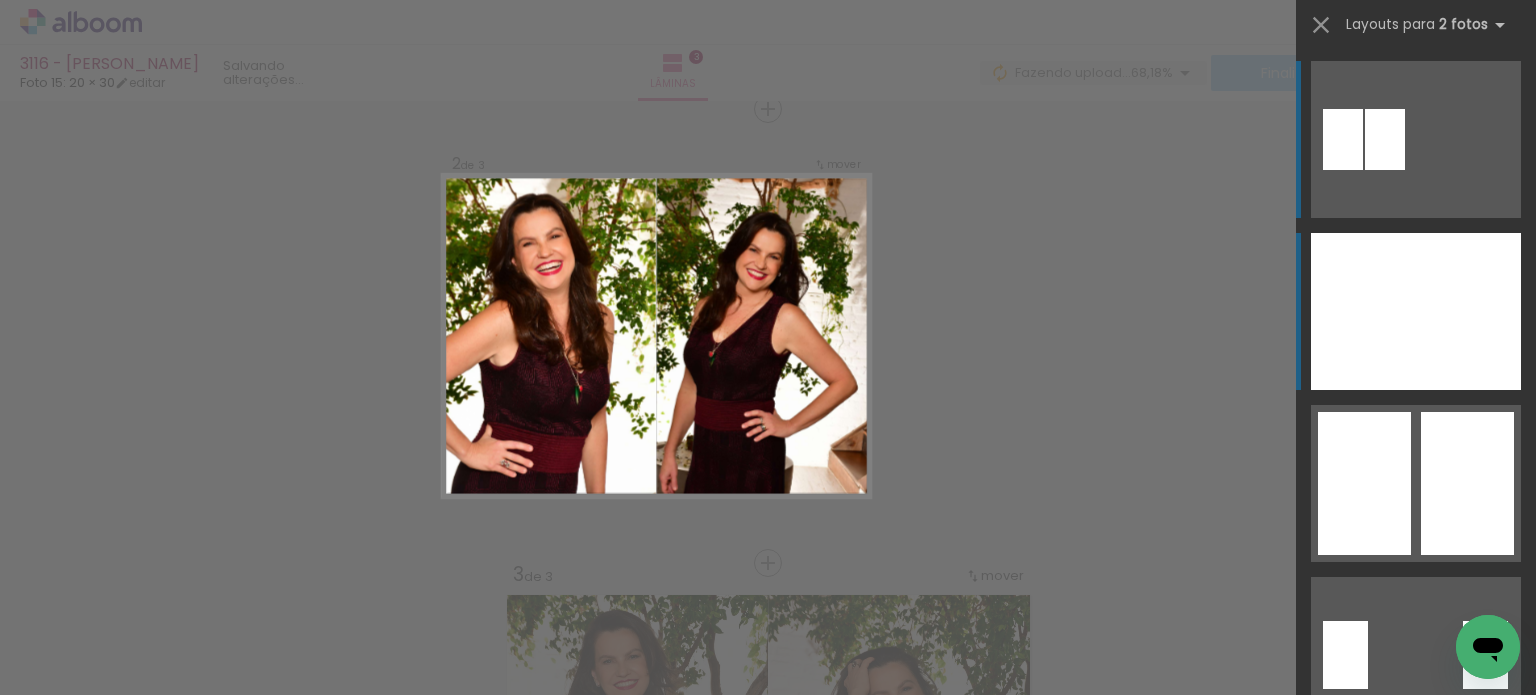 click at bounding box center [1363, 311] 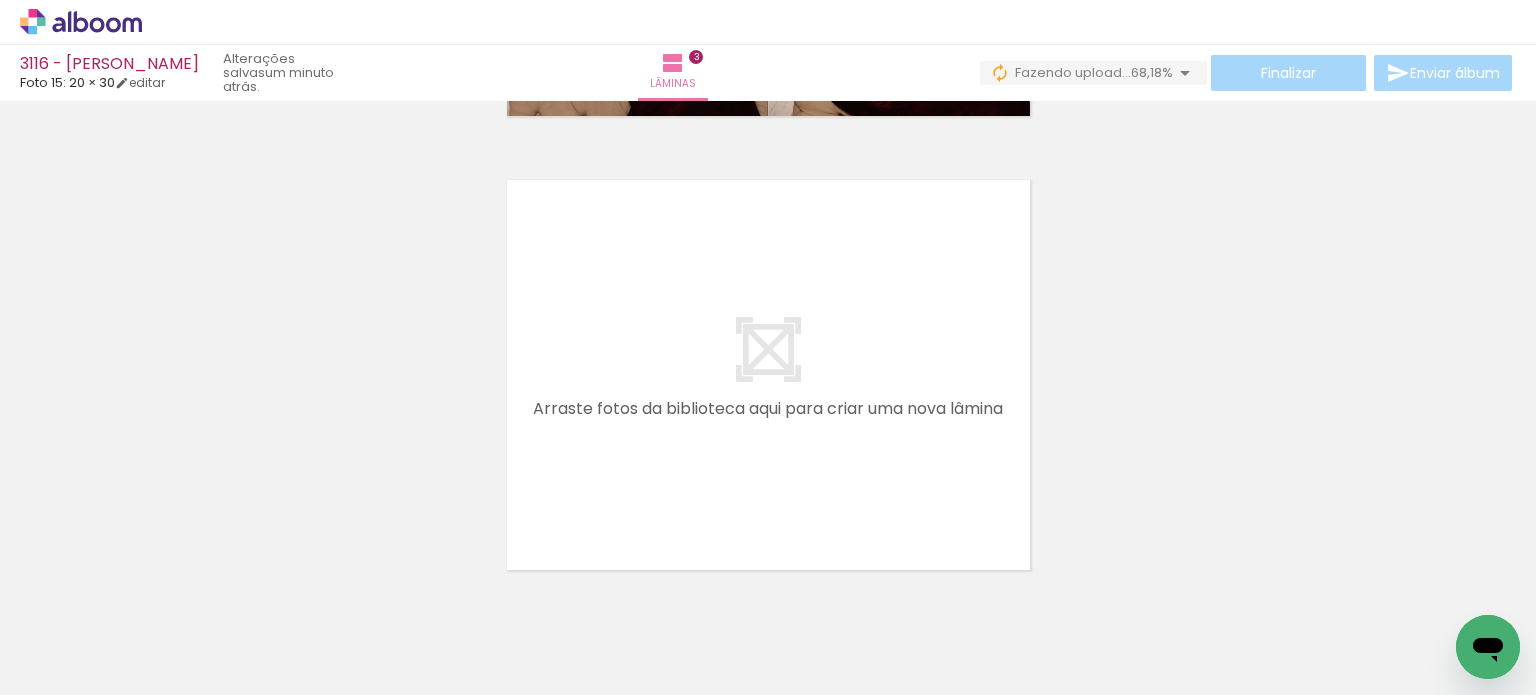 scroll, scrollTop: 1379, scrollLeft: 0, axis: vertical 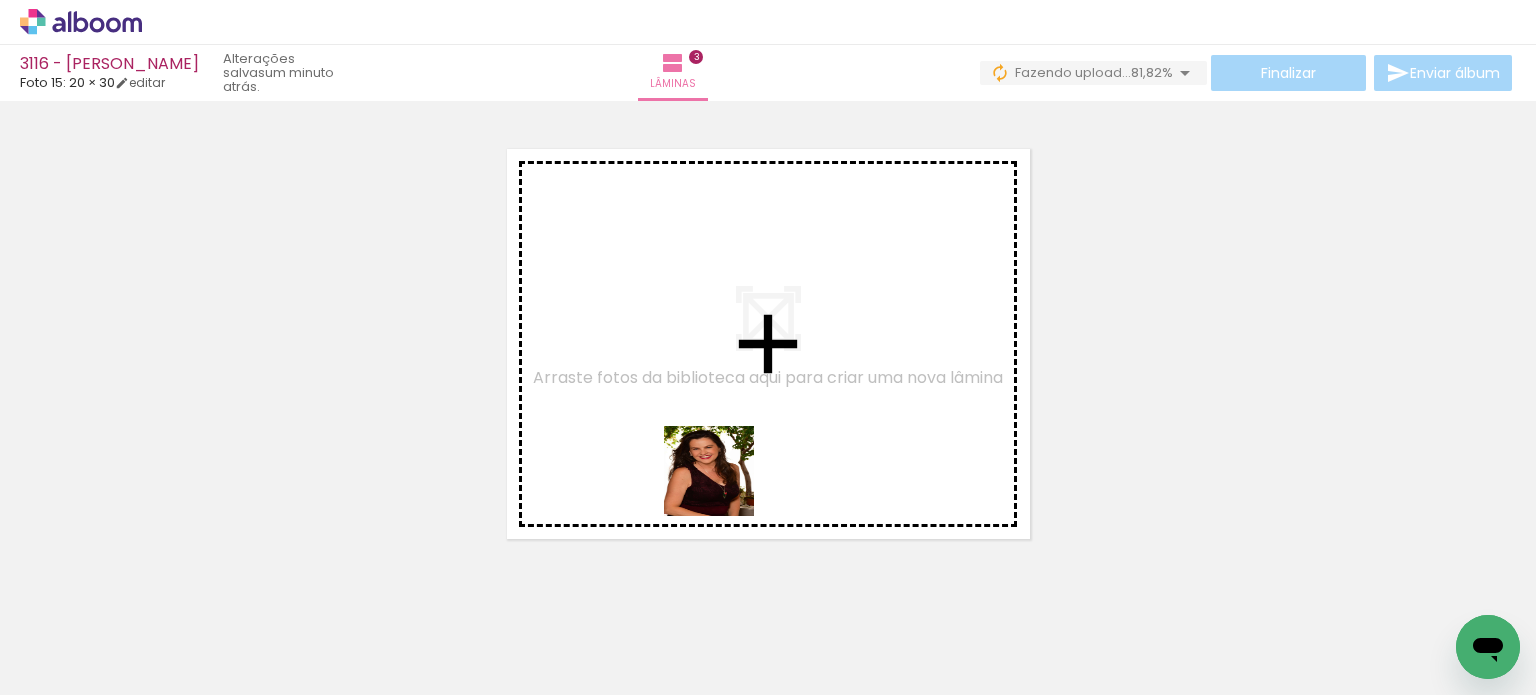 drag, startPoint x: 724, startPoint y: 651, endPoint x: 712, endPoint y: 438, distance: 213.33775 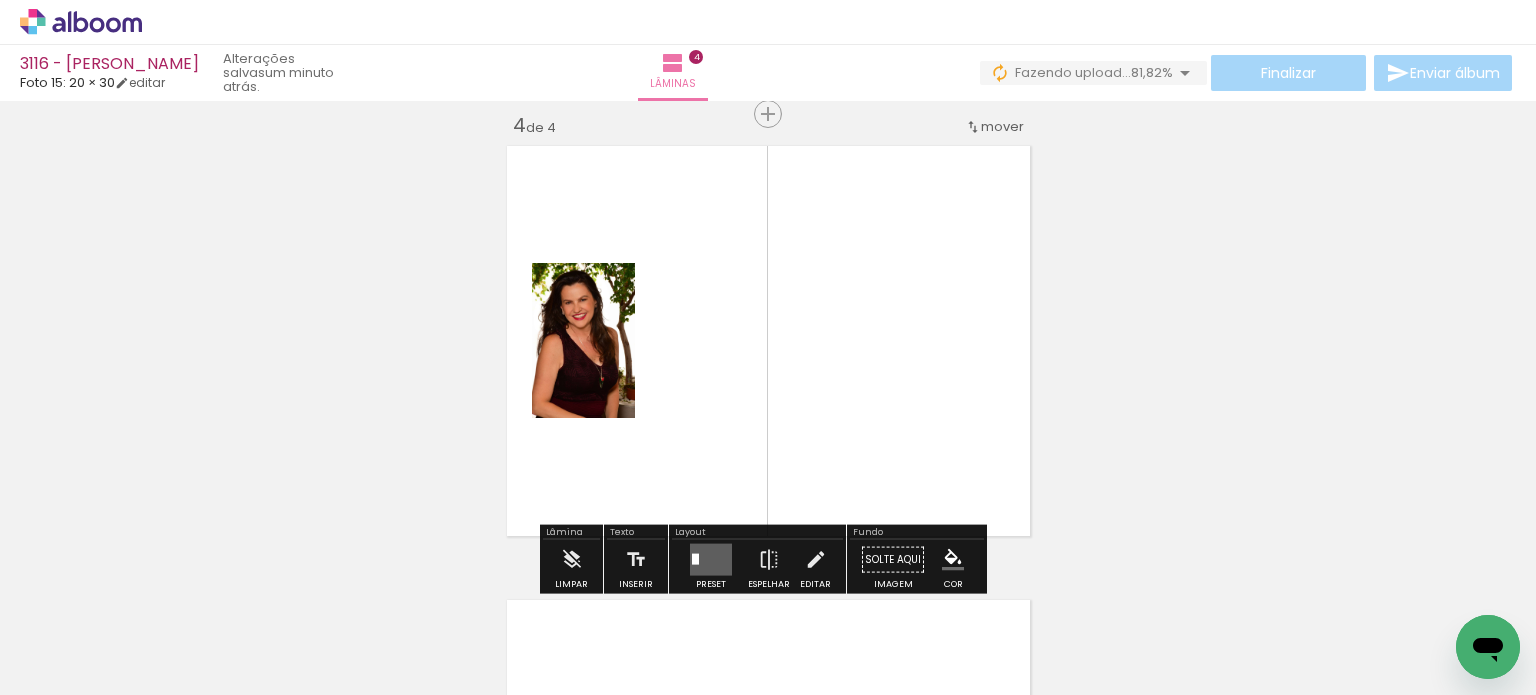 scroll, scrollTop: 1387, scrollLeft: 0, axis: vertical 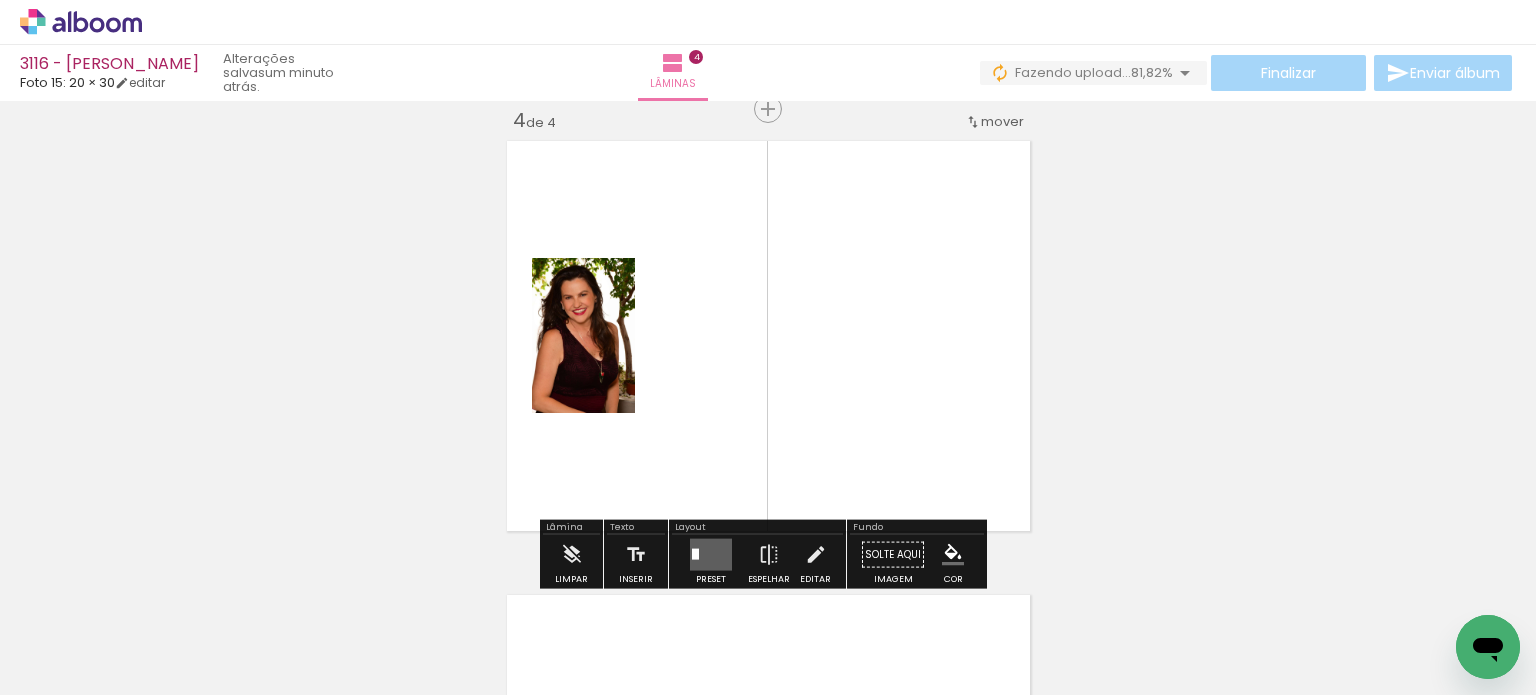 drag, startPoint x: 840, startPoint y: 641, endPoint x: 769, endPoint y: 375, distance: 275.31256 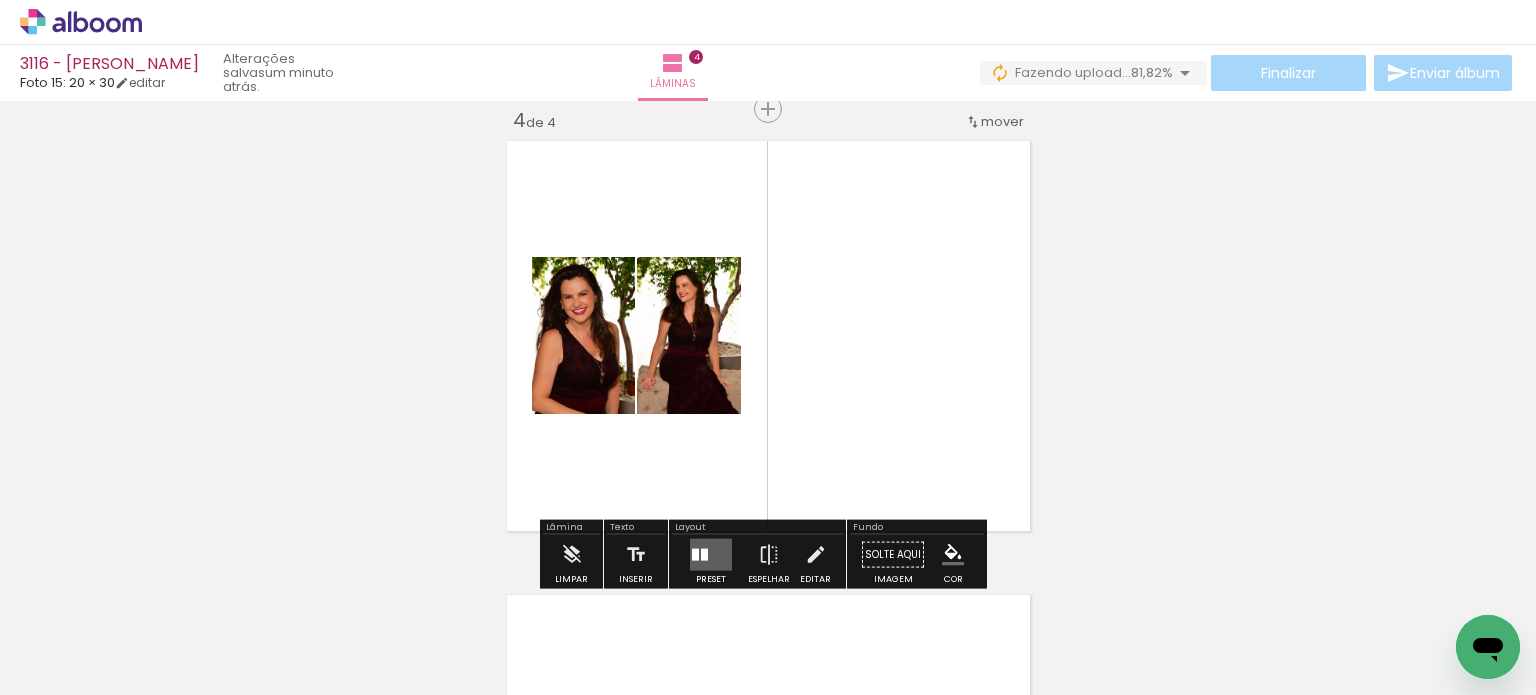 click at bounding box center [711, 555] 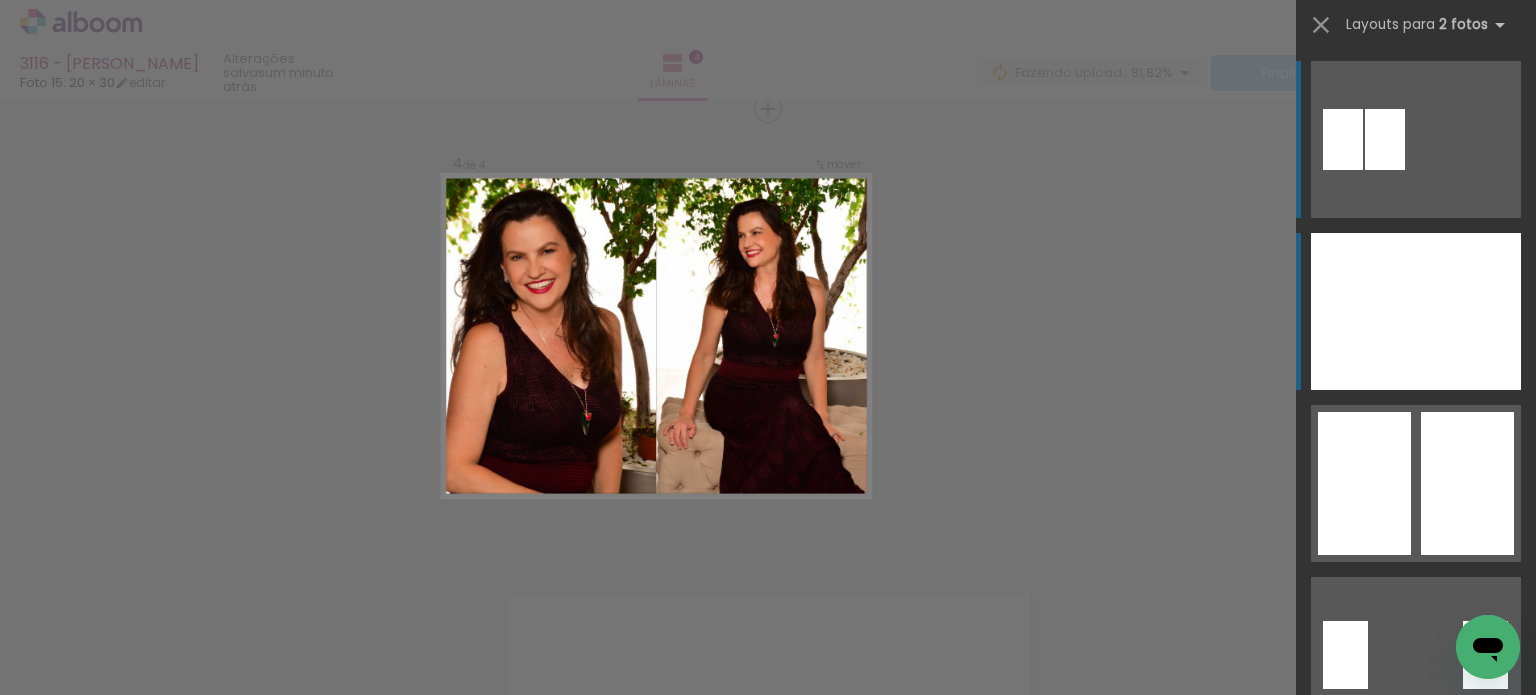 click at bounding box center (1363, 311) 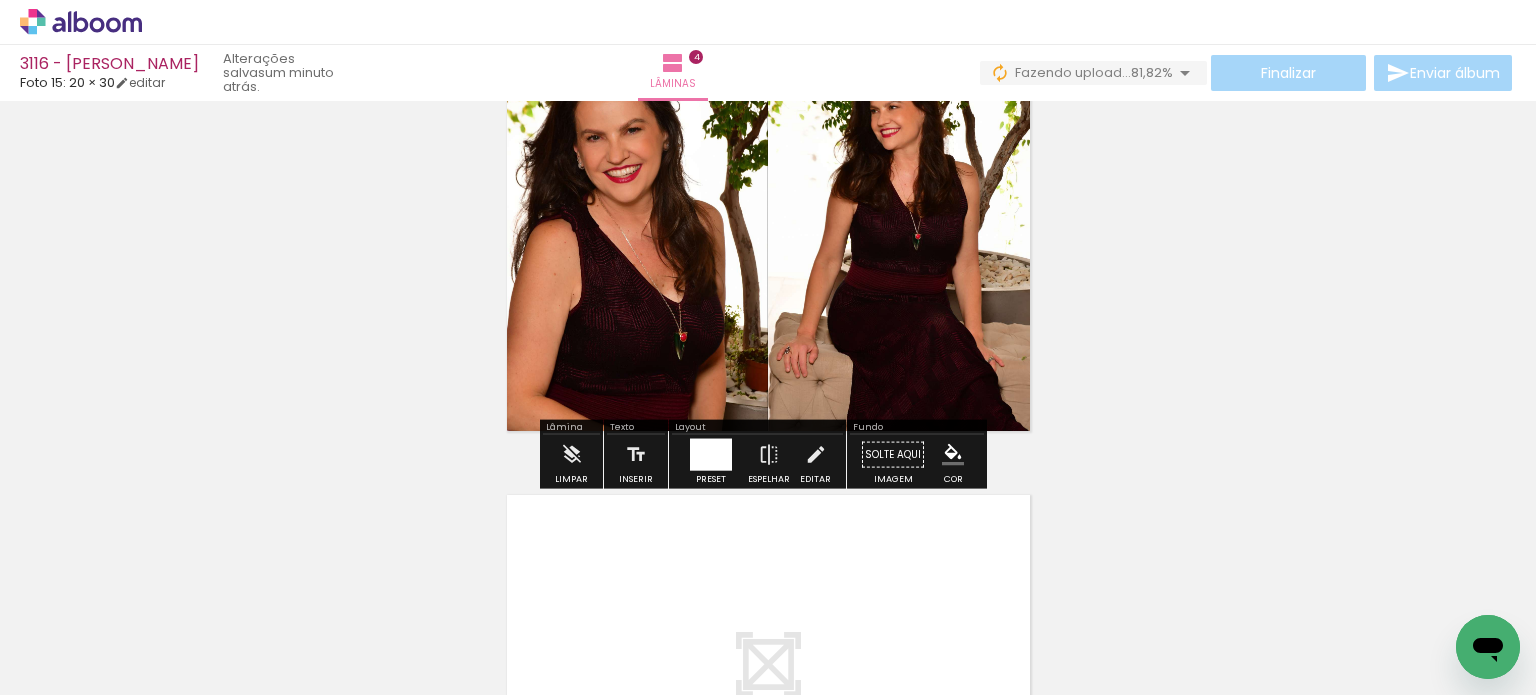 scroll, scrollTop: 1587, scrollLeft: 0, axis: vertical 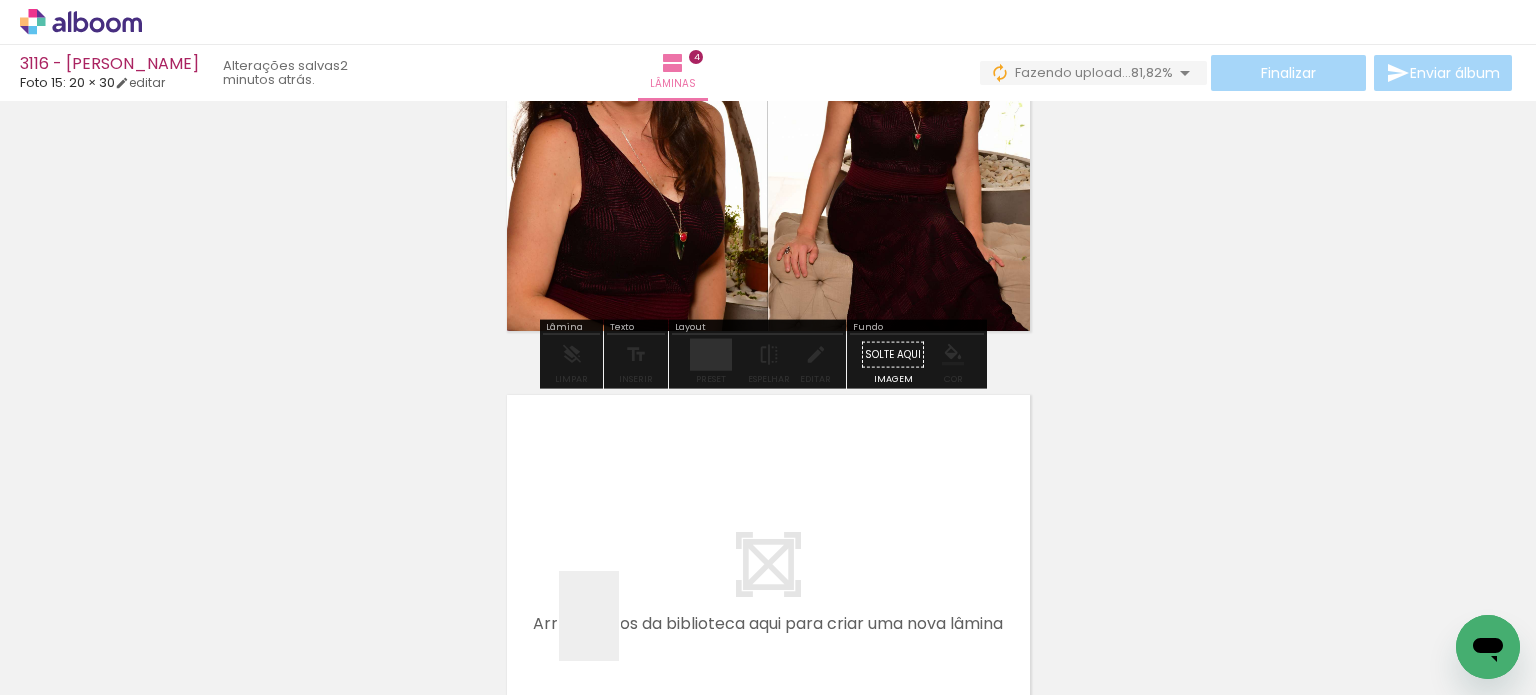 drag, startPoint x: 617, startPoint y: 639, endPoint x: 617, endPoint y: 490, distance: 149 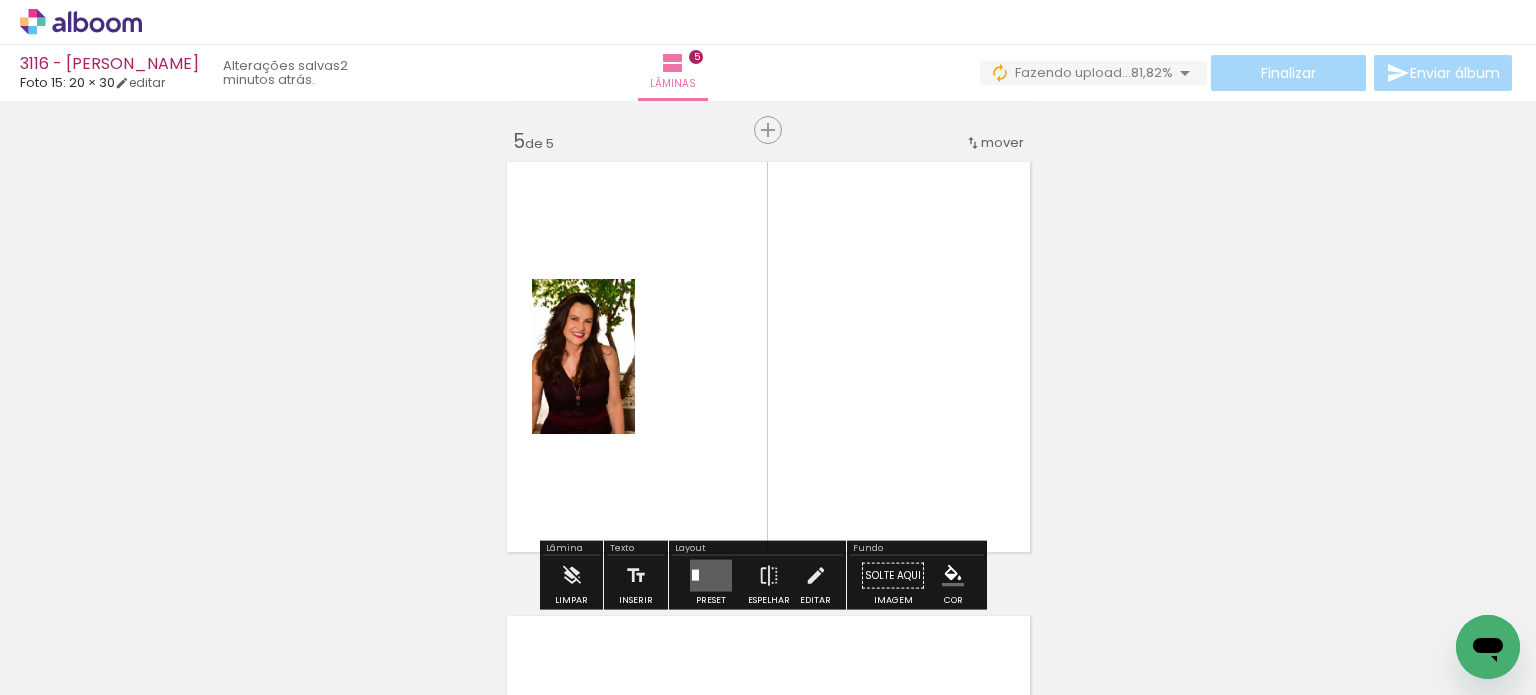 scroll, scrollTop: 1841, scrollLeft: 0, axis: vertical 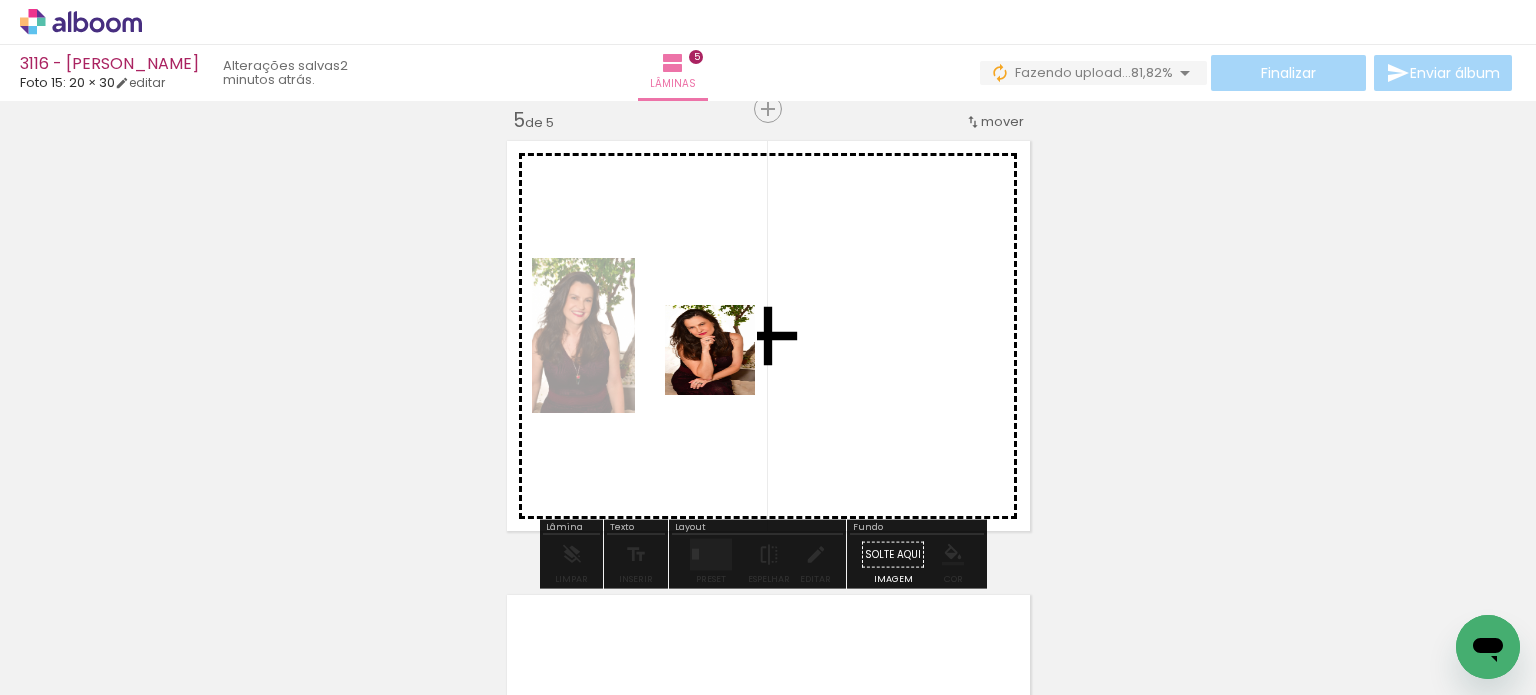 drag, startPoint x: 843, startPoint y: 627, endPoint x: 718, endPoint y: 349, distance: 304.80978 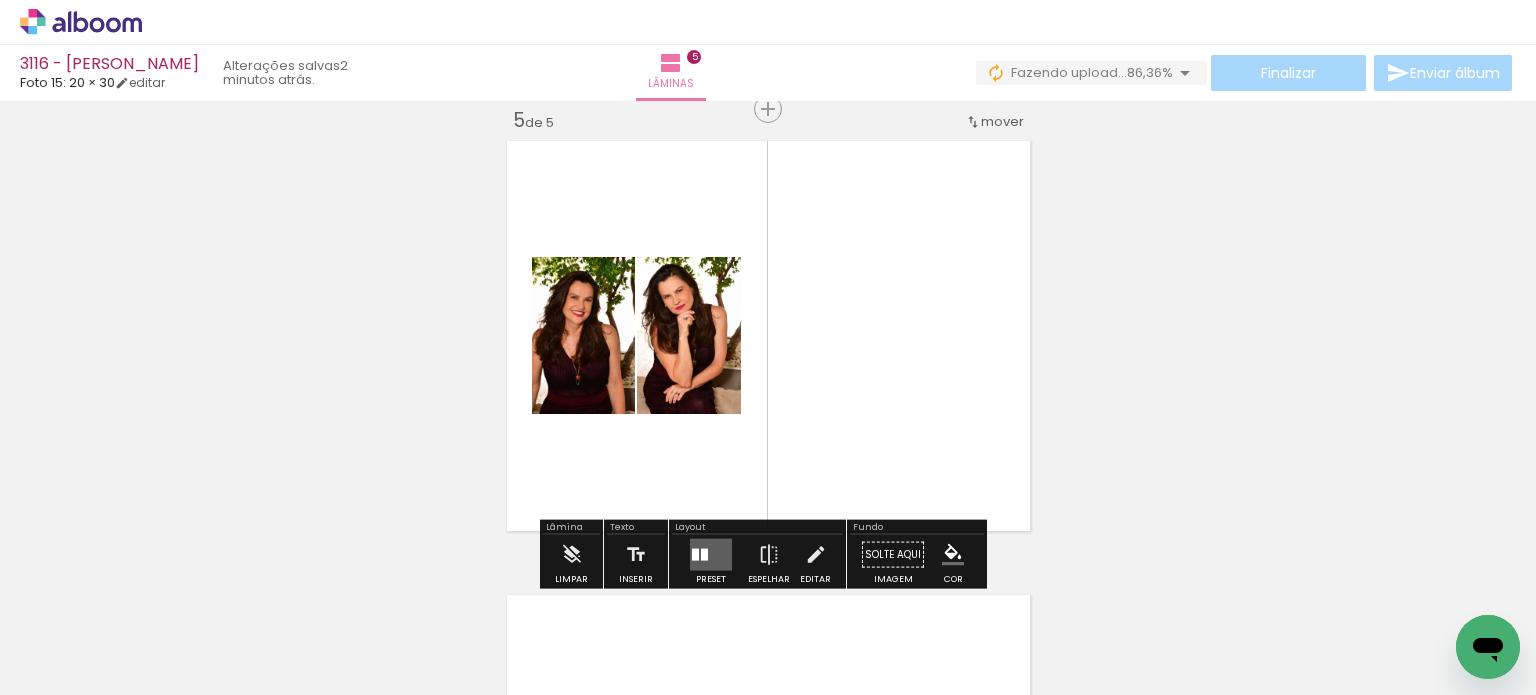click at bounding box center [711, 555] 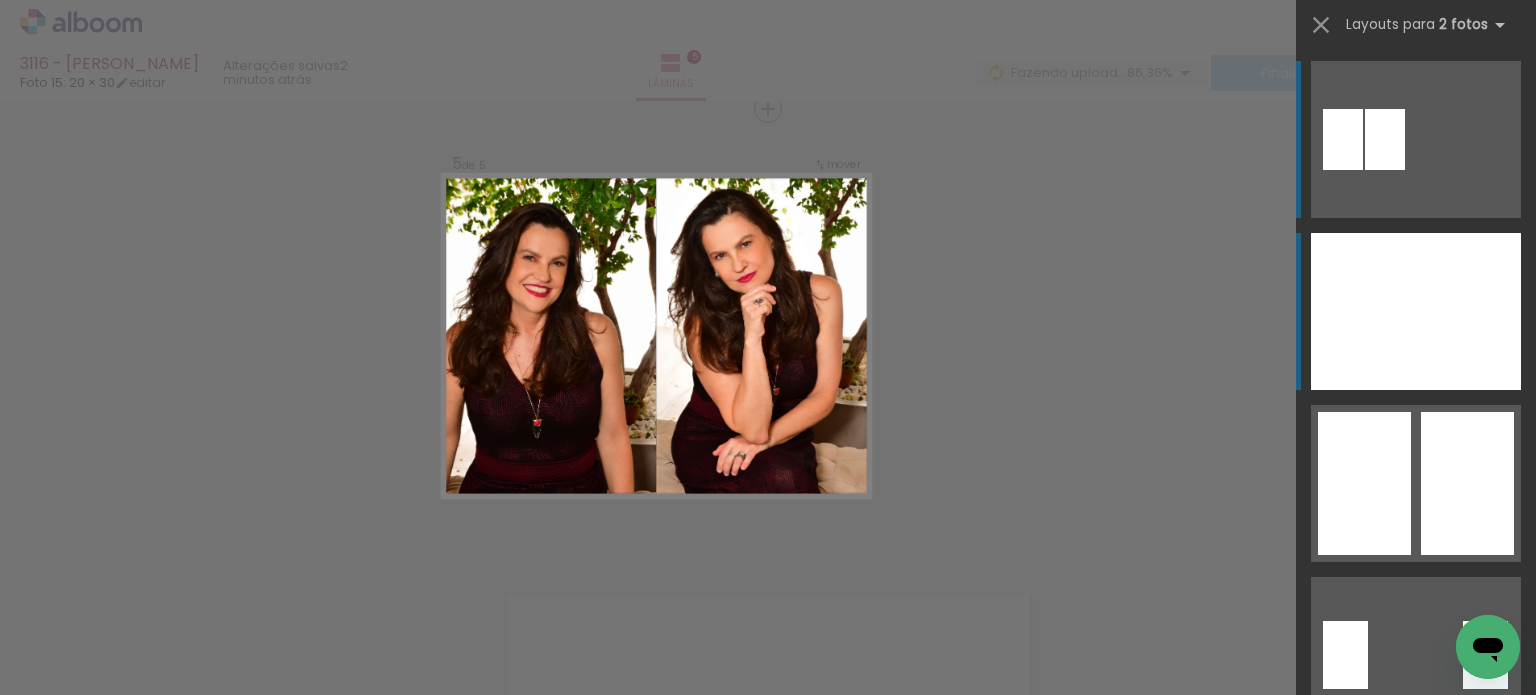 click at bounding box center [1363, 311] 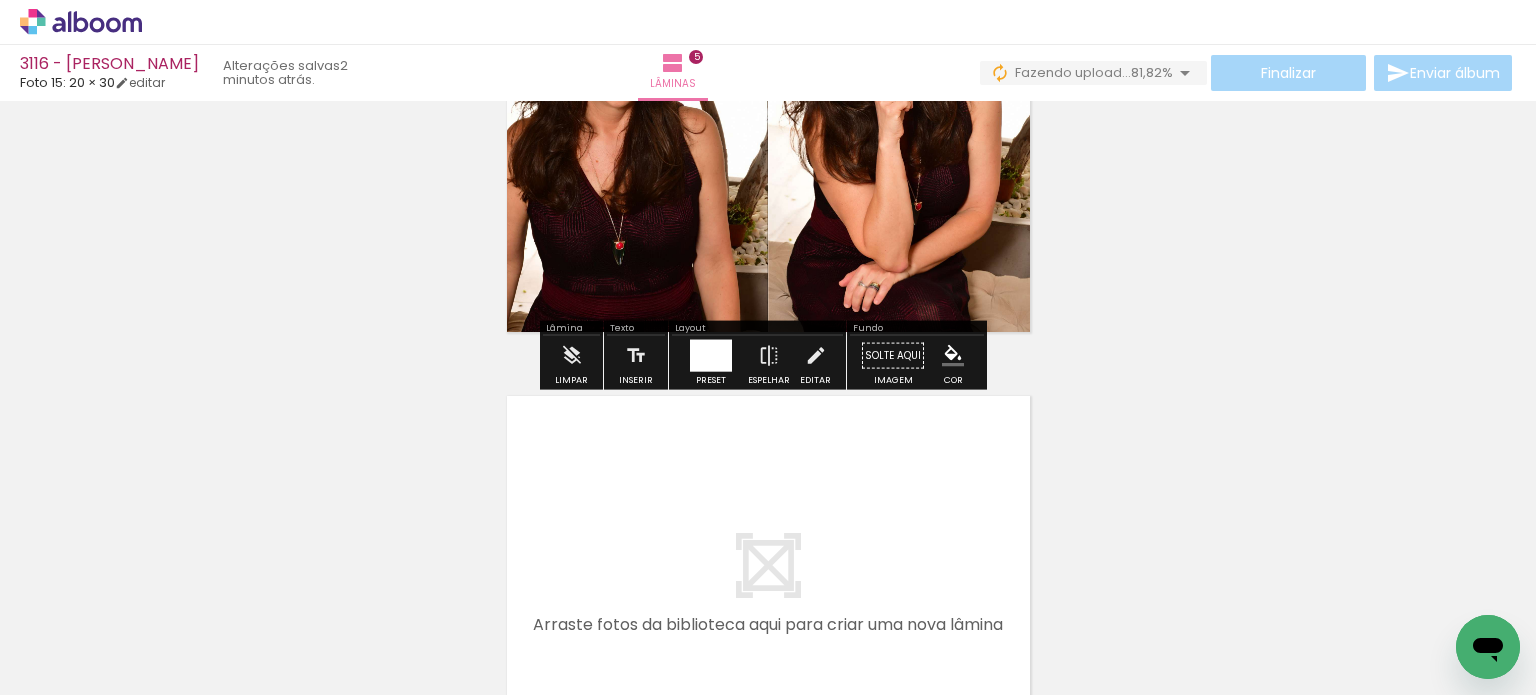 scroll, scrollTop: 2141, scrollLeft: 0, axis: vertical 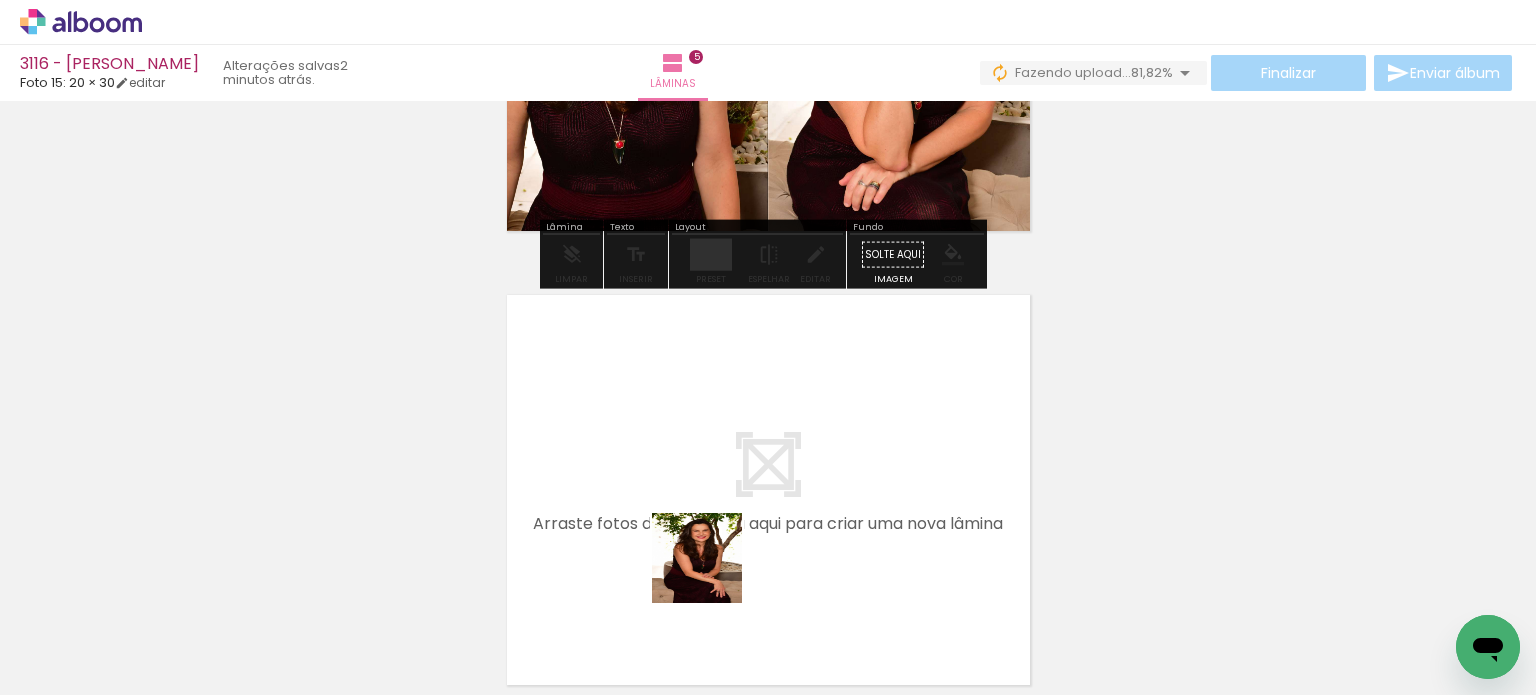 drag, startPoint x: 755, startPoint y: 631, endPoint x: 614, endPoint y: 395, distance: 274.91272 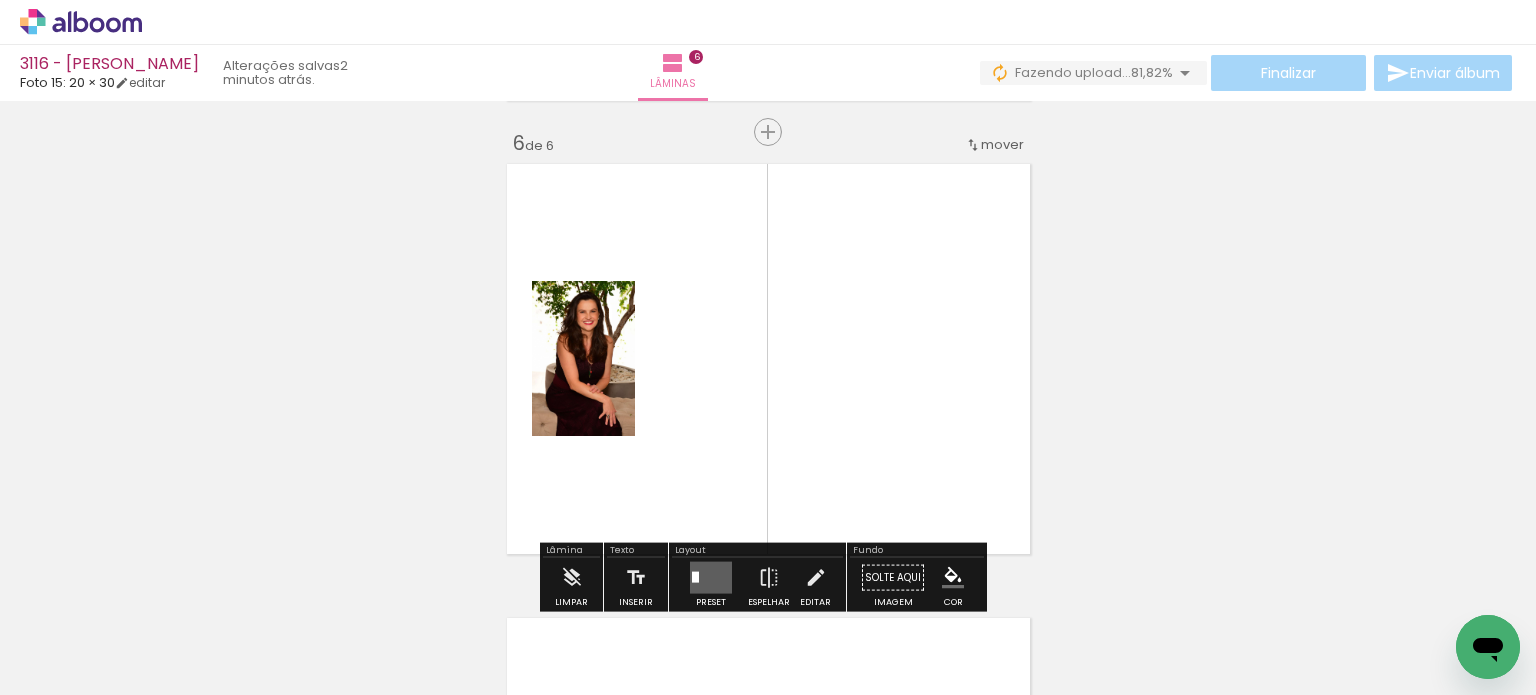 scroll, scrollTop: 2295, scrollLeft: 0, axis: vertical 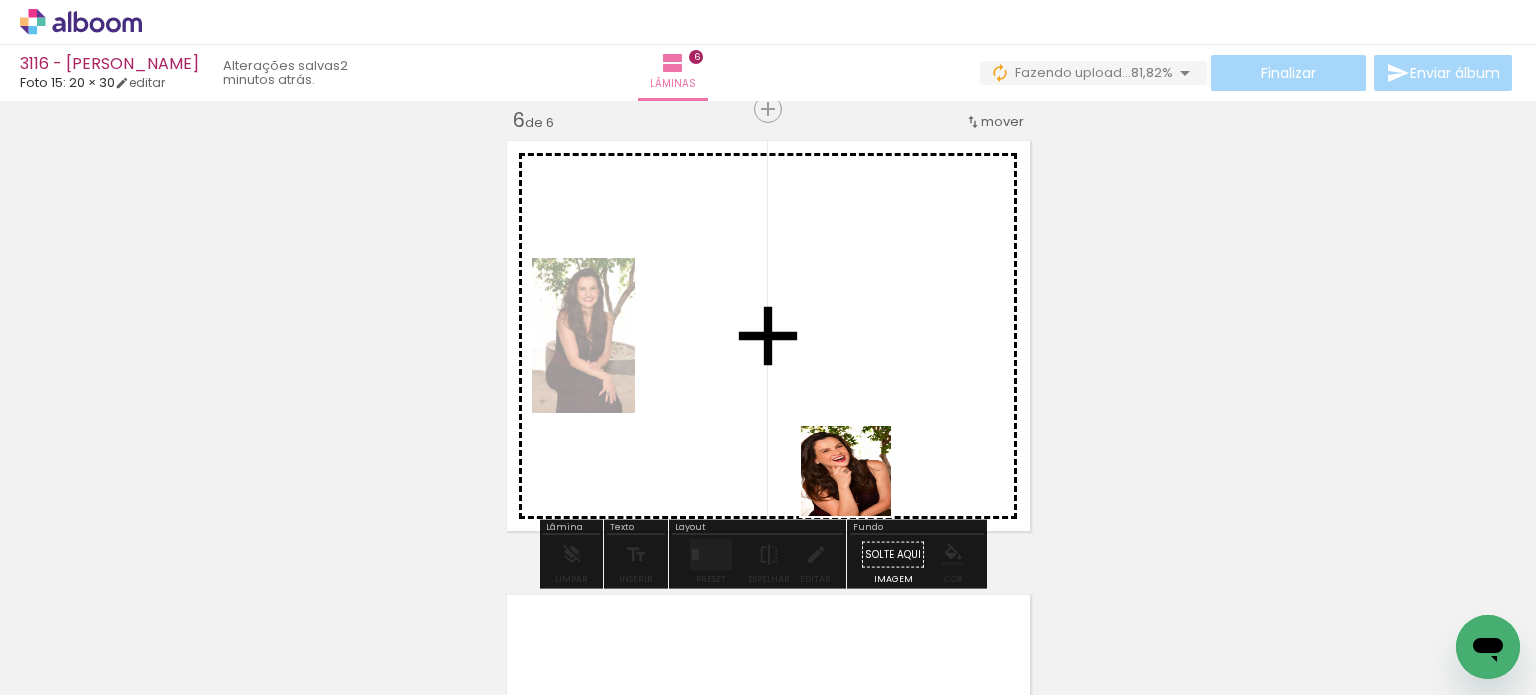 drag, startPoint x: 971, startPoint y: 616, endPoint x: 739, endPoint y: 369, distance: 338.87018 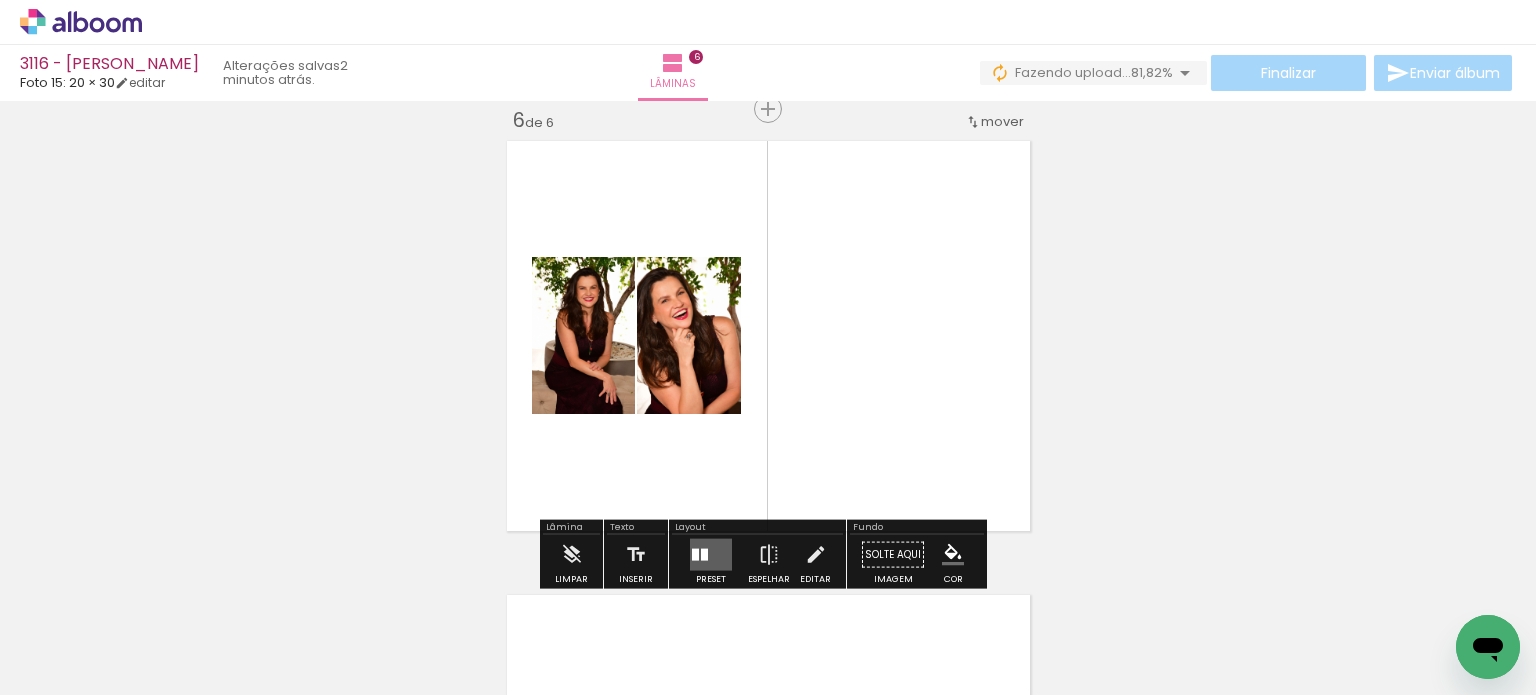 click at bounding box center [711, 555] 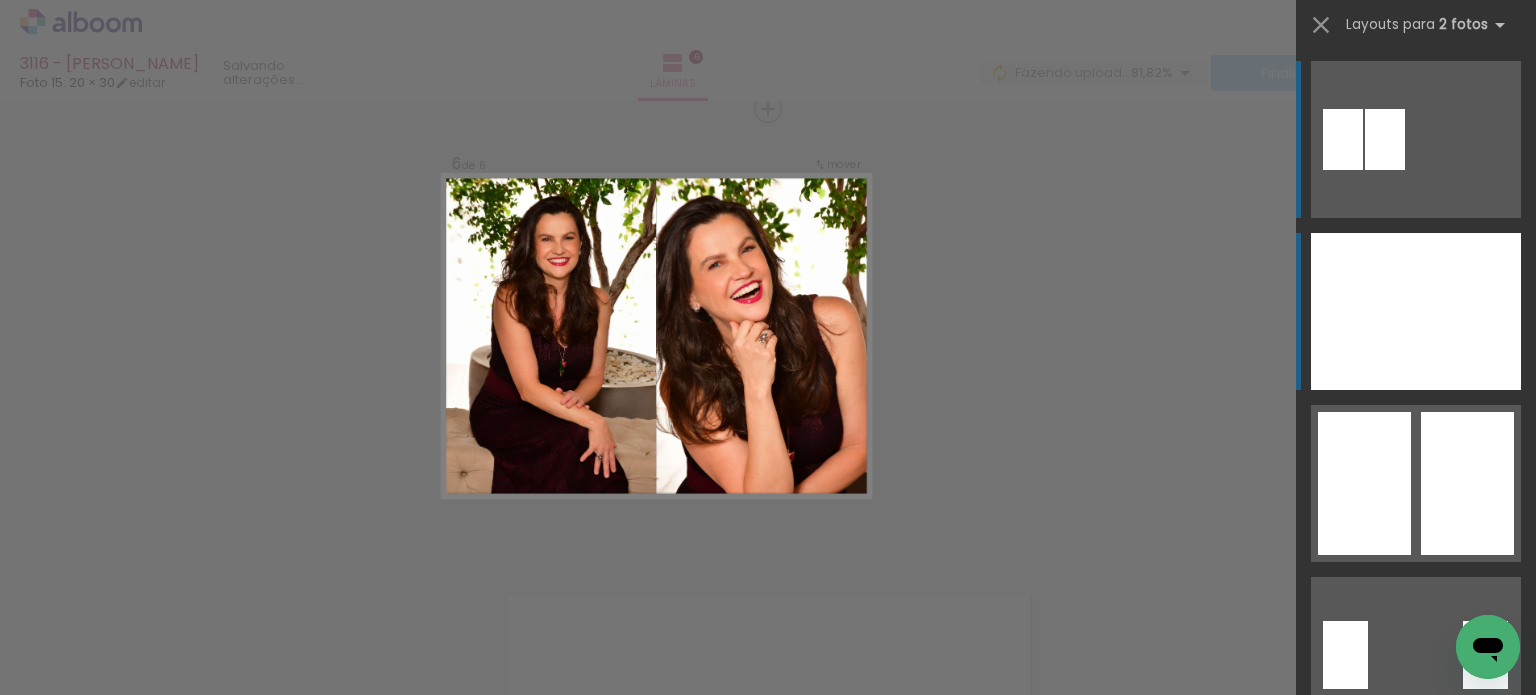 click at bounding box center [1363, 311] 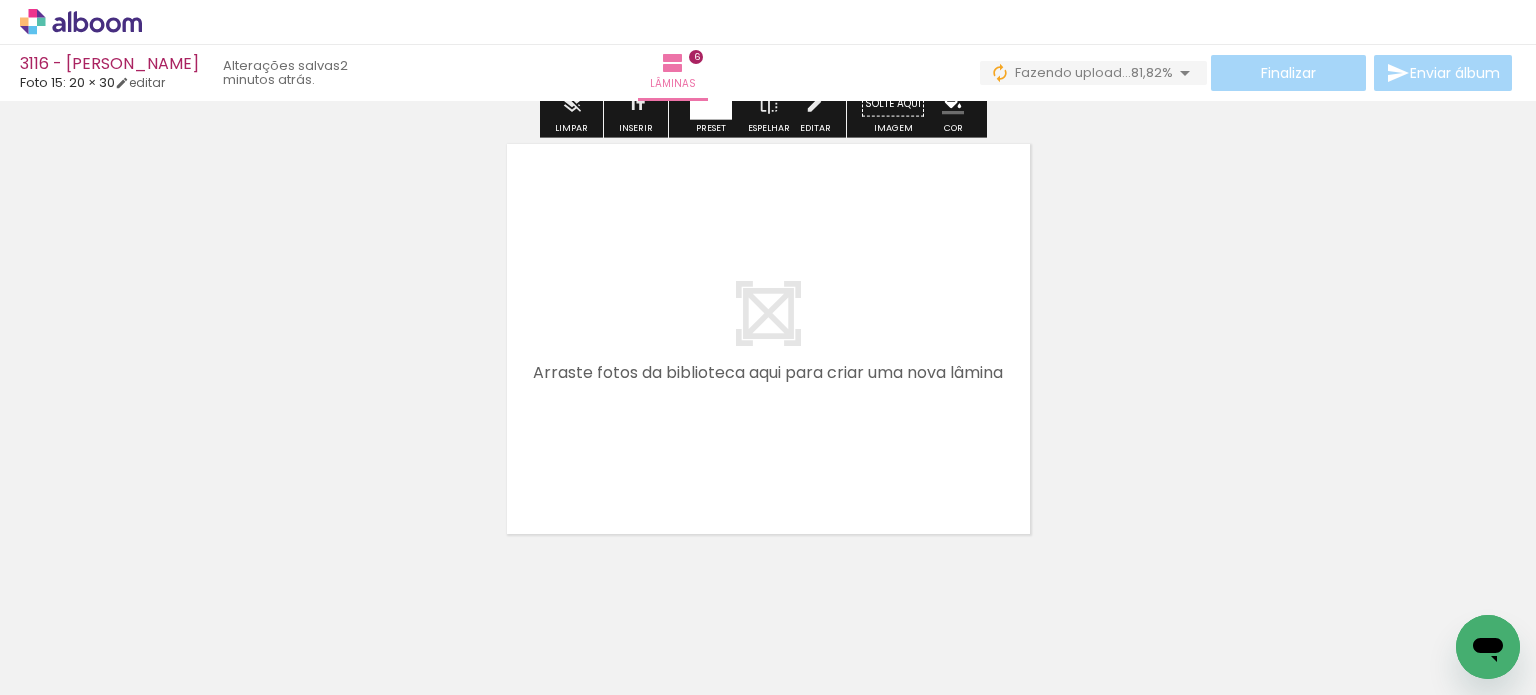 scroll, scrollTop: 2786, scrollLeft: 0, axis: vertical 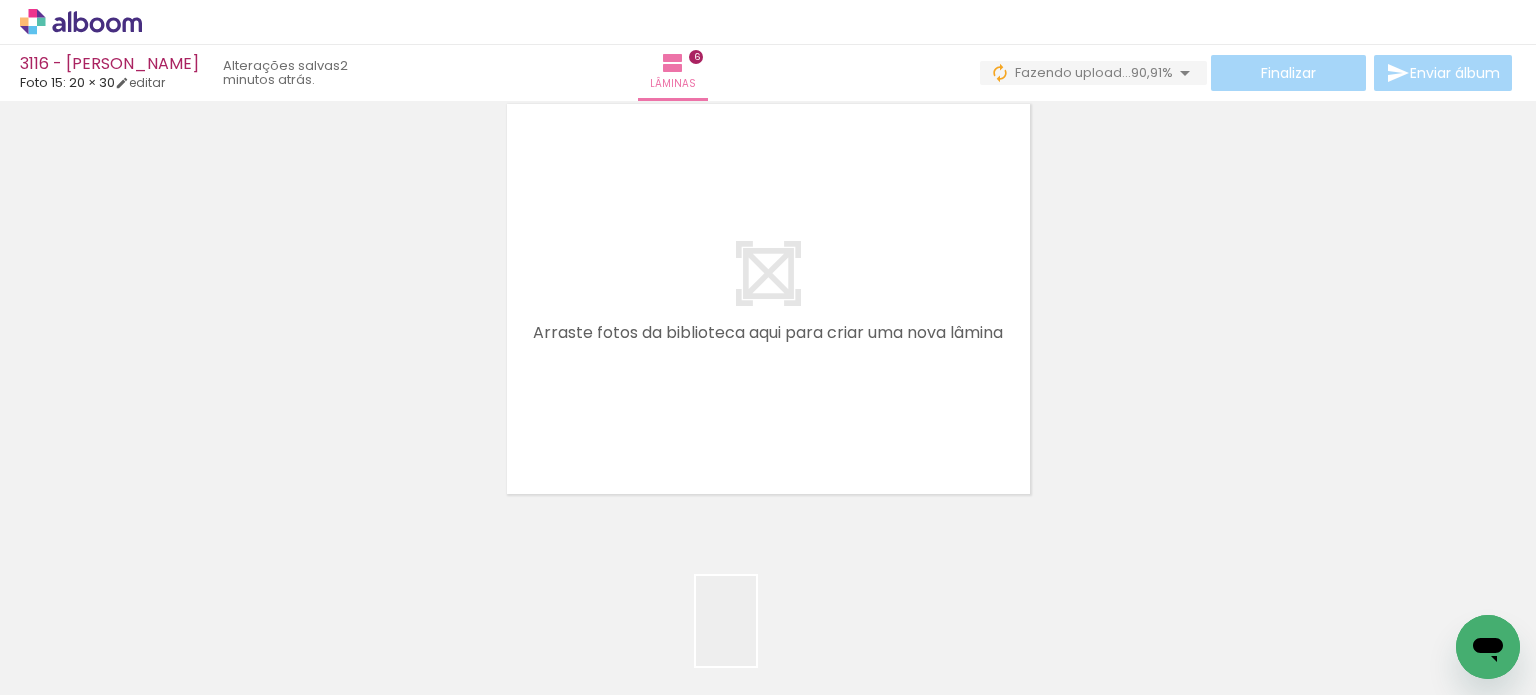 drag, startPoint x: 756, startPoint y: 636, endPoint x: 646, endPoint y: 322, distance: 332.71008 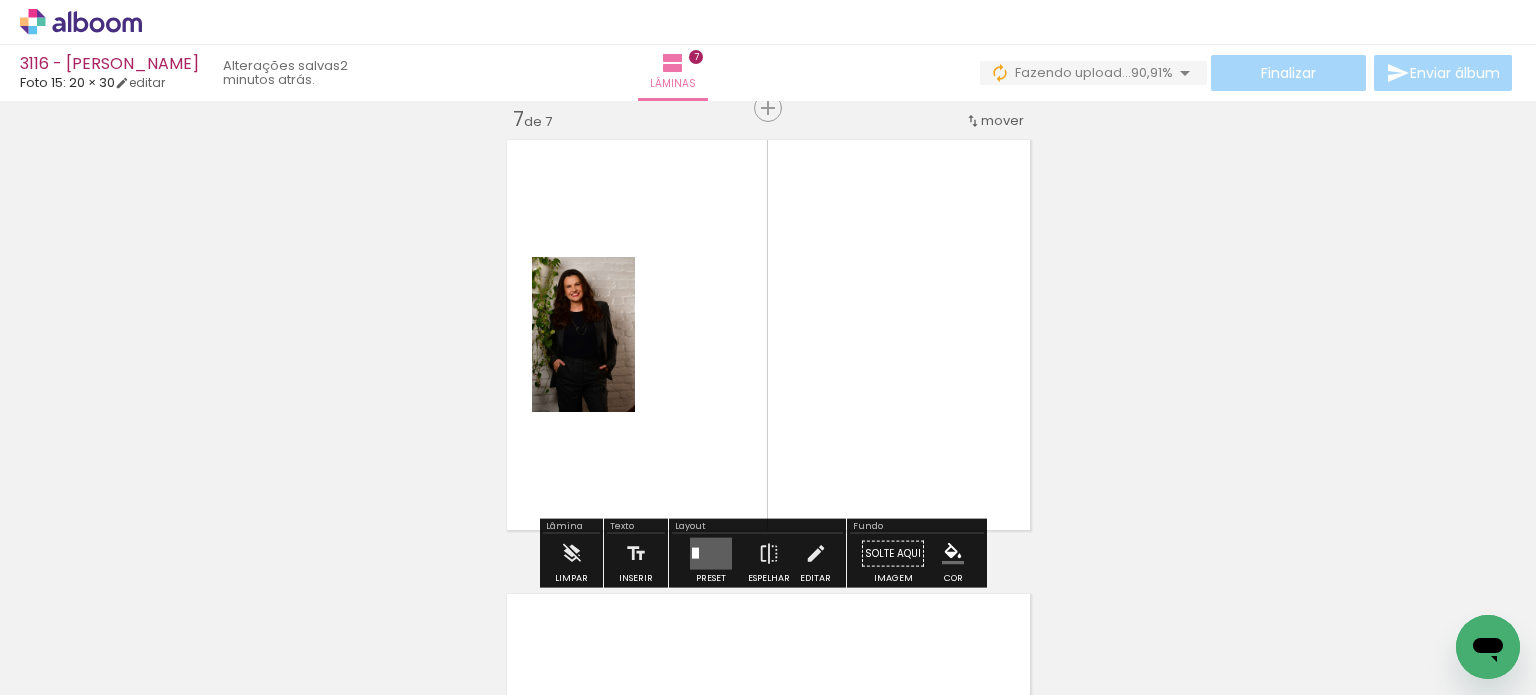 scroll, scrollTop: 2749, scrollLeft: 0, axis: vertical 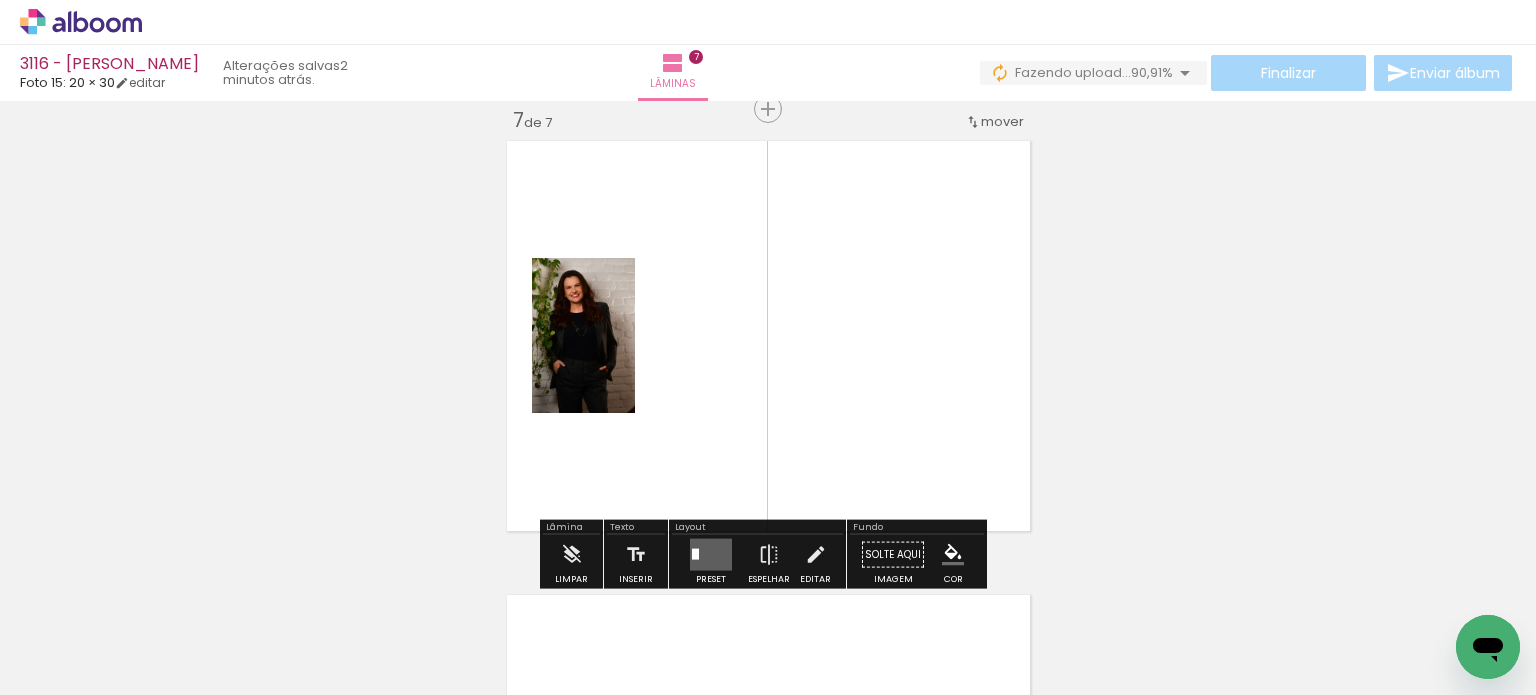 drag, startPoint x: 879, startPoint y: 614, endPoint x: 664, endPoint y: 291, distance: 388.01288 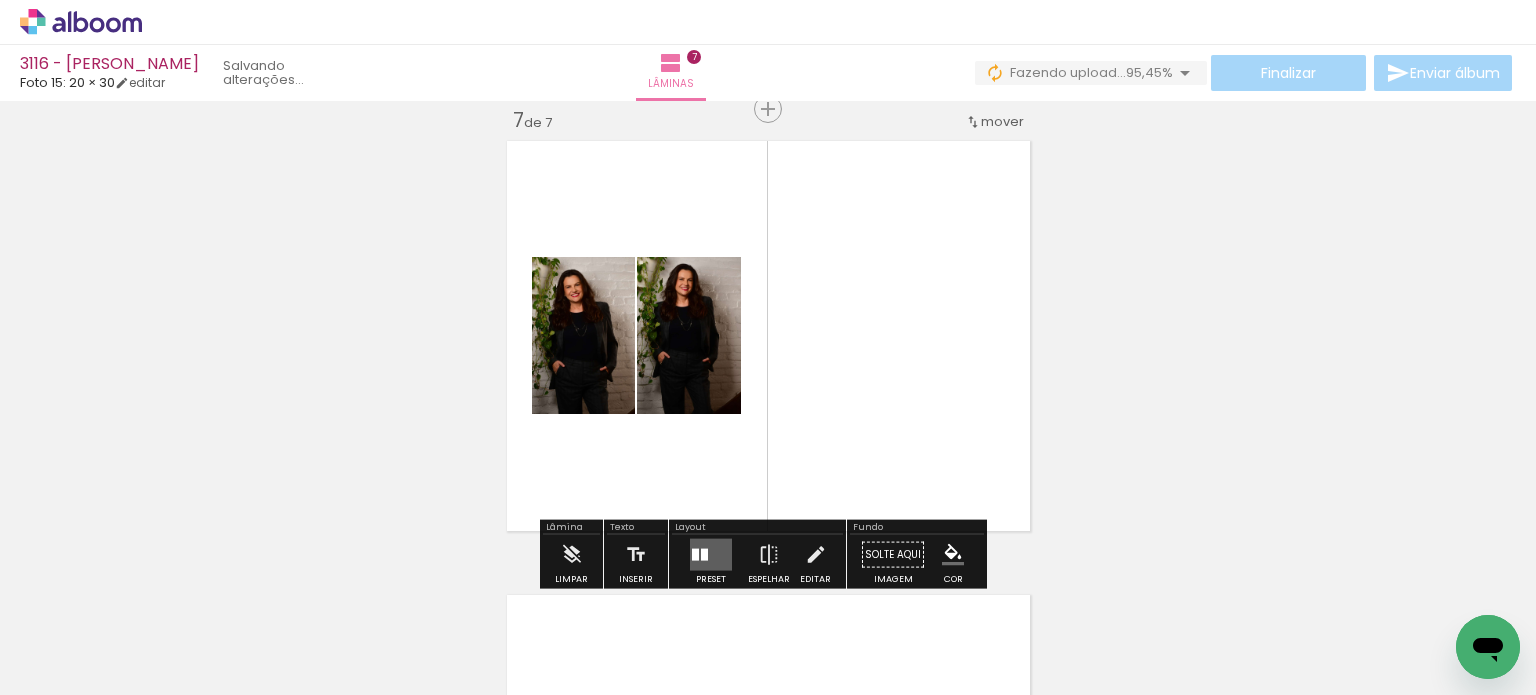 click at bounding box center [711, 555] 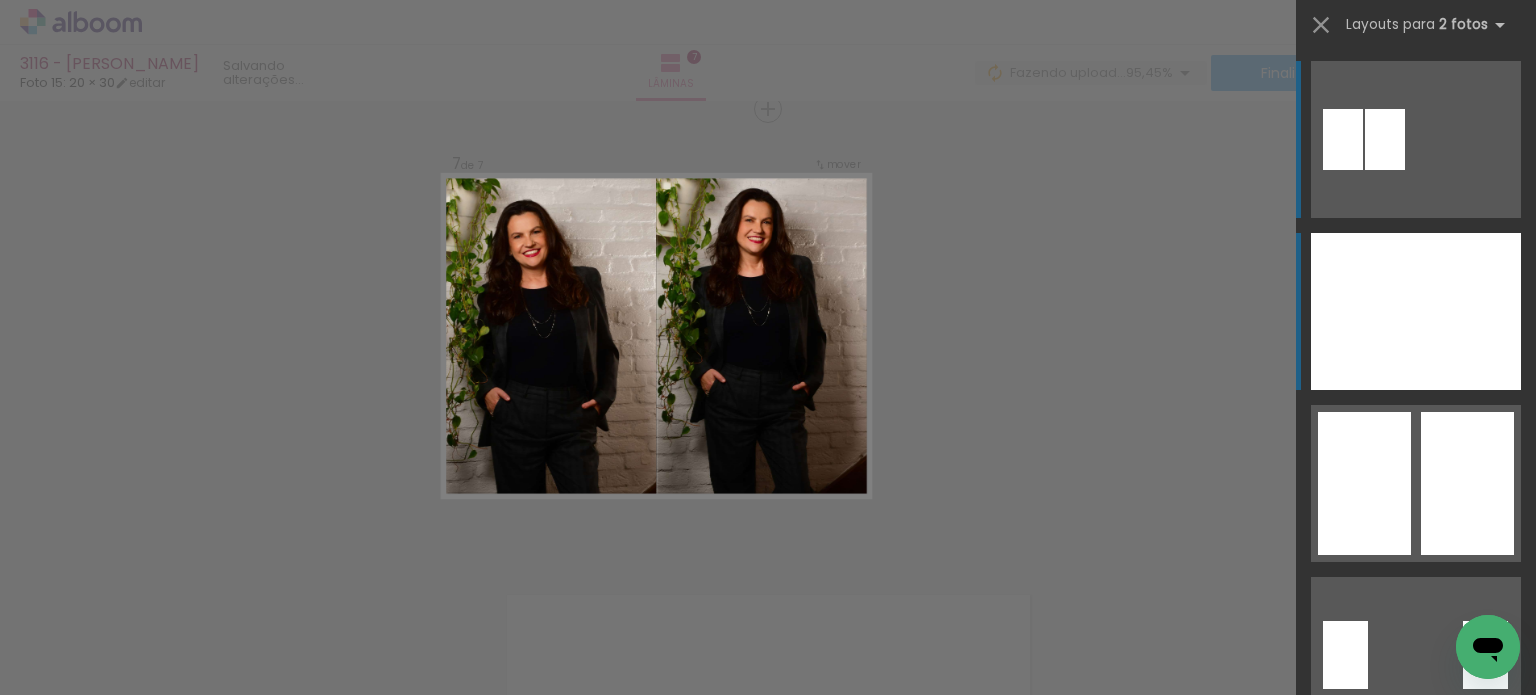 click at bounding box center [1363, 311] 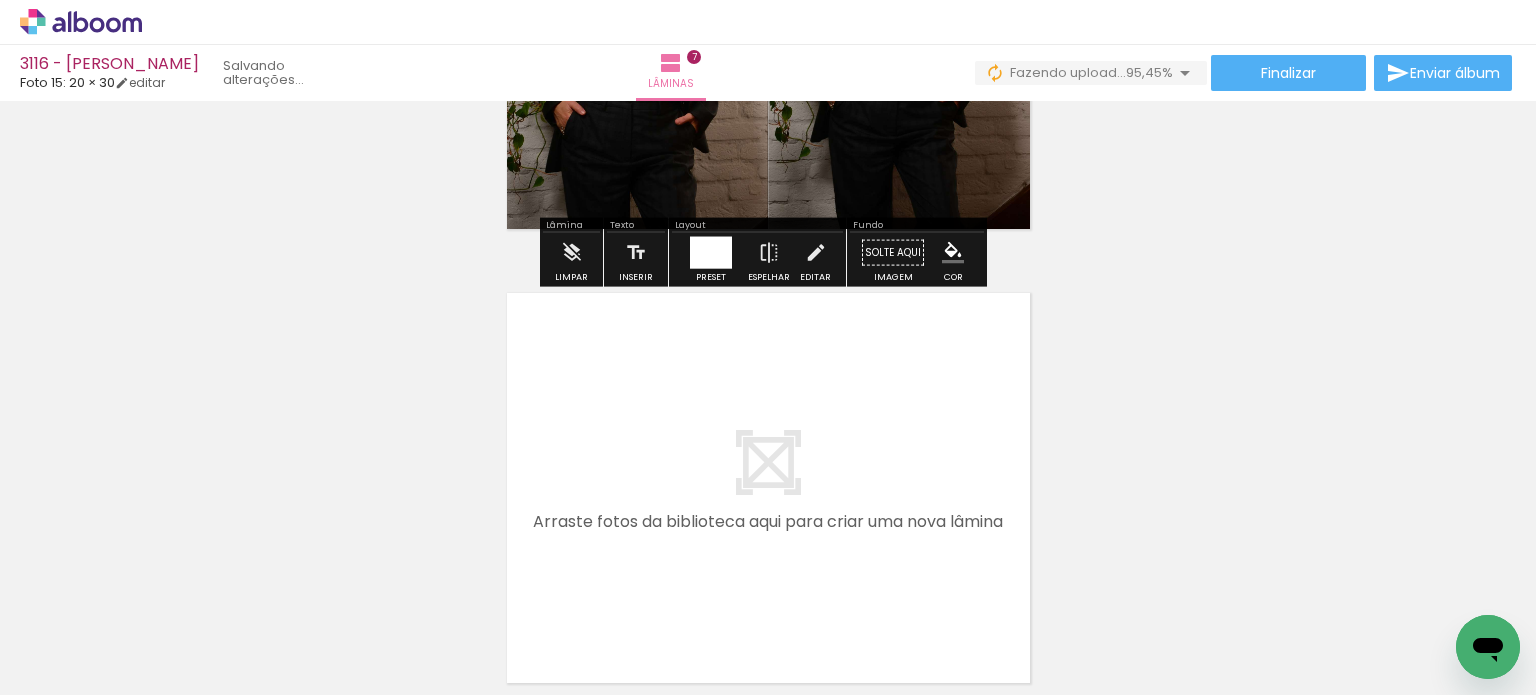scroll, scrollTop: 3149, scrollLeft: 0, axis: vertical 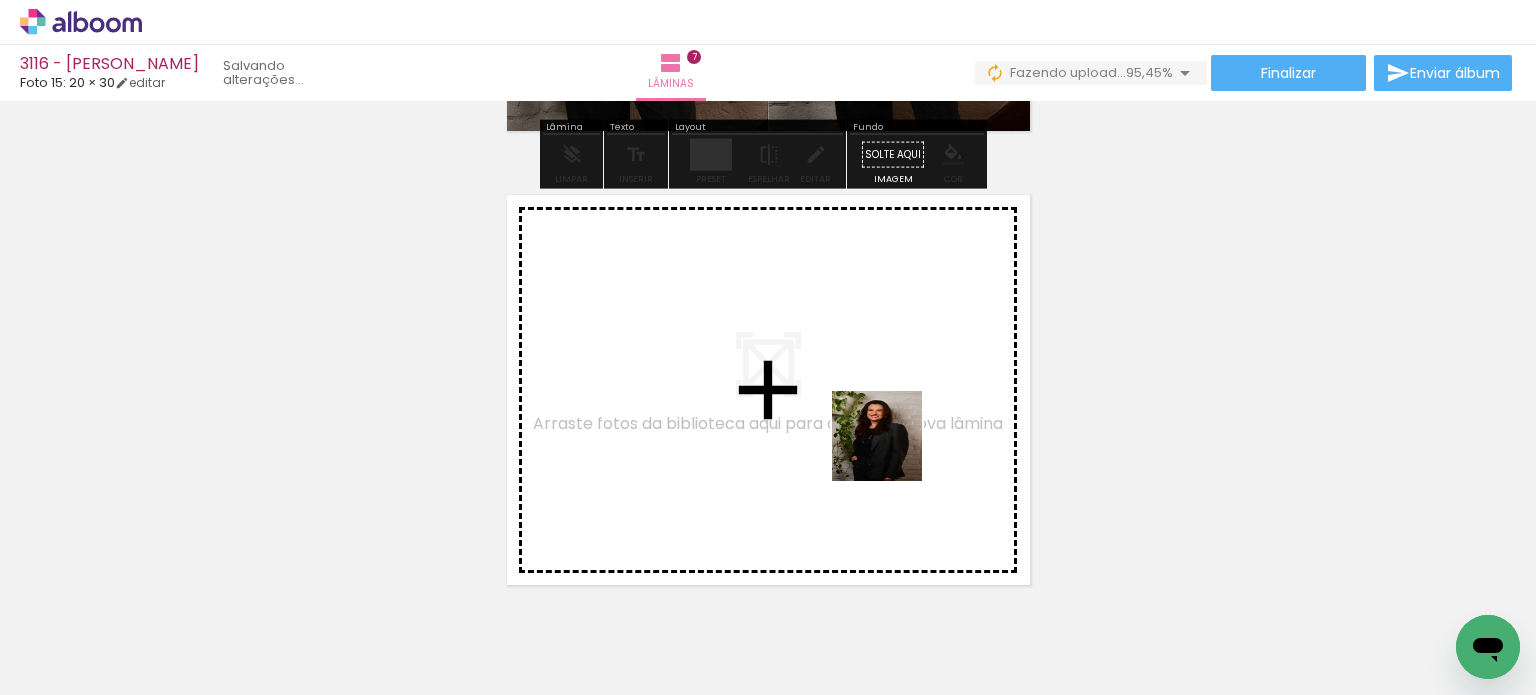 drag, startPoint x: 1025, startPoint y: 644, endPoint x: 892, endPoint y: 451, distance: 234.38857 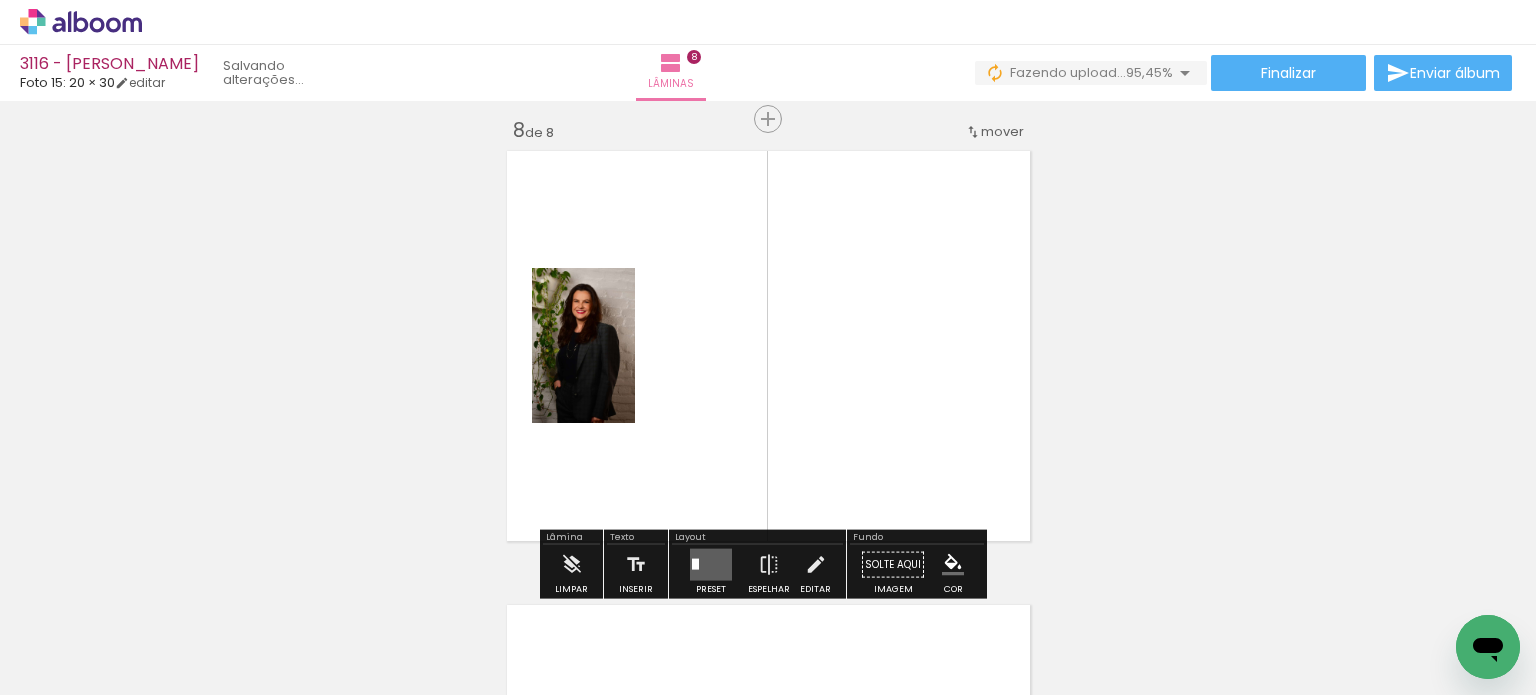 scroll, scrollTop: 3203, scrollLeft: 0, axis: vertical 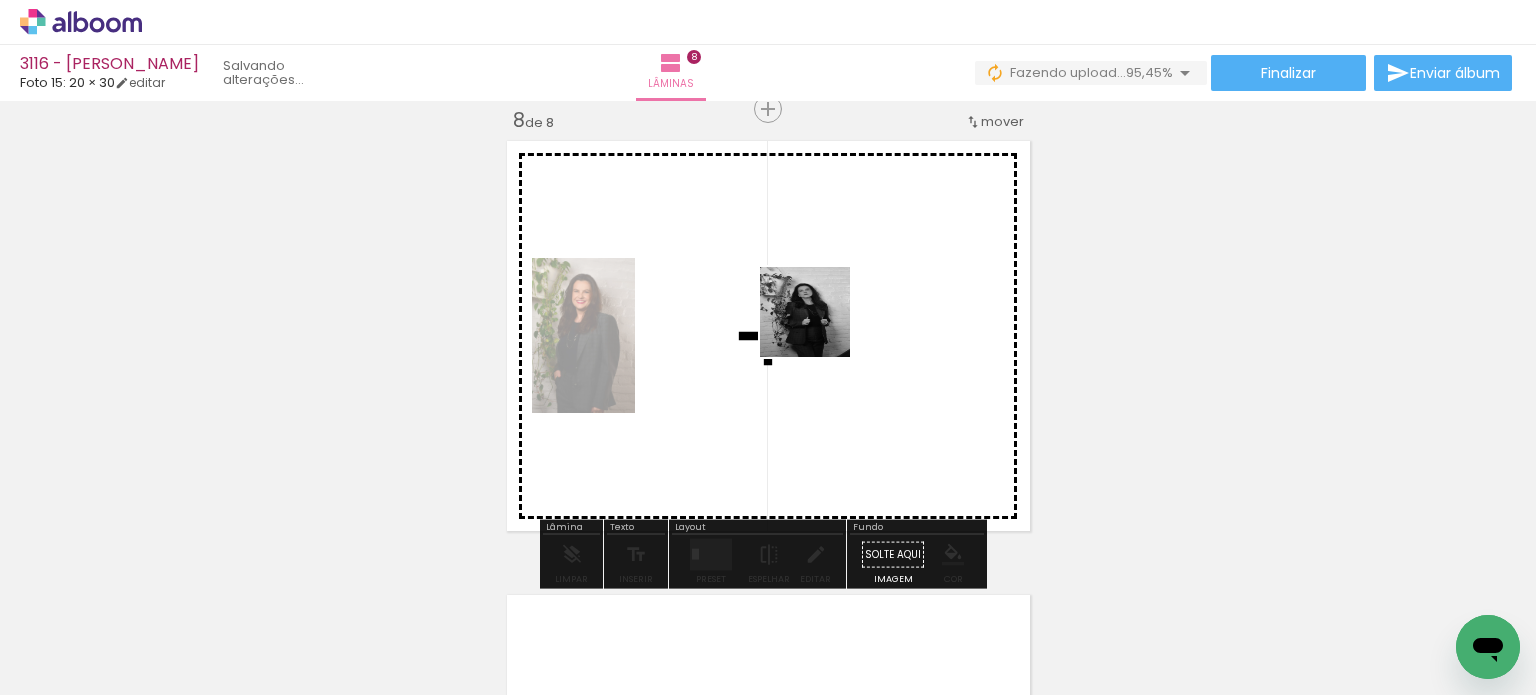 drag, startPoint x: 1119, startPoint y: 647, endPoint x: 812, endPoint y: 383, distance: 404.9012 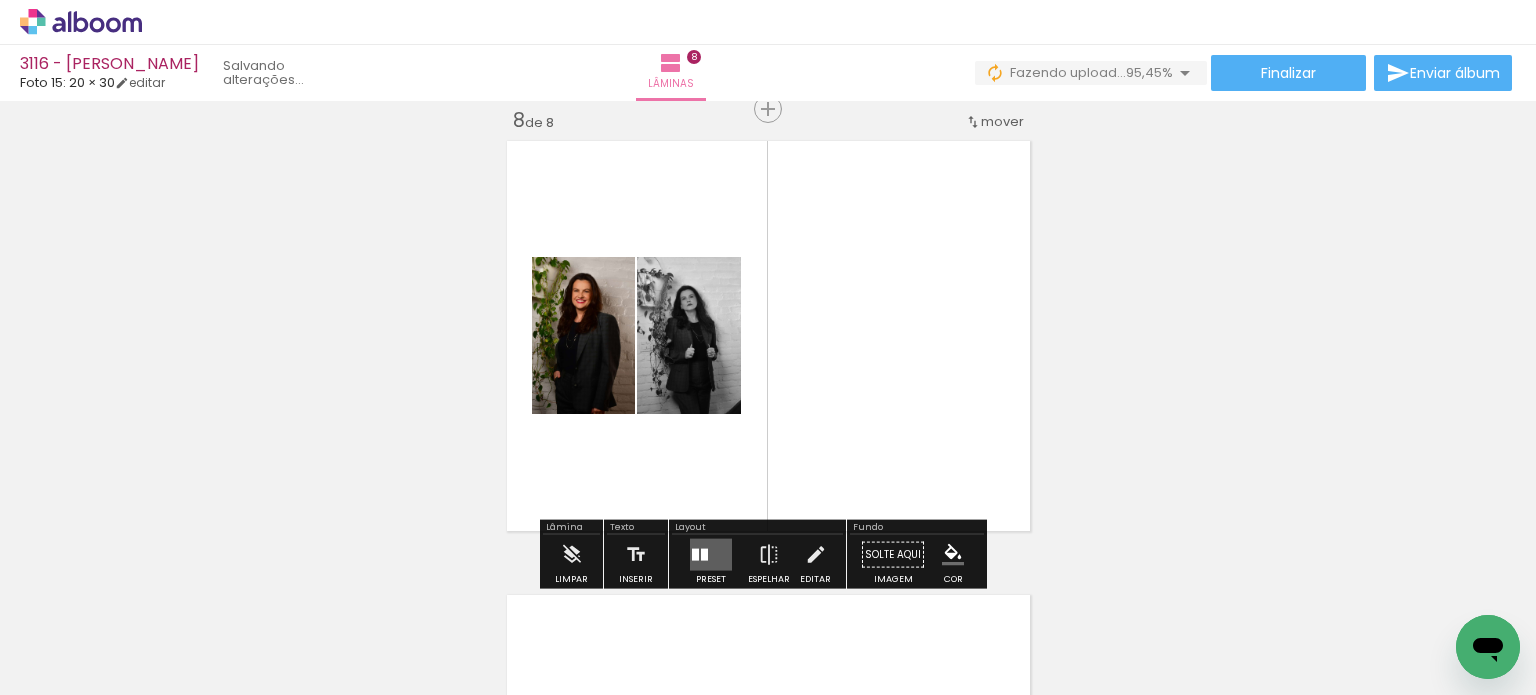 click at bounding box center [711, 555] 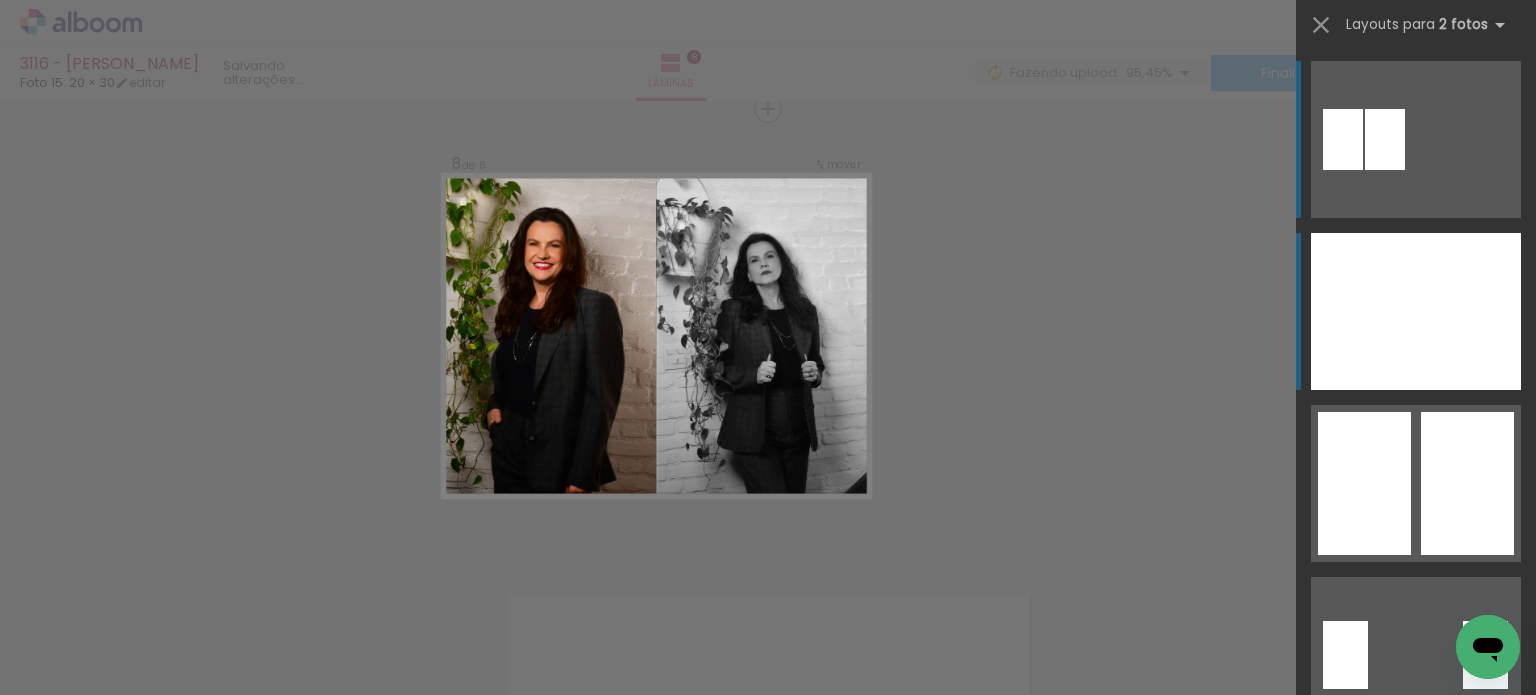 click at bounding box center [1363, 311] 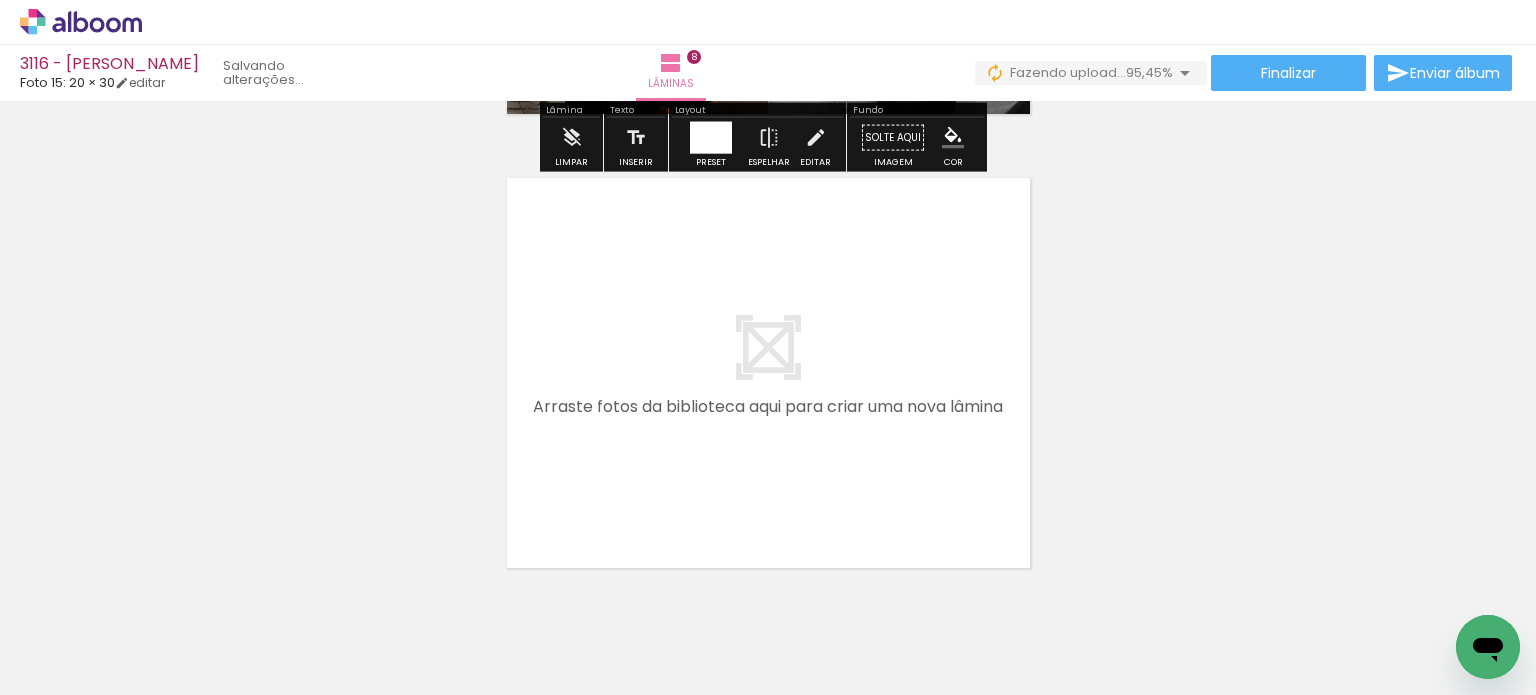 scroll, scrollTop: 3694, scrollLeft: 0, axis: vertical 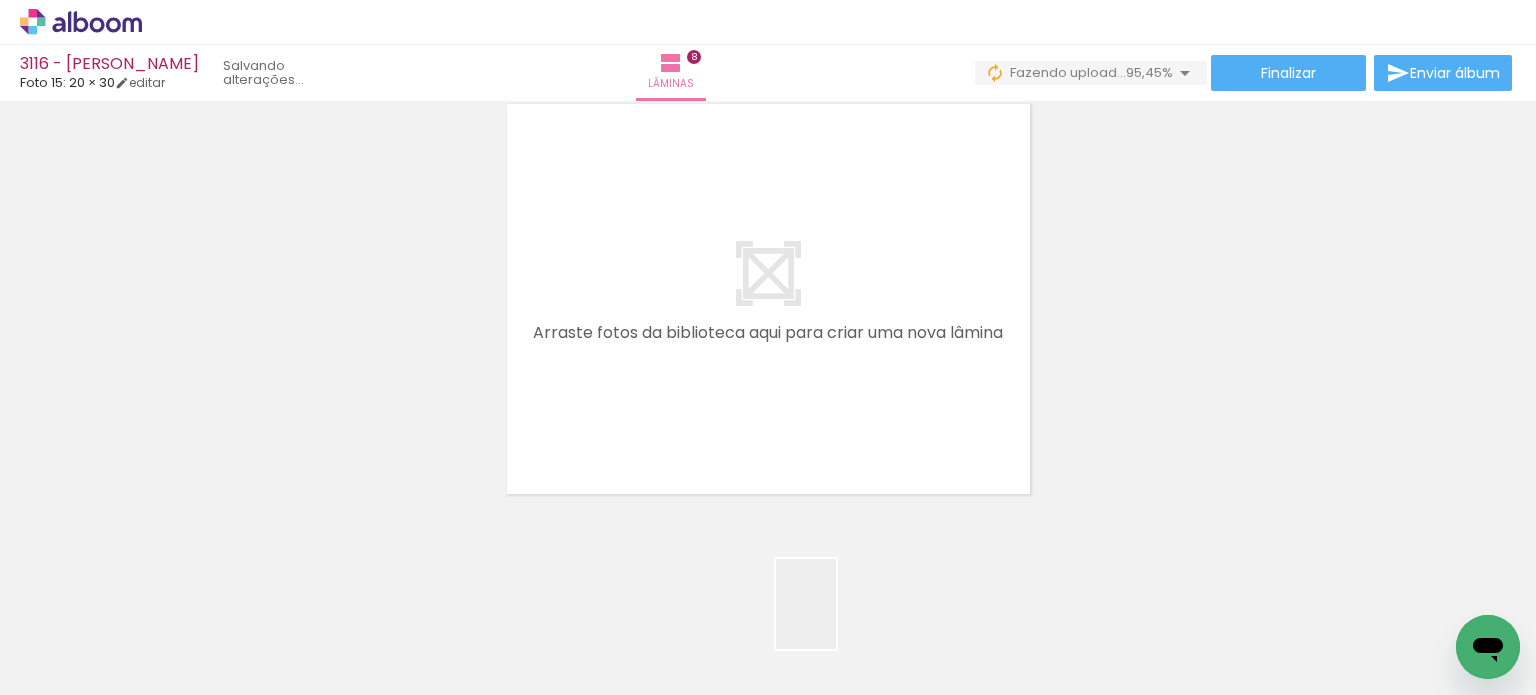 drag, startPoint x: 841, startPoint y: 637, endPoint x: 769, endPoint y: 489, distance: 164.58432 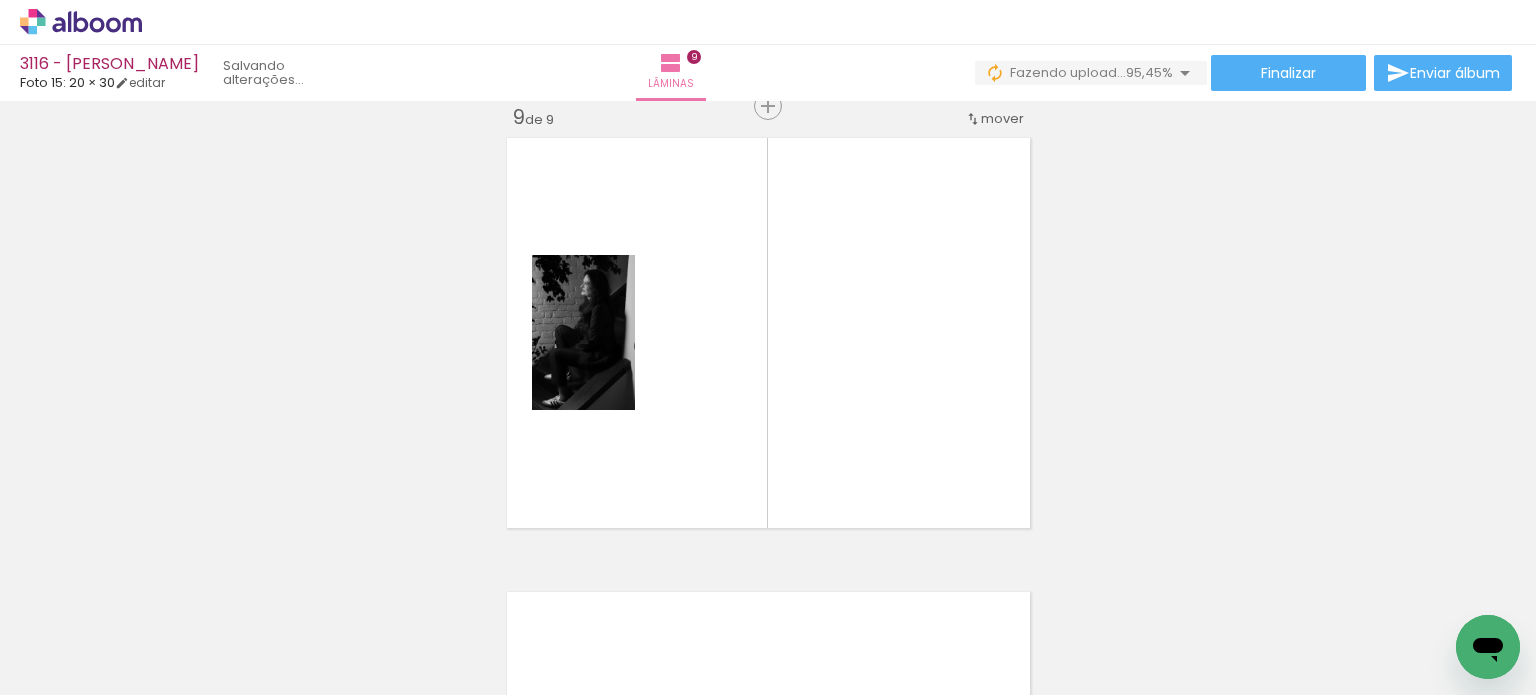 scroll, scrollTop: 3657, scrollLeft: 0, axis: vertical 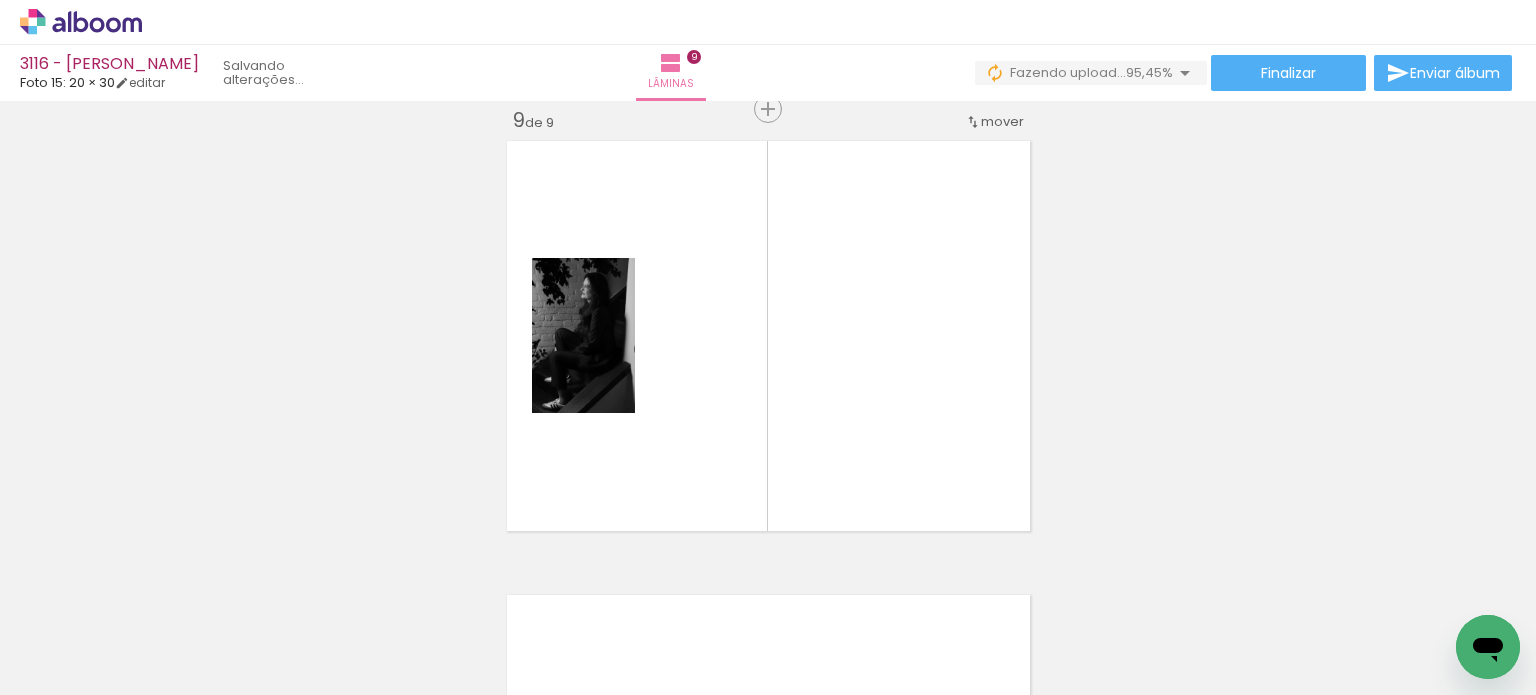 drag, startPoint x: 967, startPoint y: 640, endPoint x: 810, endPoint y: 384, distance: 300.30817 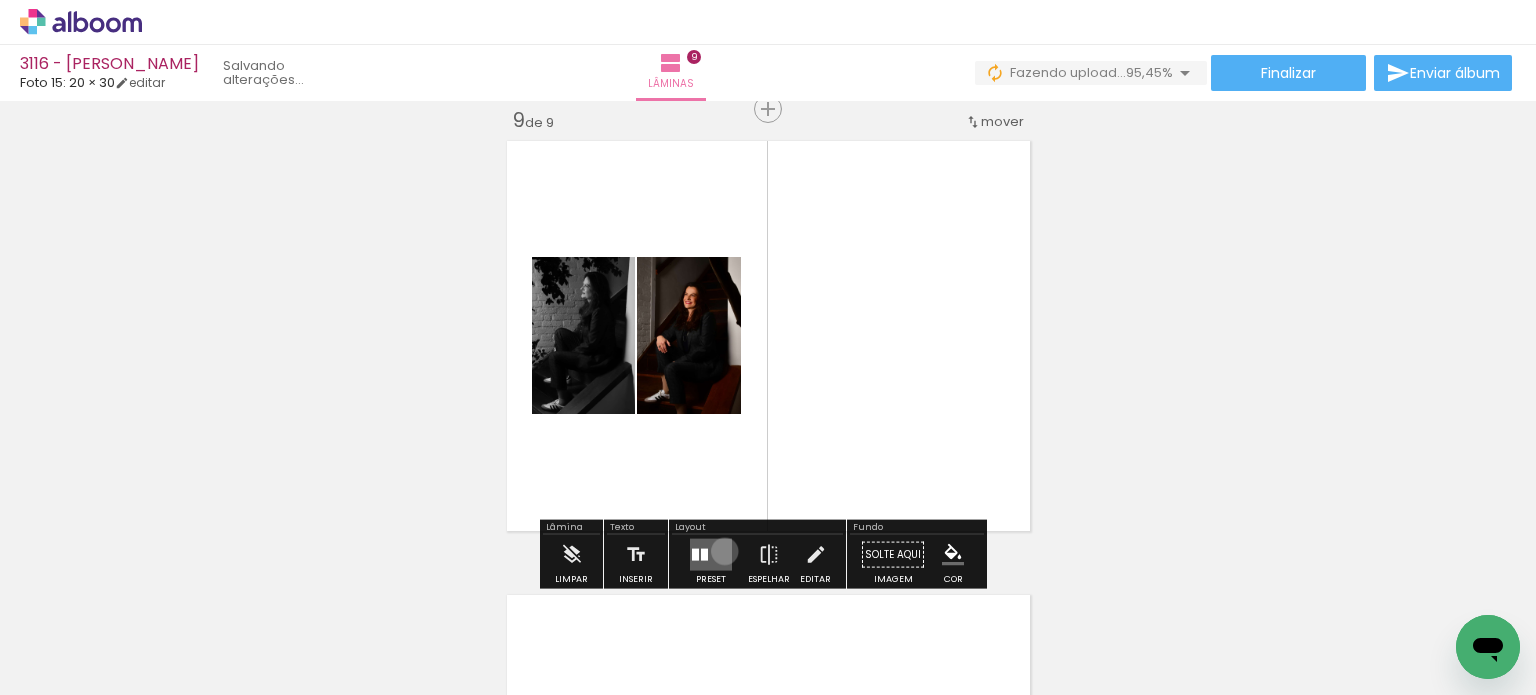 click at bounding box center [711, 555] 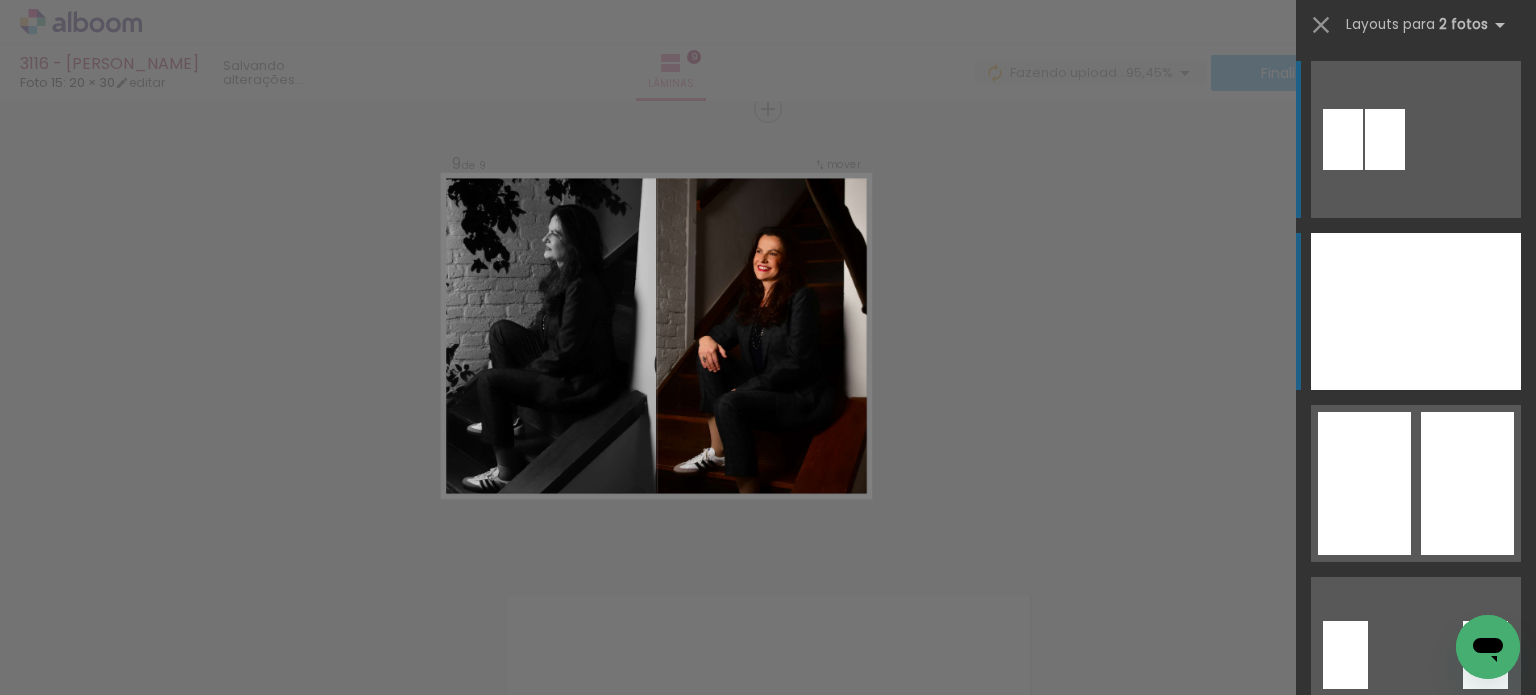 click at bounding box center [1363, 311] 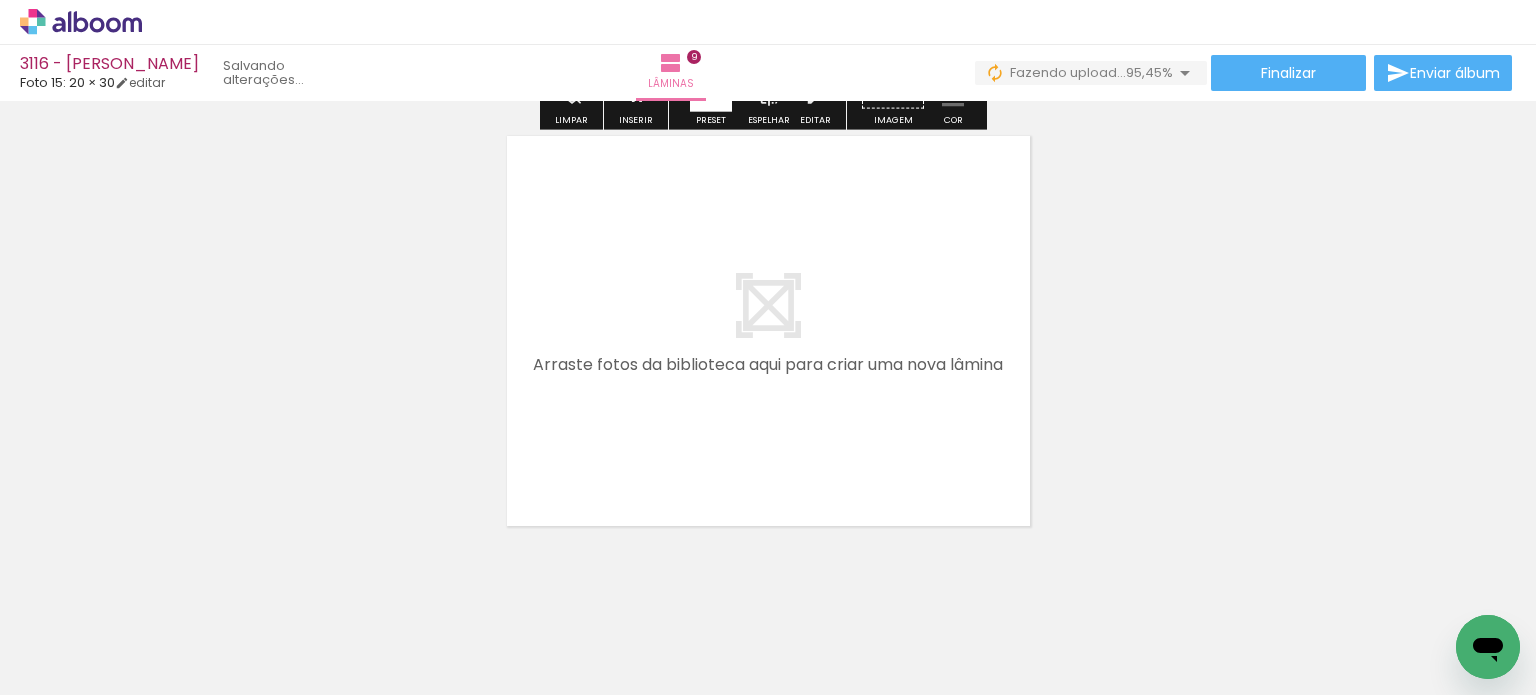 scroll, scrollTop: 4148, scrollLeft: 0, axis: vertical 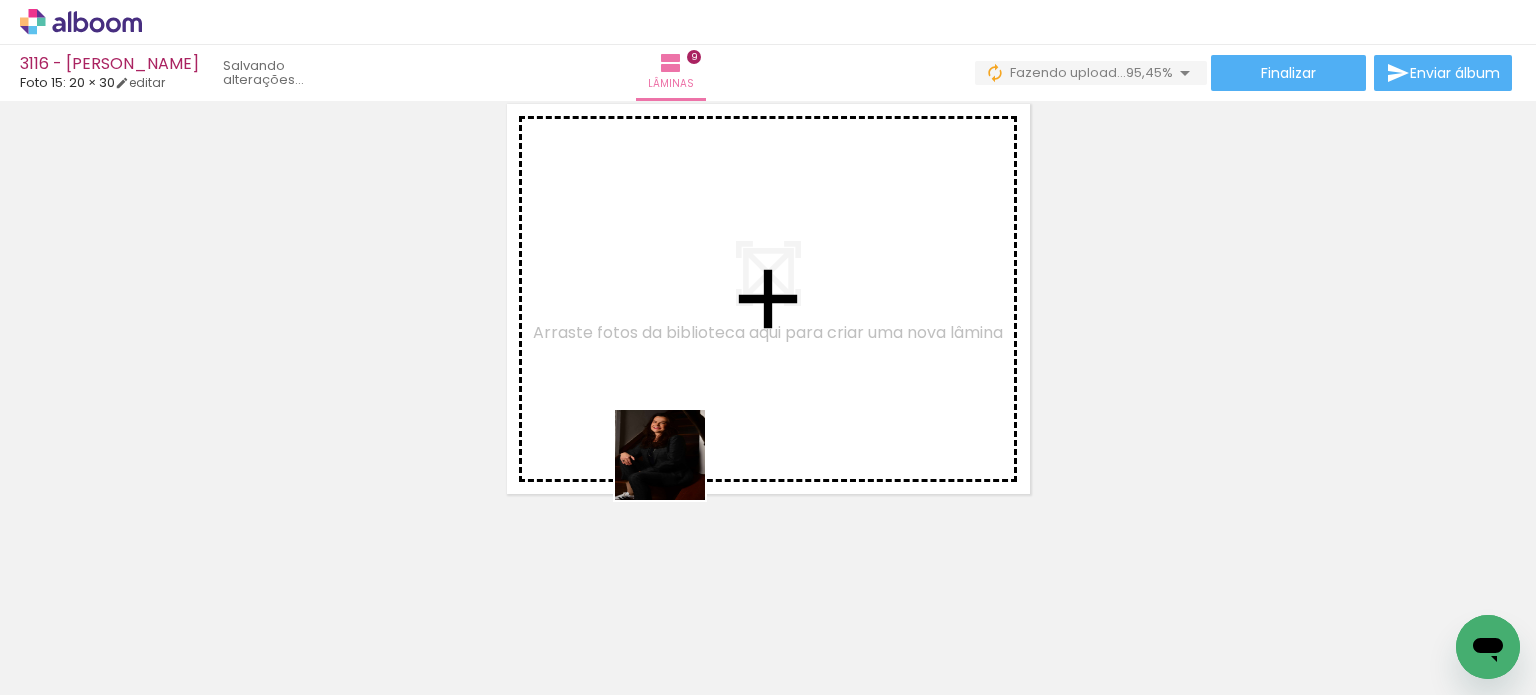 drag, startPoint x: 1078, startPoint y: 645, endPoint x: 741, endPoint y: 475, distance: 377.45065 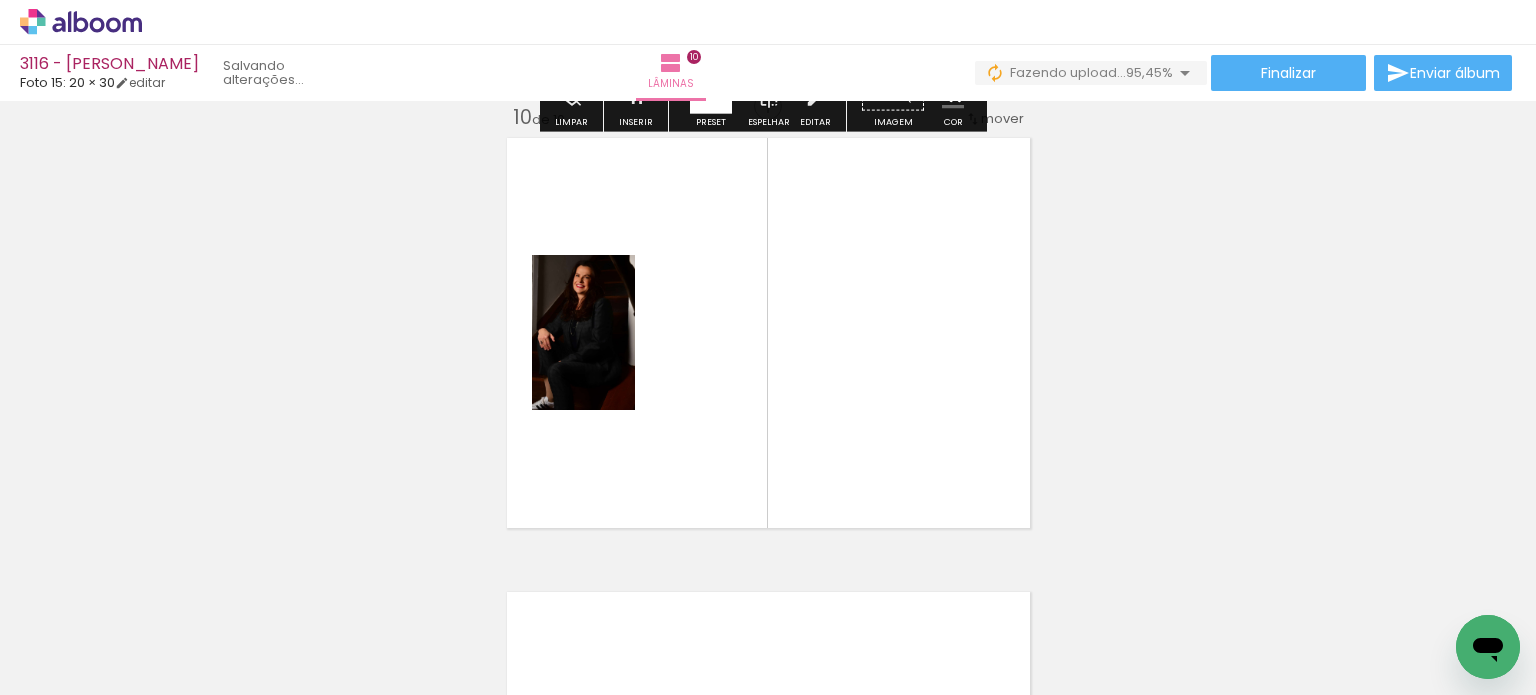 scroll, scrollTop: 4111, scrollLeft: 0, axis: vertical 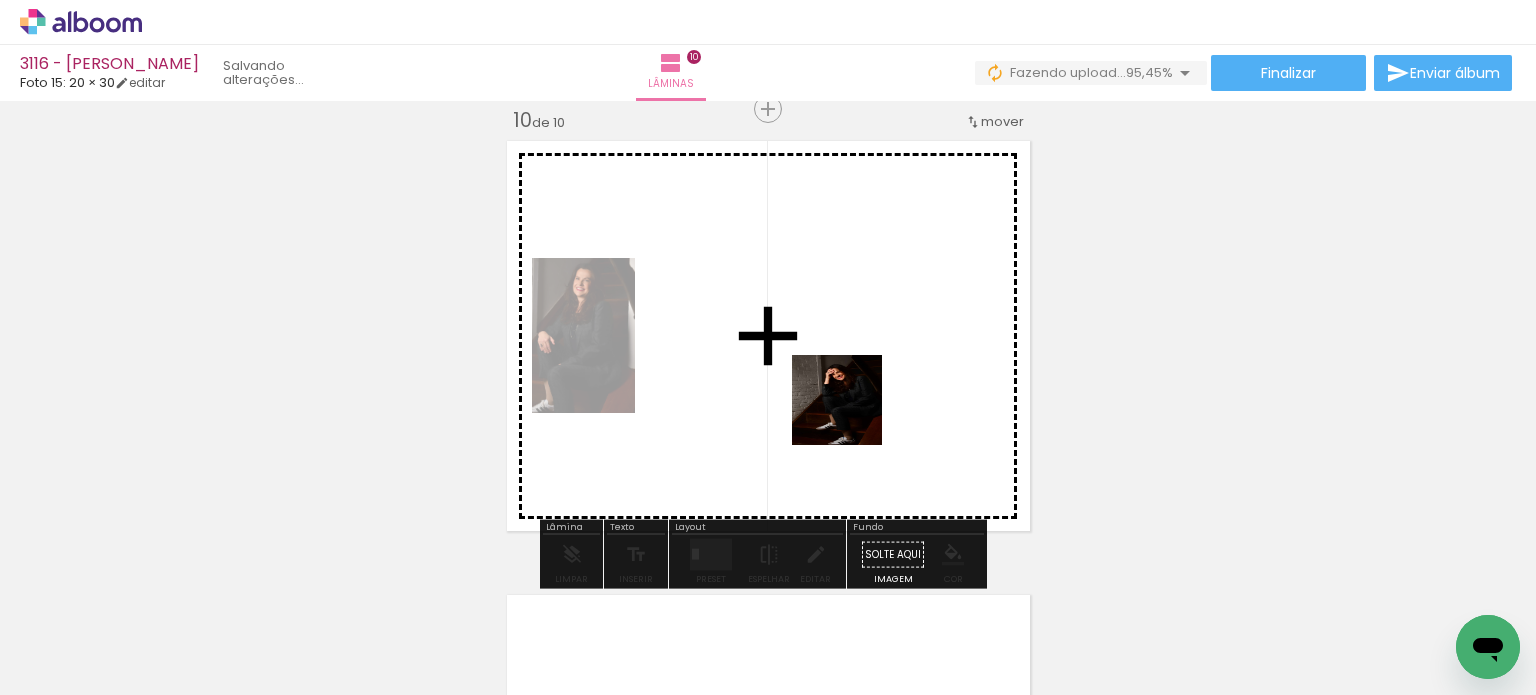 drag, startPoint x: 1173, startPoint y: 657, endPoint x: 844, endPoint y: 409, distance: 412.00122 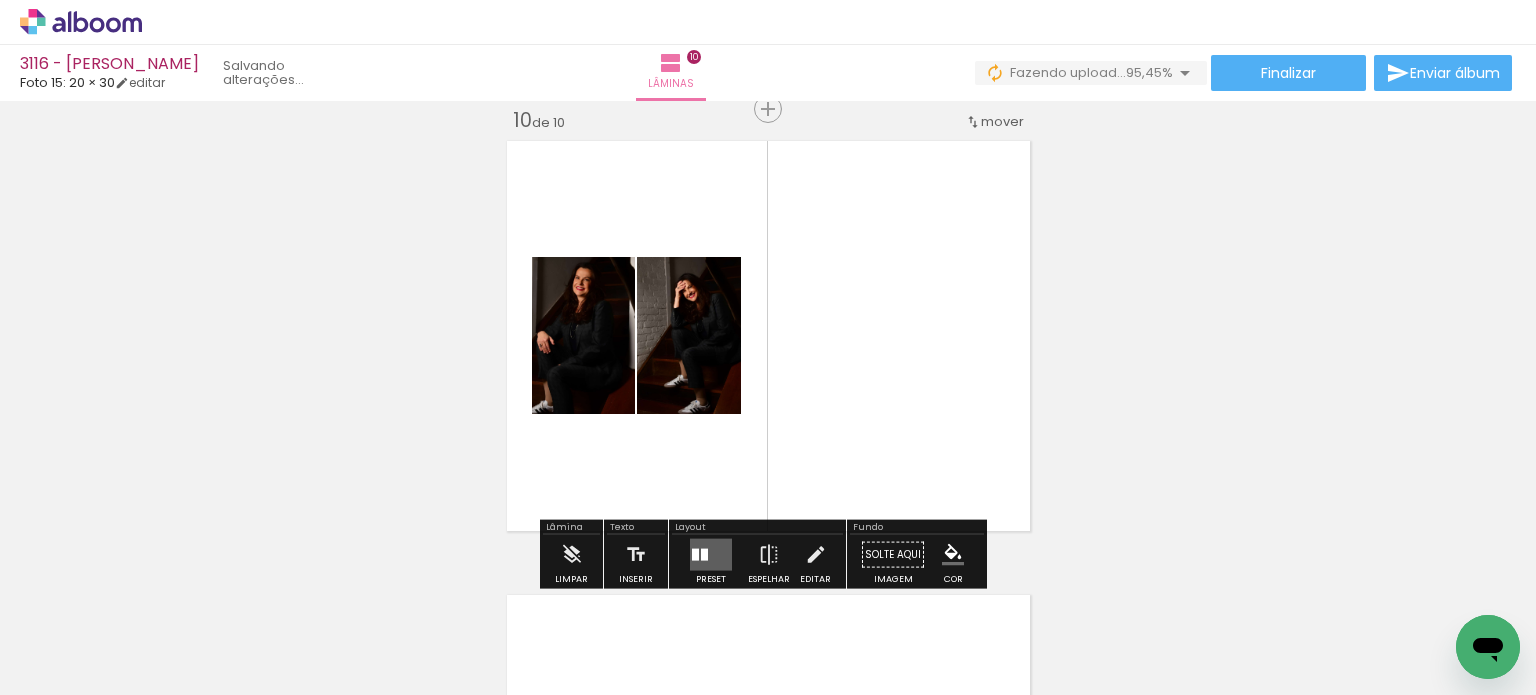click at bounding box center [711, 555] 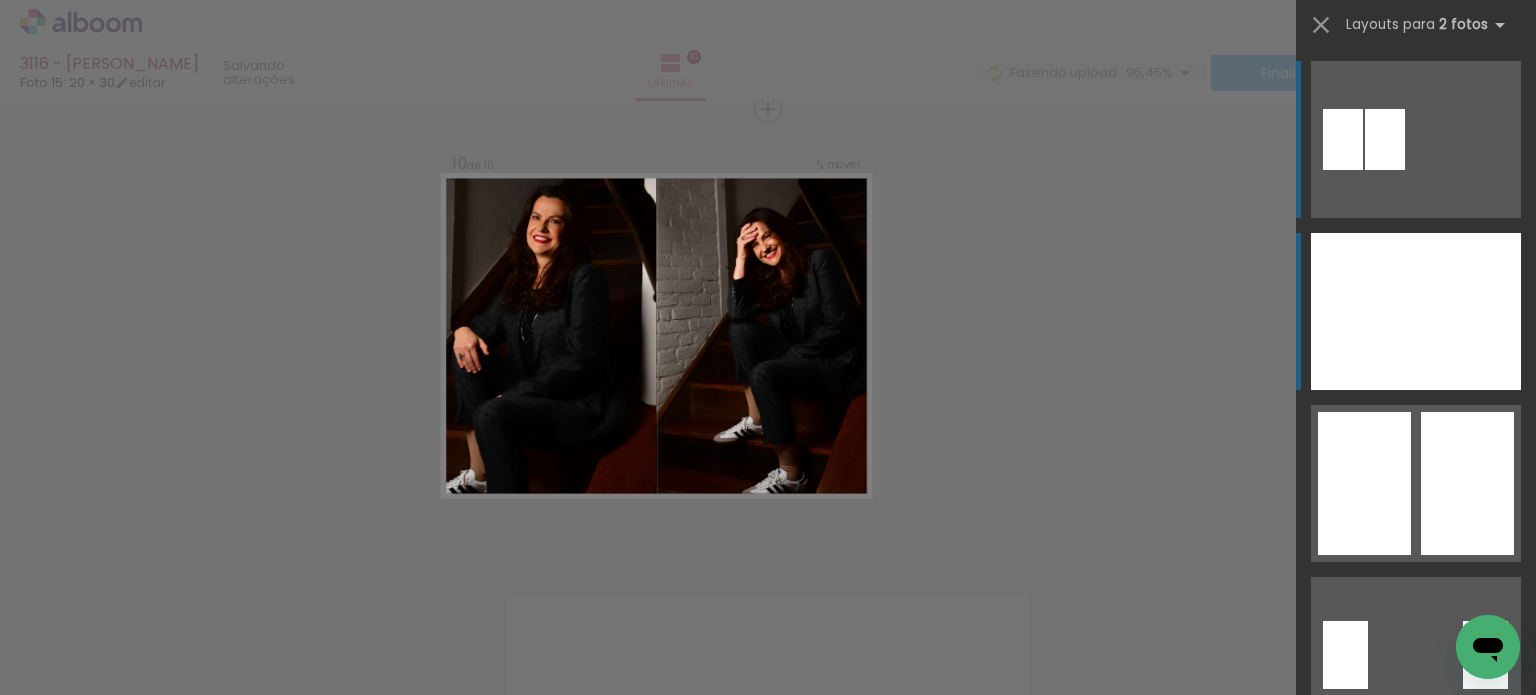 click at bounding box center [1363, 311] 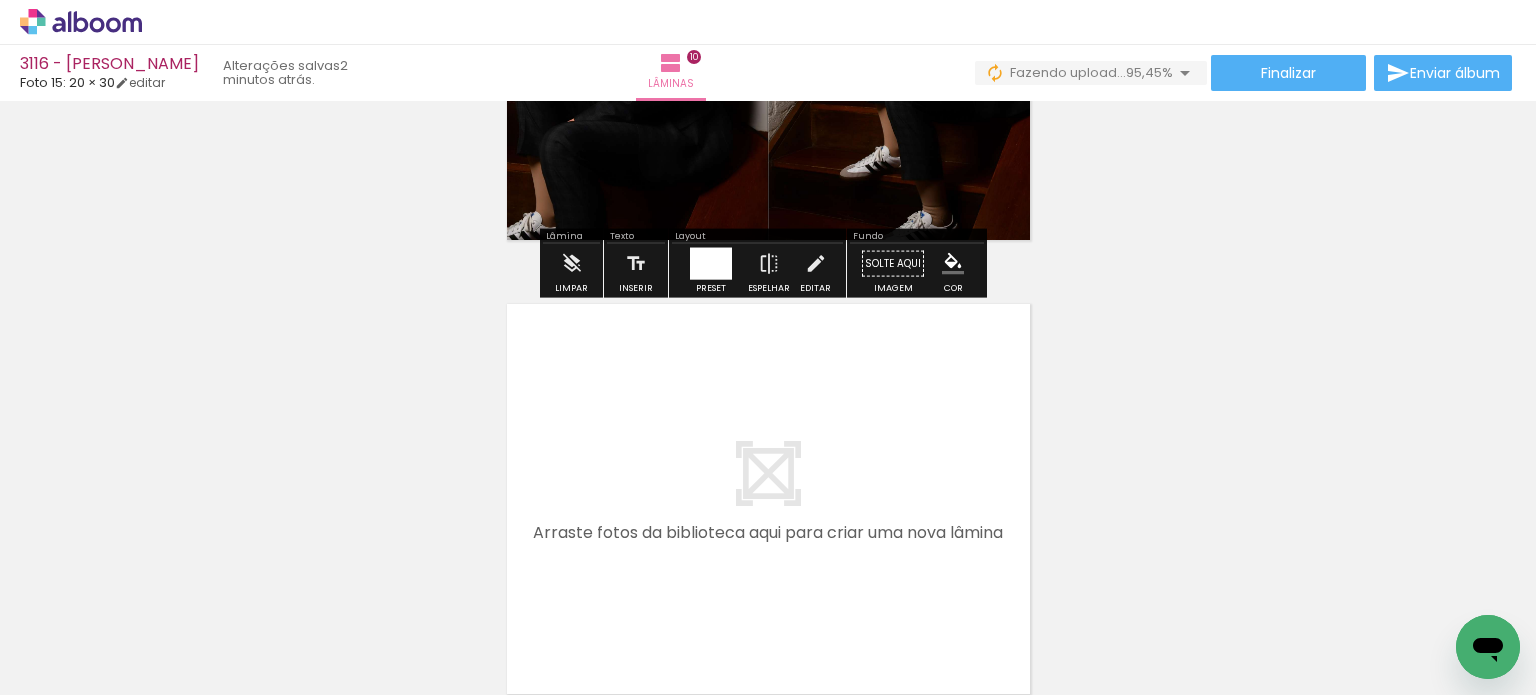 scroll, scrollTop: 4411, scrollLeft: 0, axis: vertical 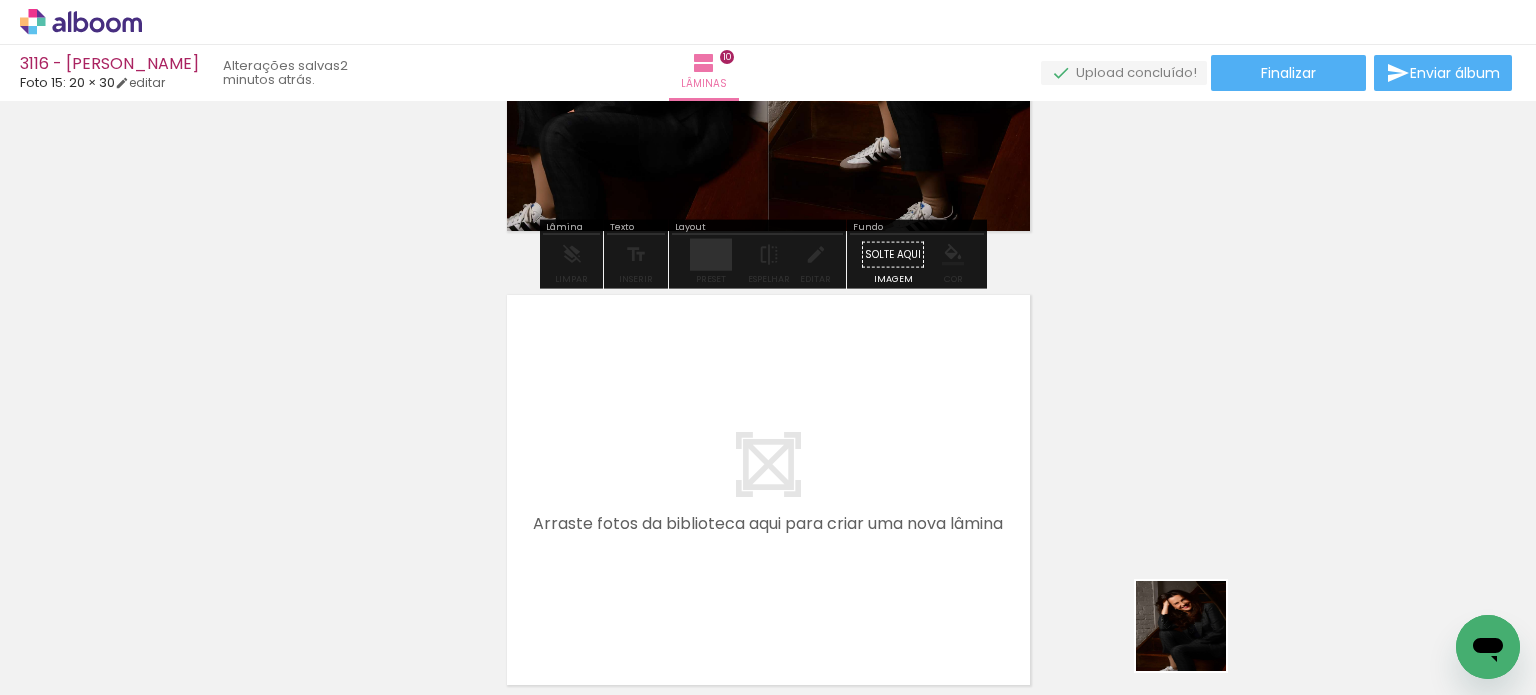 click at bounding box center [1231, 627] 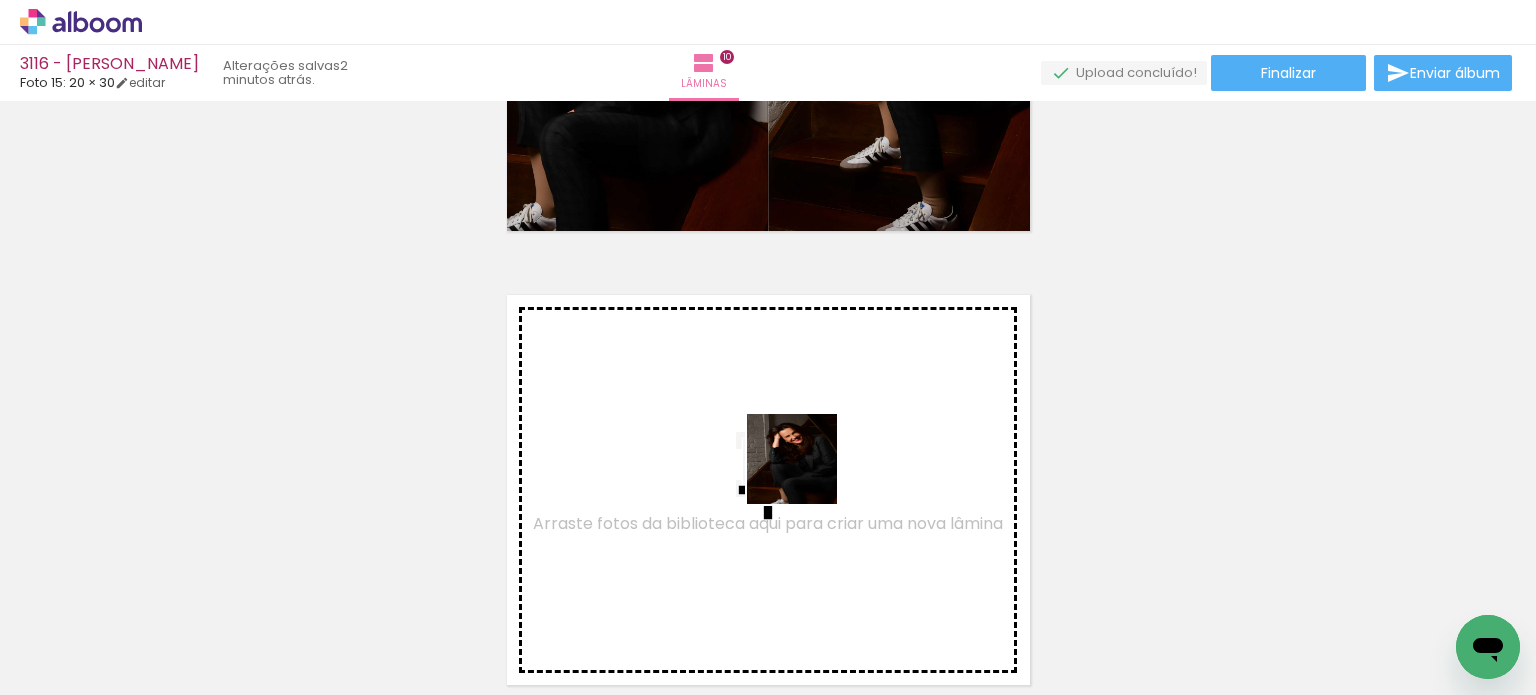 drag, startPoint x: 1237, startPoint y: 641, endPoint x: 775, endPoint y: 469, distance: 492.9787 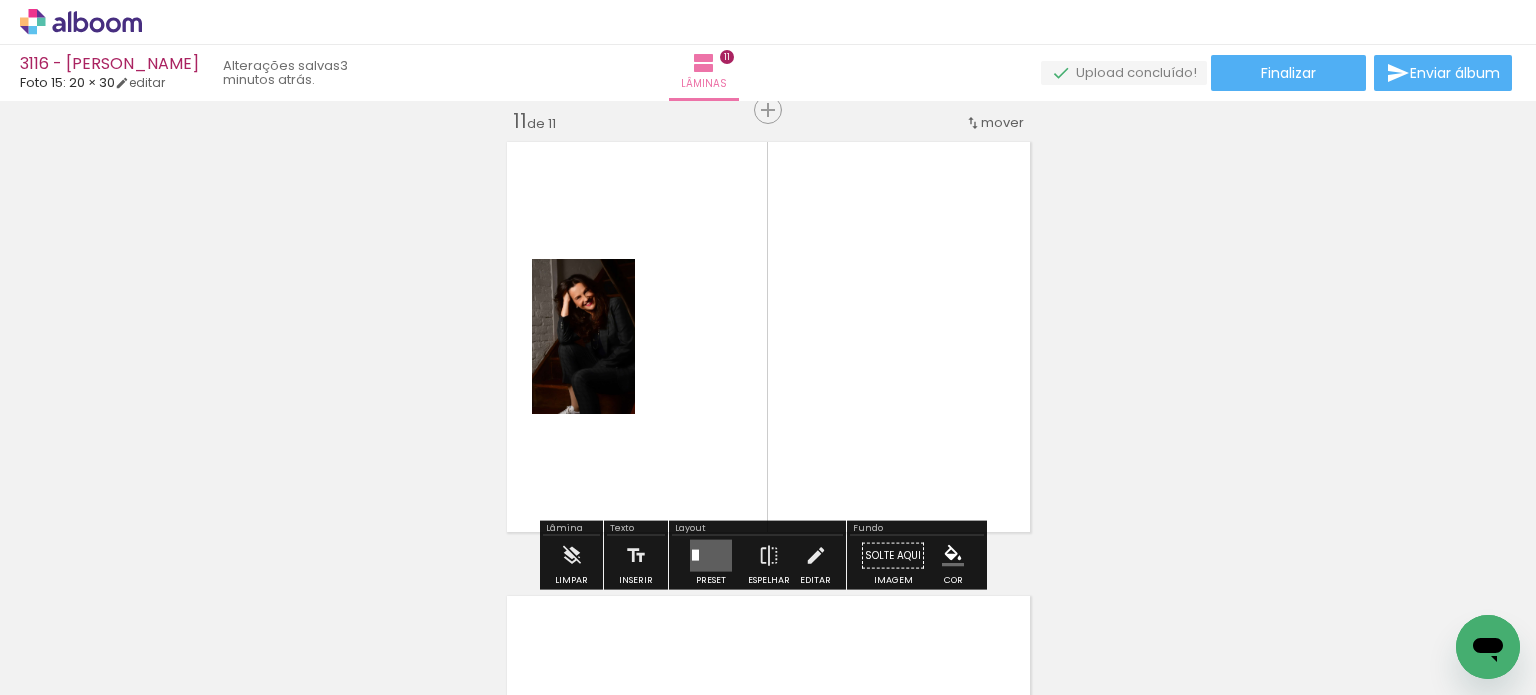 scroll, scrollTop: 4565, scrollLeft: 0, axis: vertical 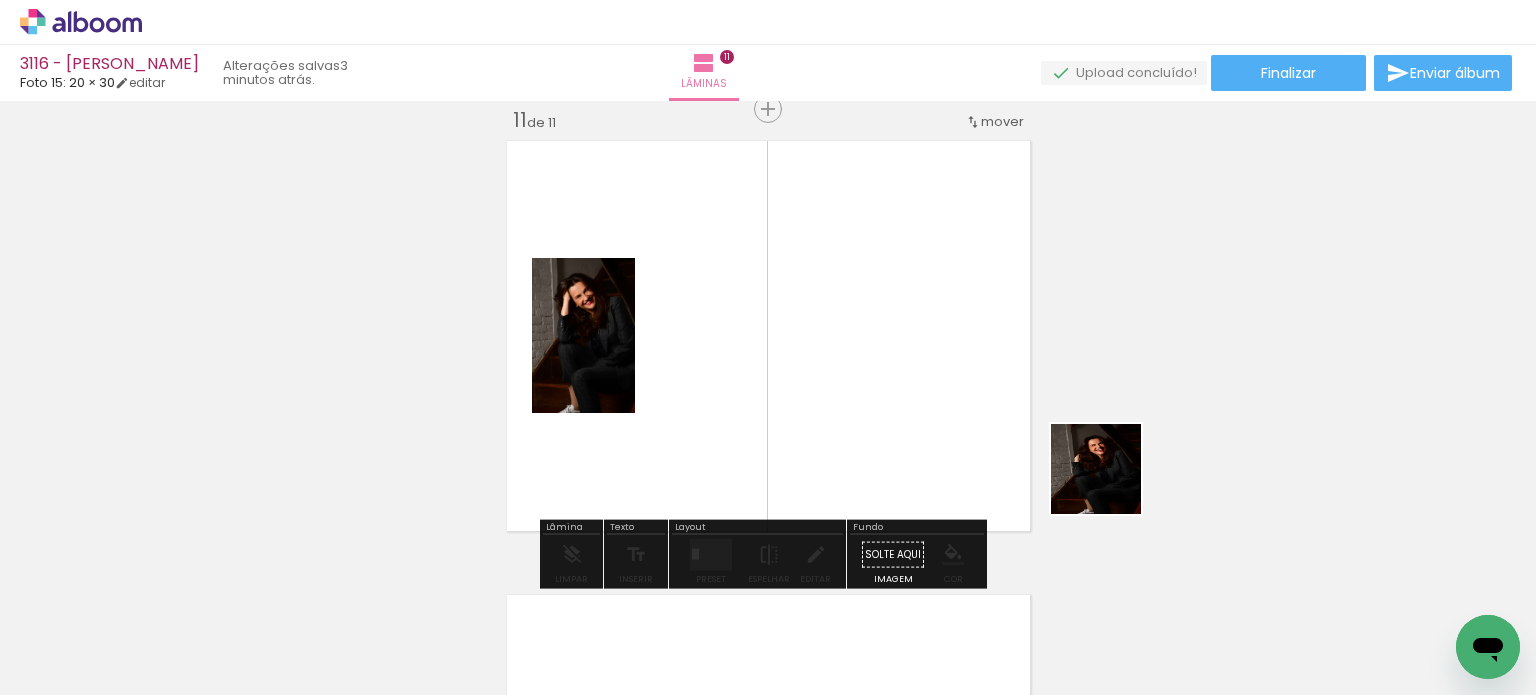 drag, startPoint x: 1333, startPoint y: 616, endPoint x: 868, endPoint y: 430, distance: 500.8203 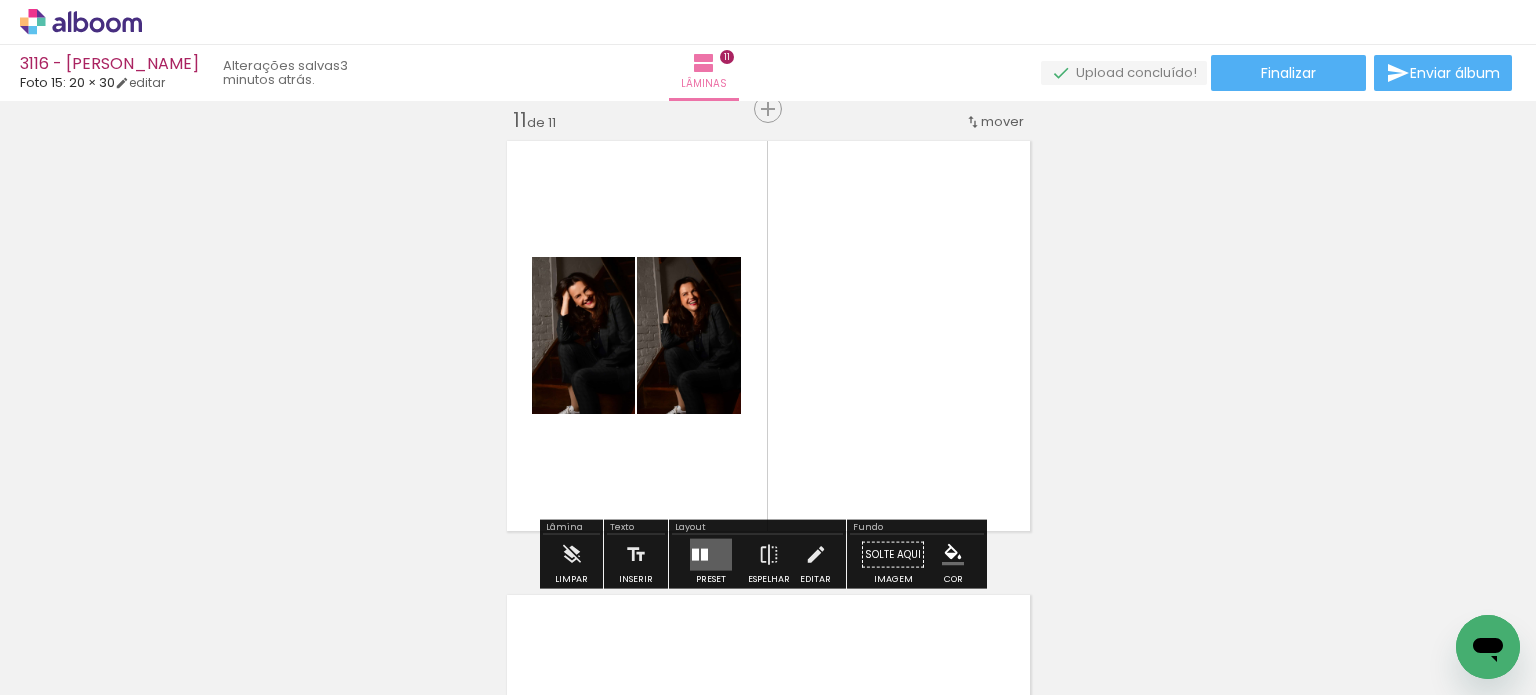 click at bounding box center (711, 555) 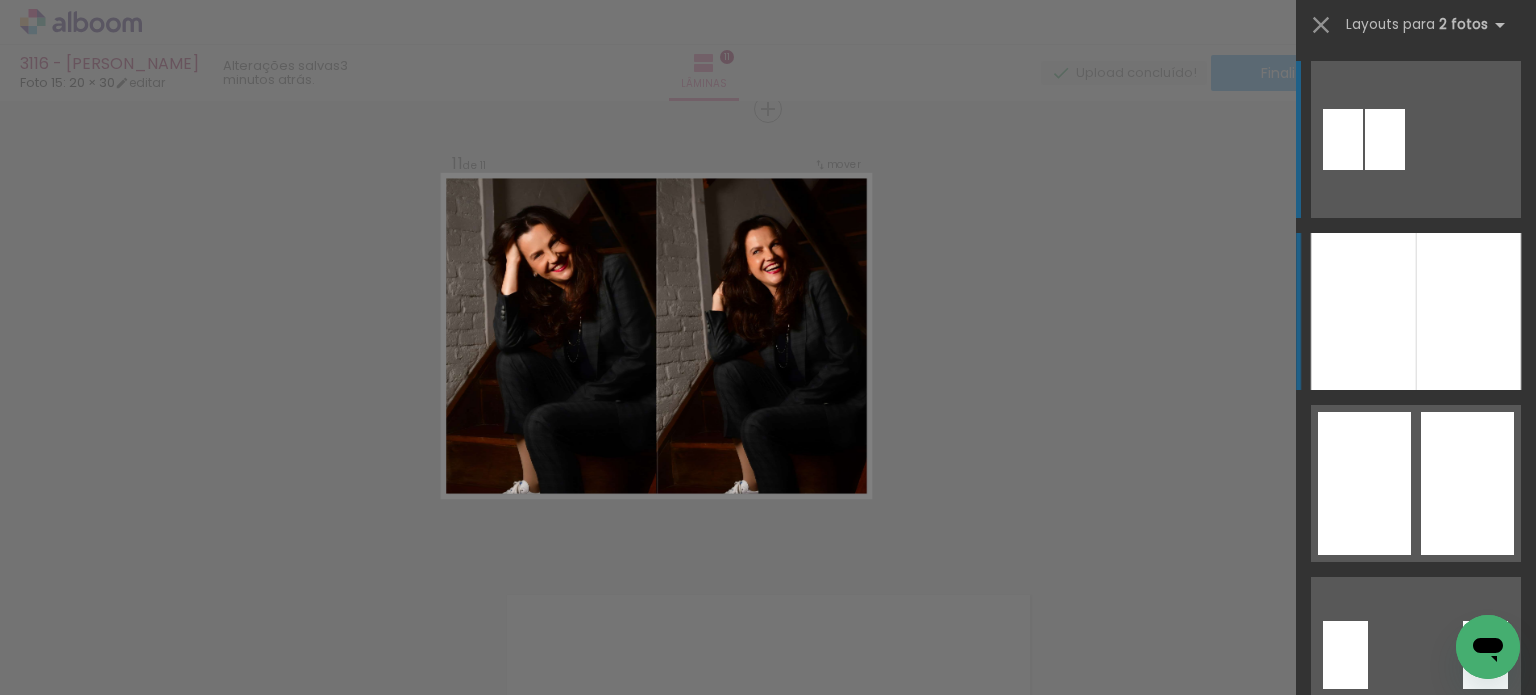 click at bounding box center [1363, 311] 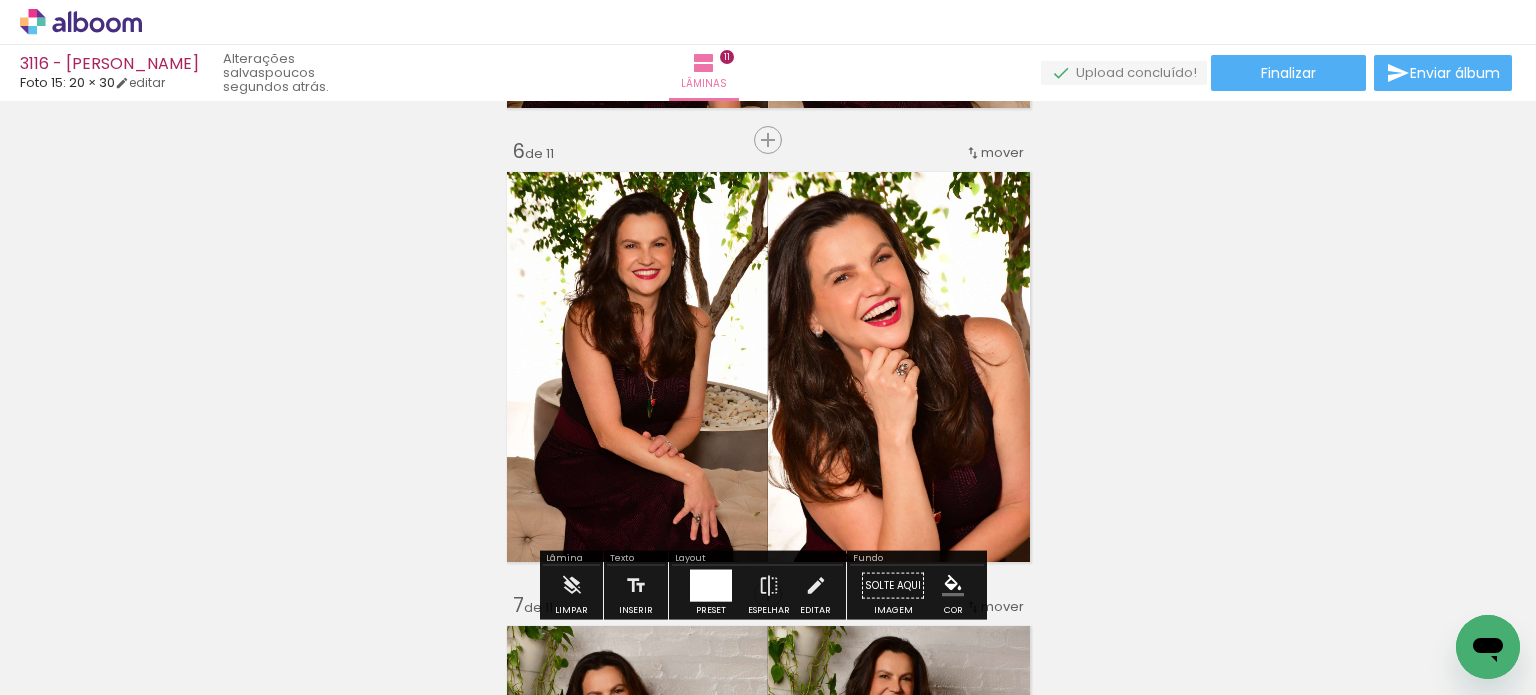 scroll, scrollTop: 2300, scrollLeft: 0, axis: vertical 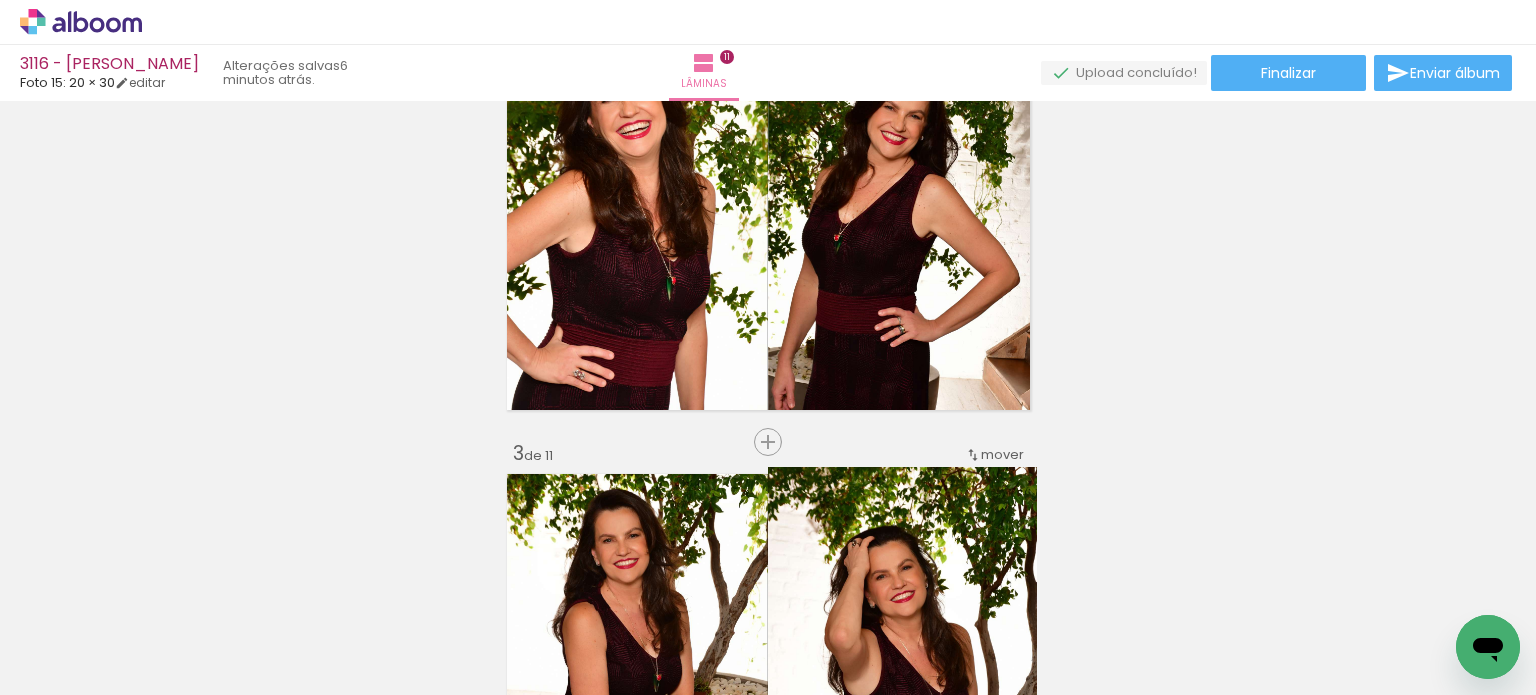 drag, startPoint x: 960, startPoint y: 521, endPoint x: 959, endPoint y: 300, distance: 221.00226 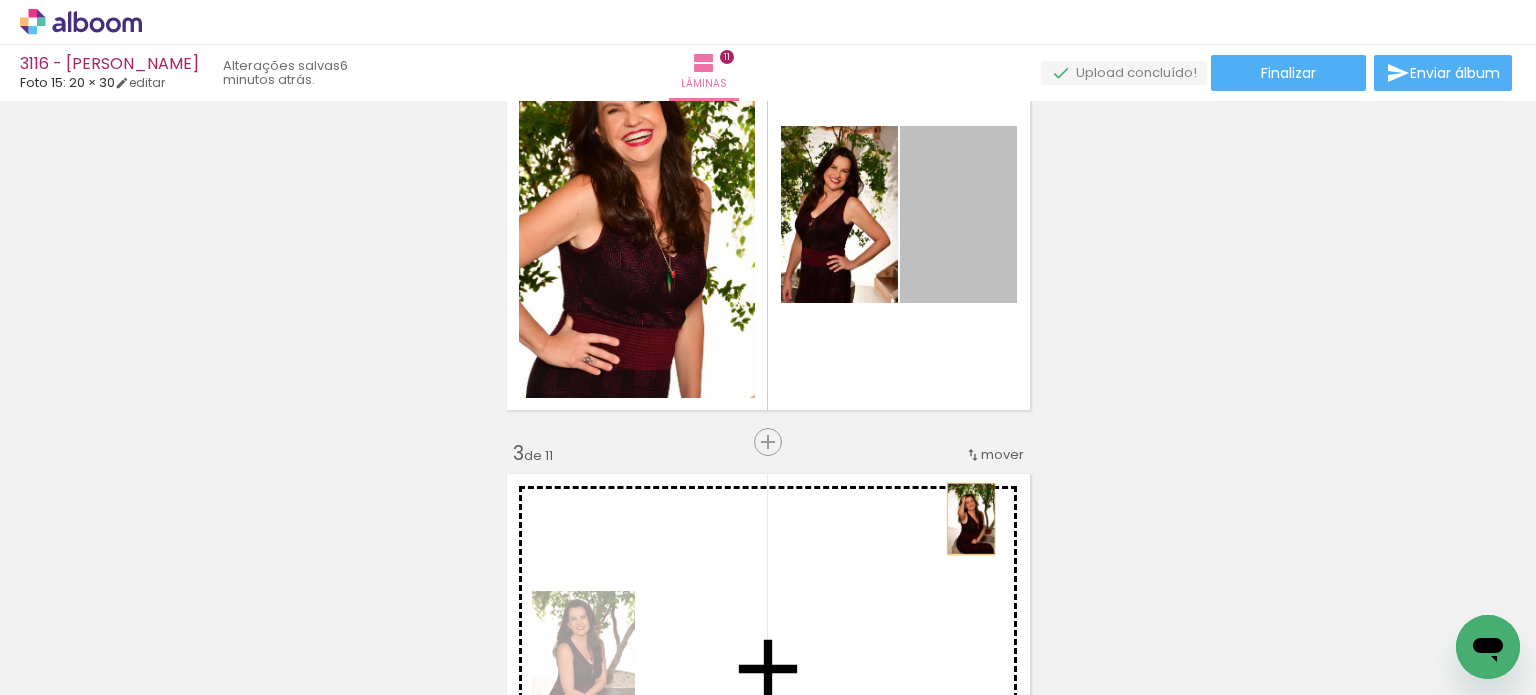 drag, startPoint x: 953, startPoint y: 263, endPoint x: 963, endPoint y: 519, distance: 256.19525 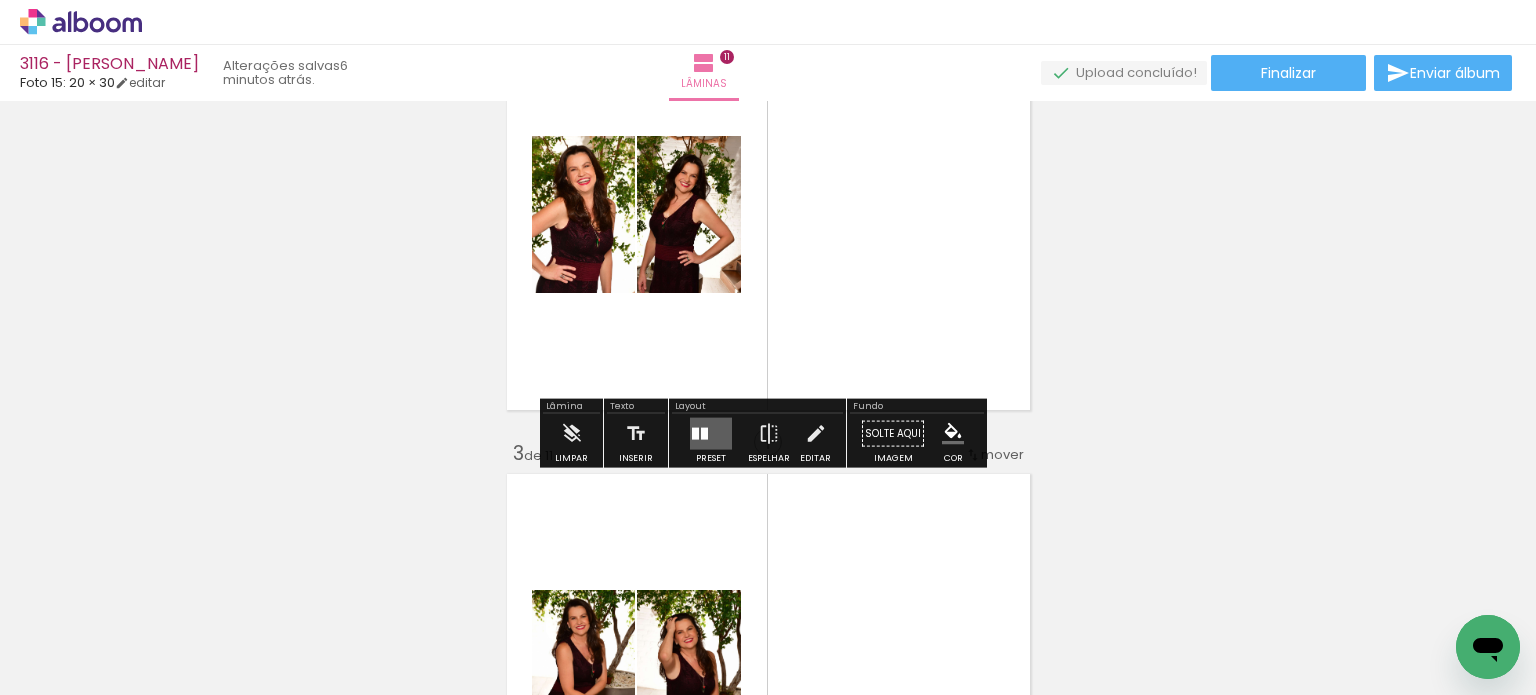 click at bounding box center [711, 434] 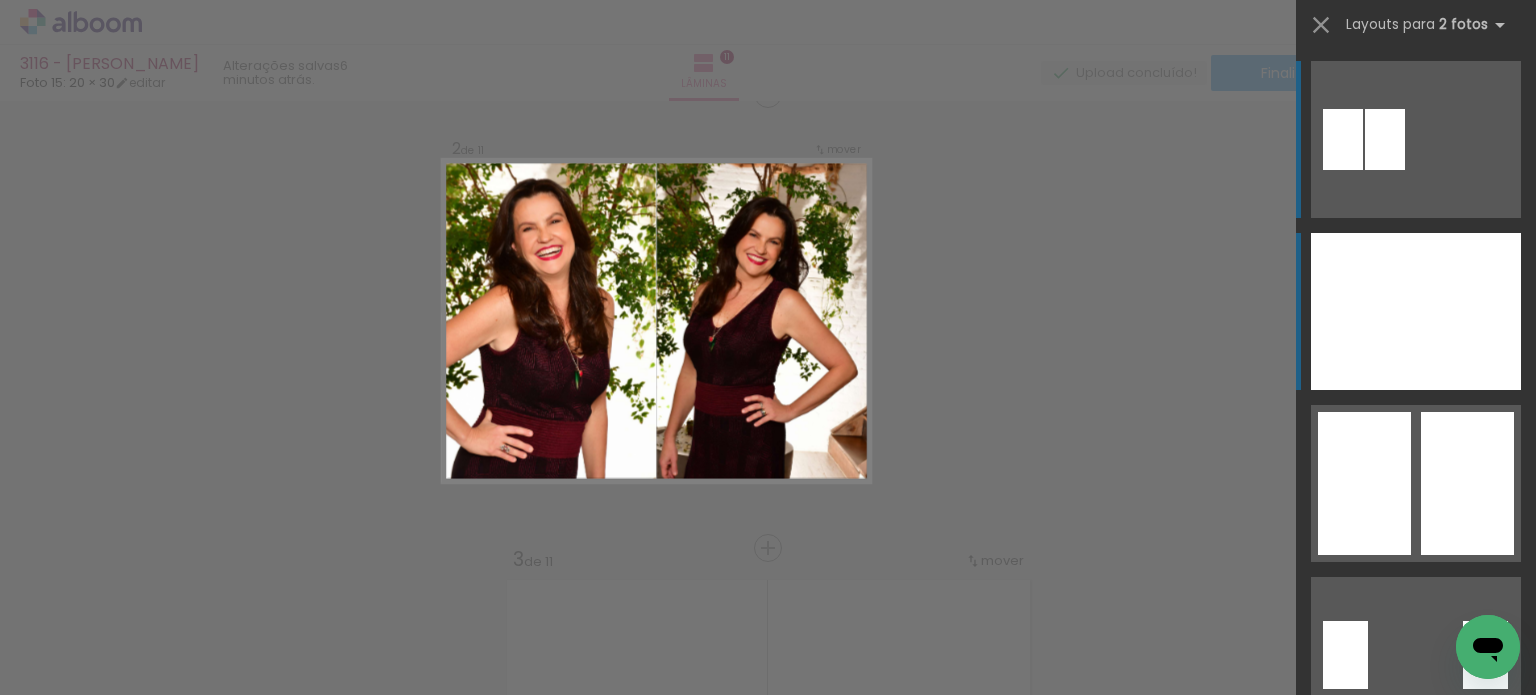 click at bounding box center (1468, 311) 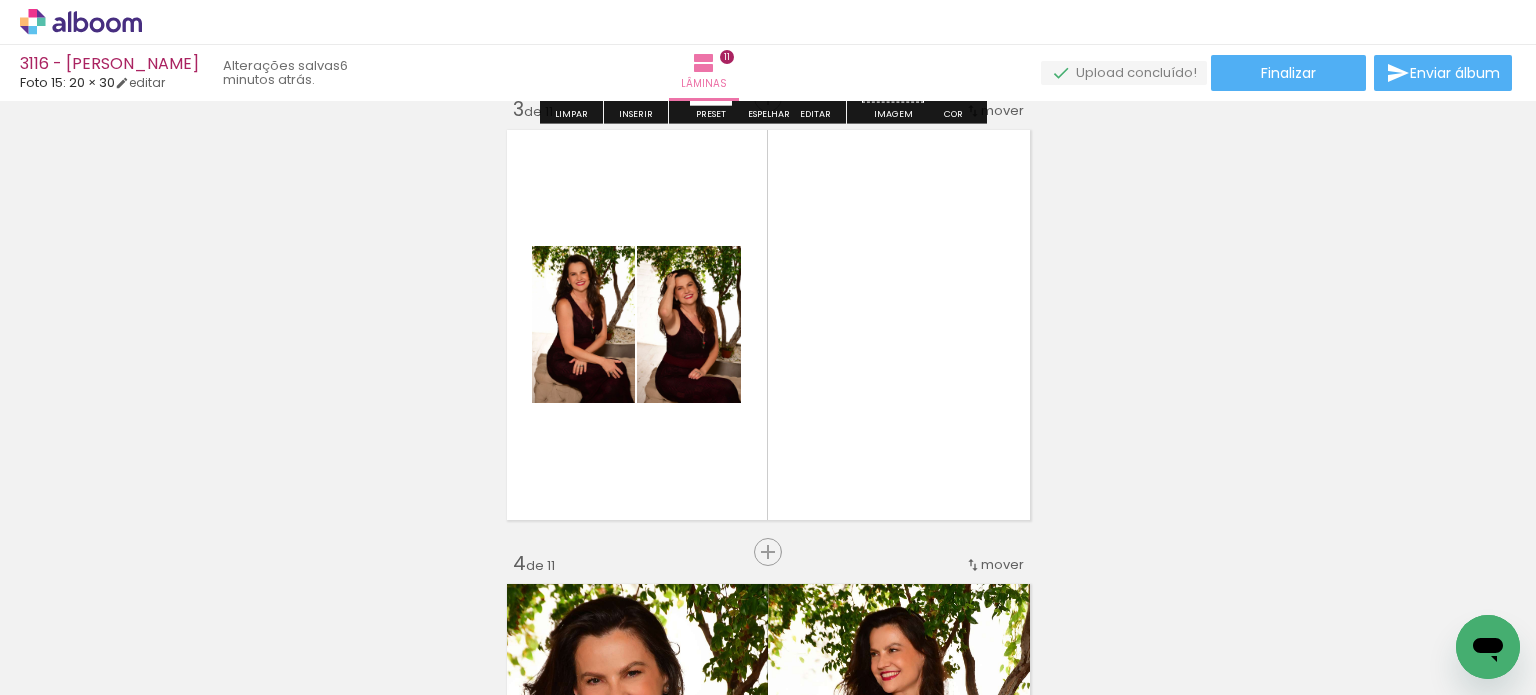 scroll, scrollTop: 979, scrollLeft: 0, axis: vertical 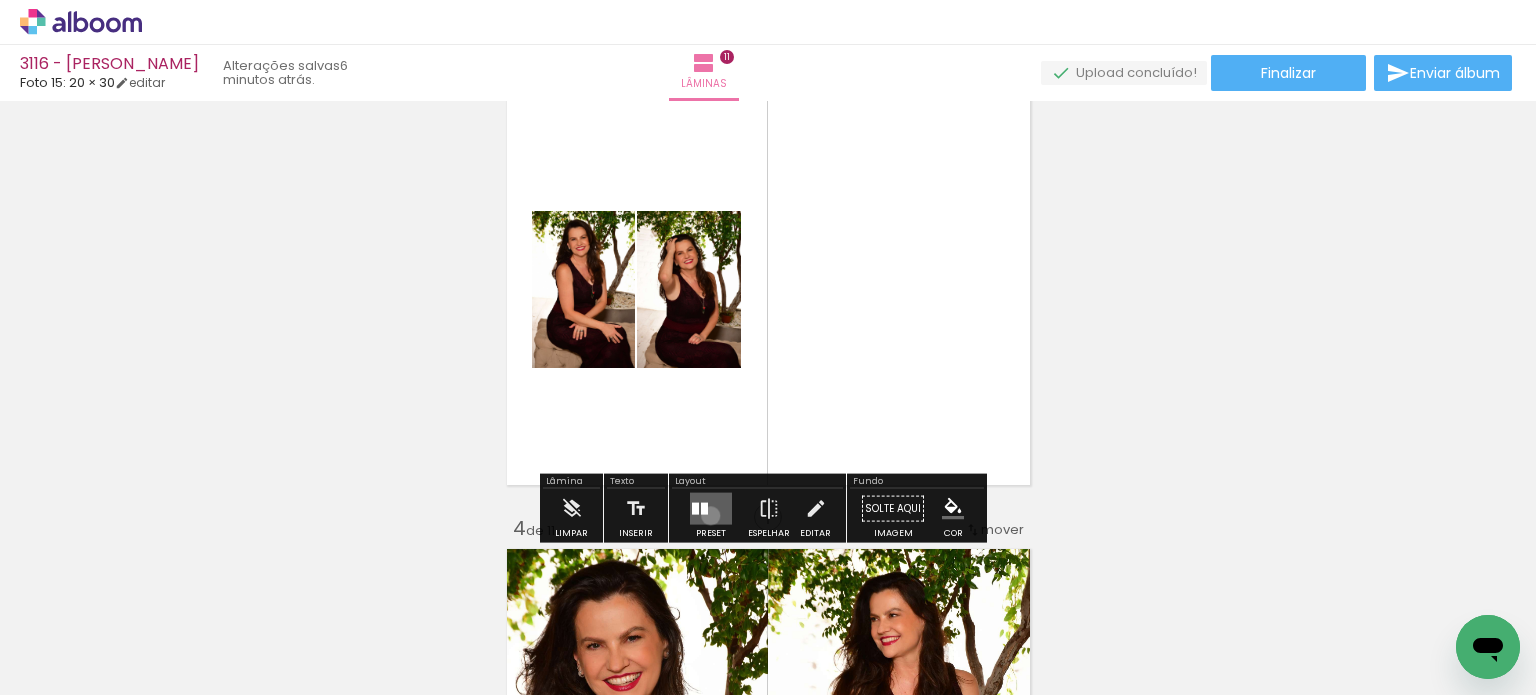 click at bounding box center (711, 509) 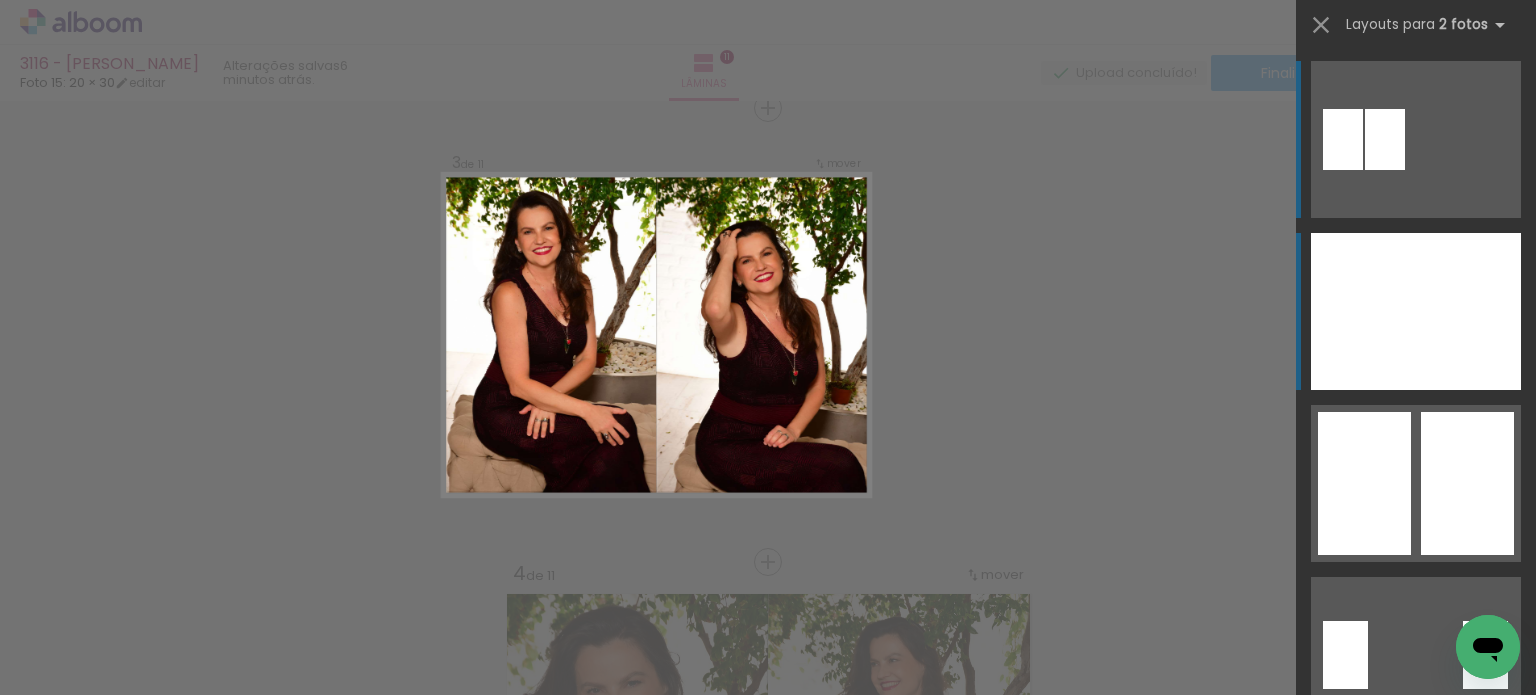 click at bounding box center [1468, 311] 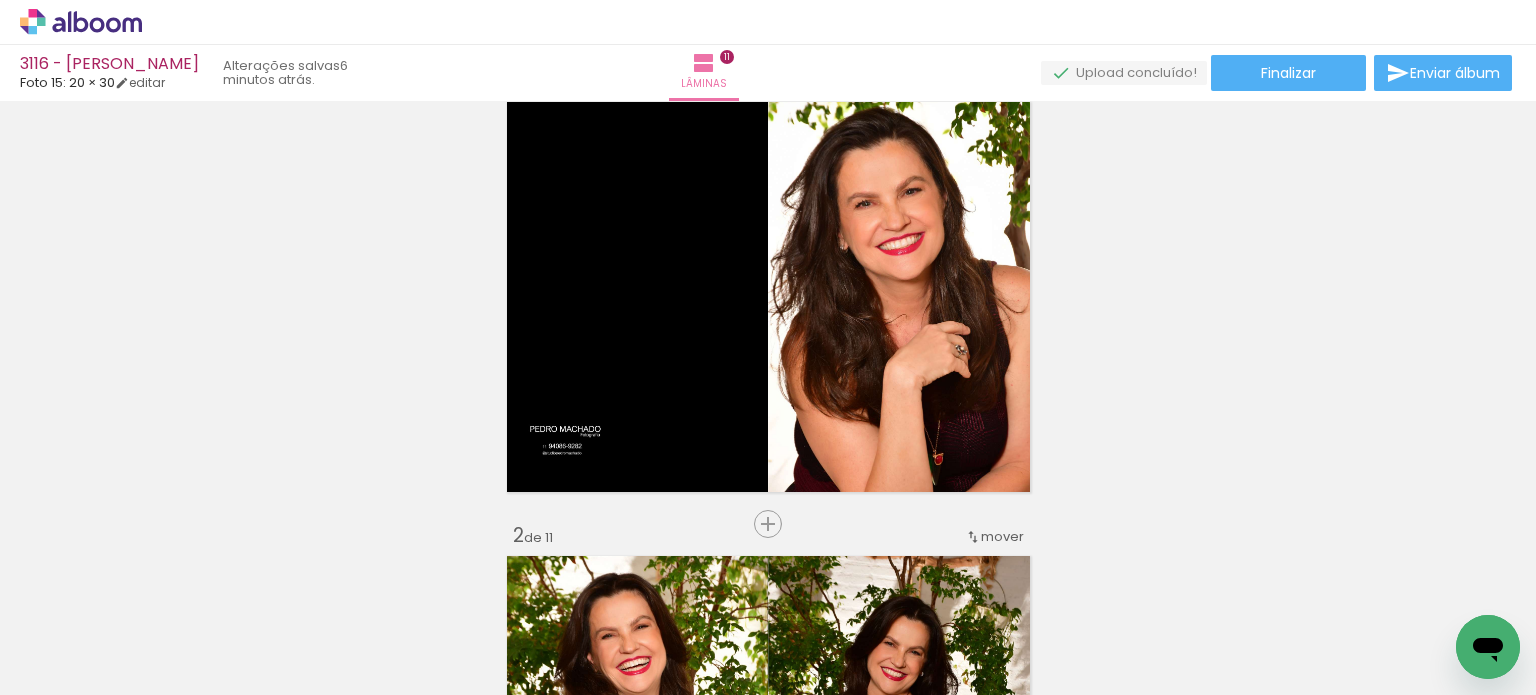 scroll, scrollTop: 100, scrollLeft: 0, axis: vertical 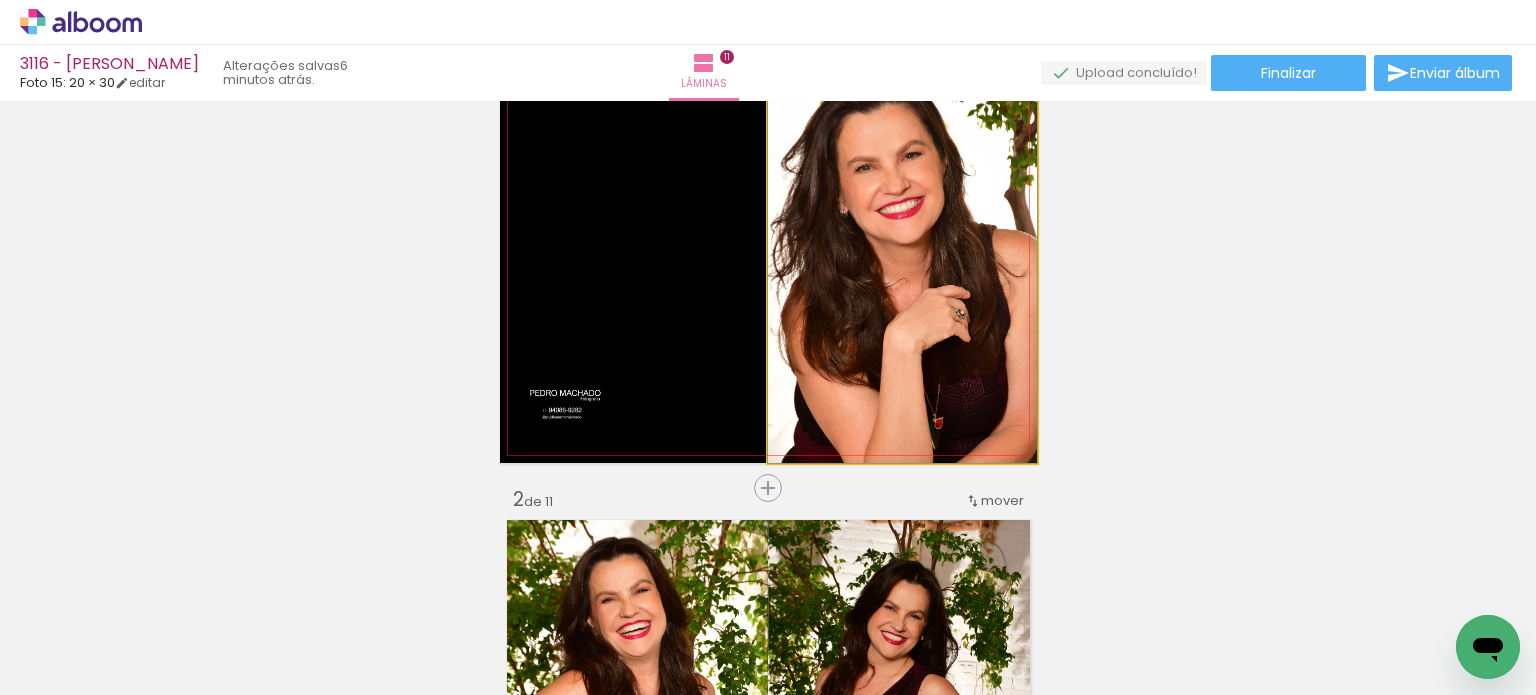 drag, startPoint x: 918, startPoint y: 279, endPoint x: 914, endPoint y: 335, distance: 56.142673 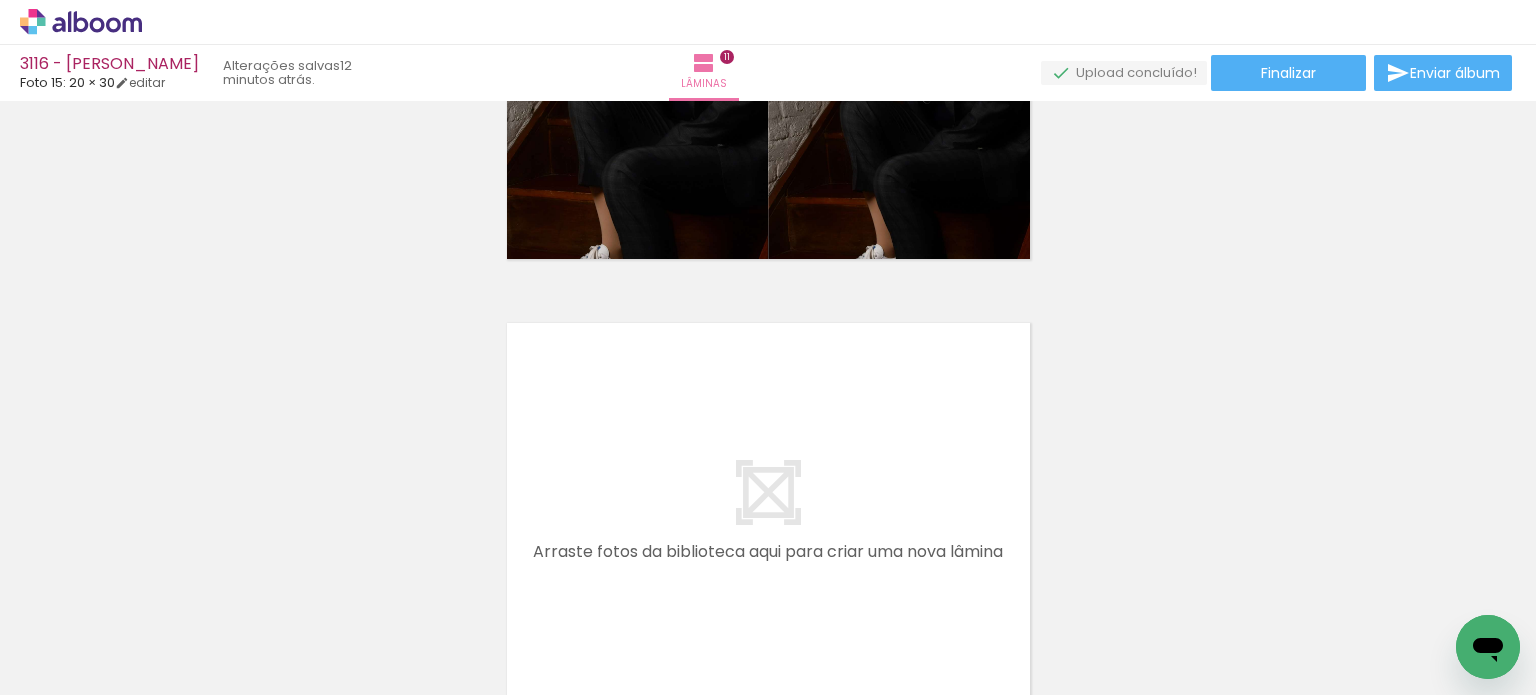 scroll, scrollTop: 4900, scrollLeft: 0, axis: vertical 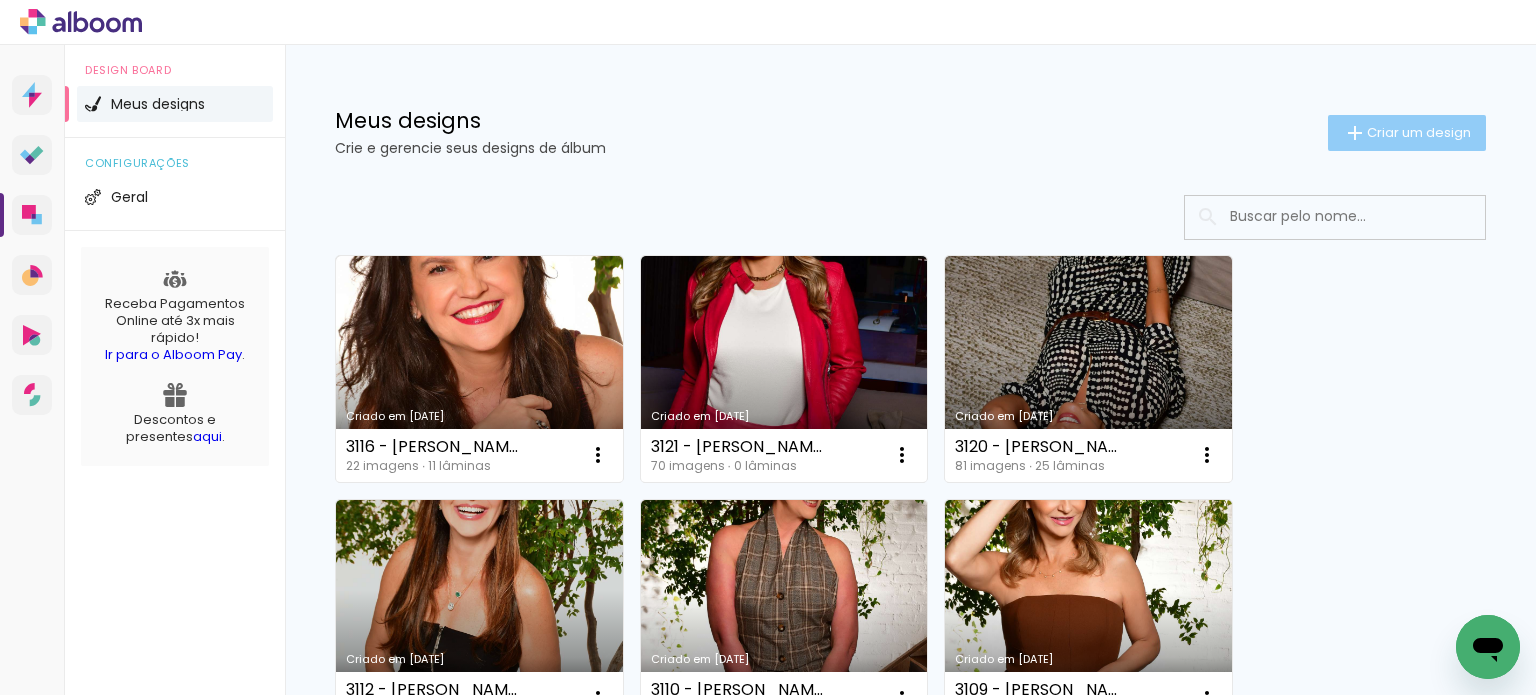 click 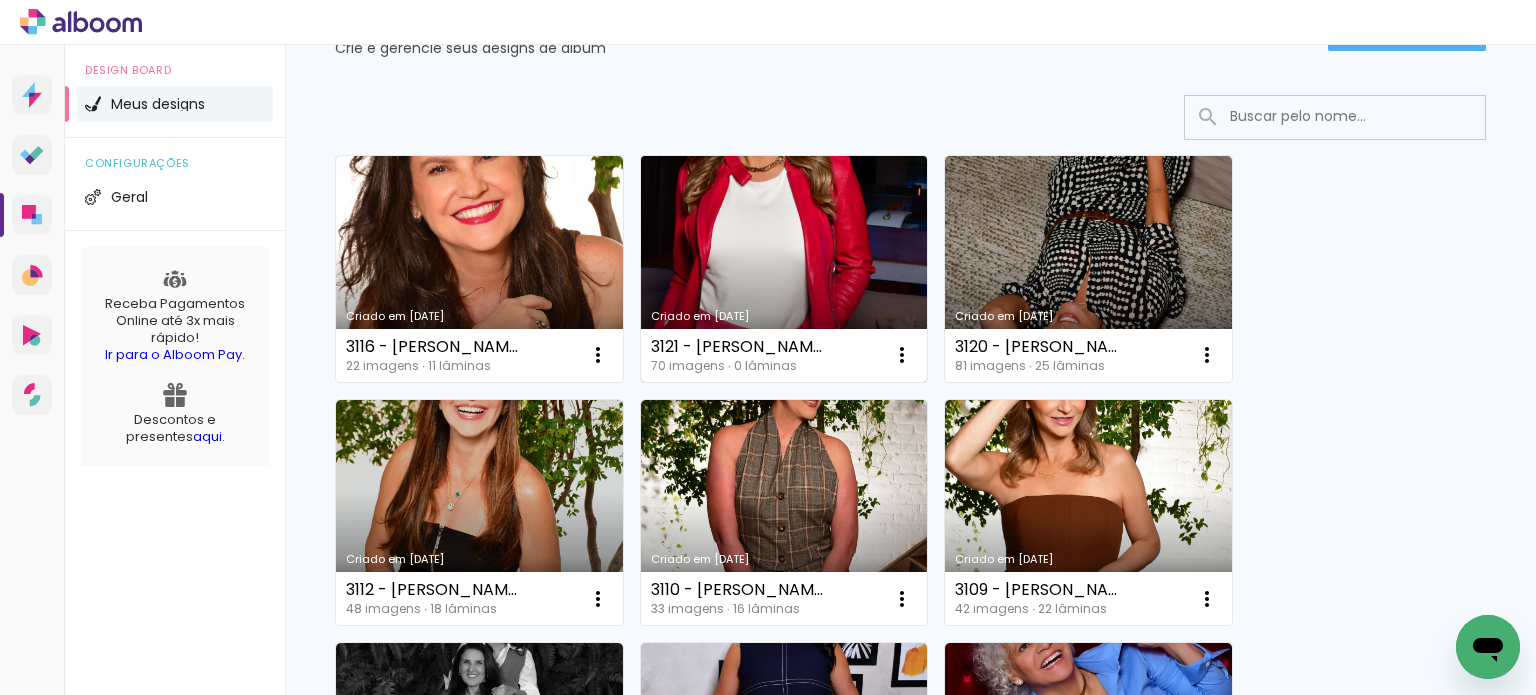 scroll, scrollTop: 0, scrollLeft: 0, axis: both 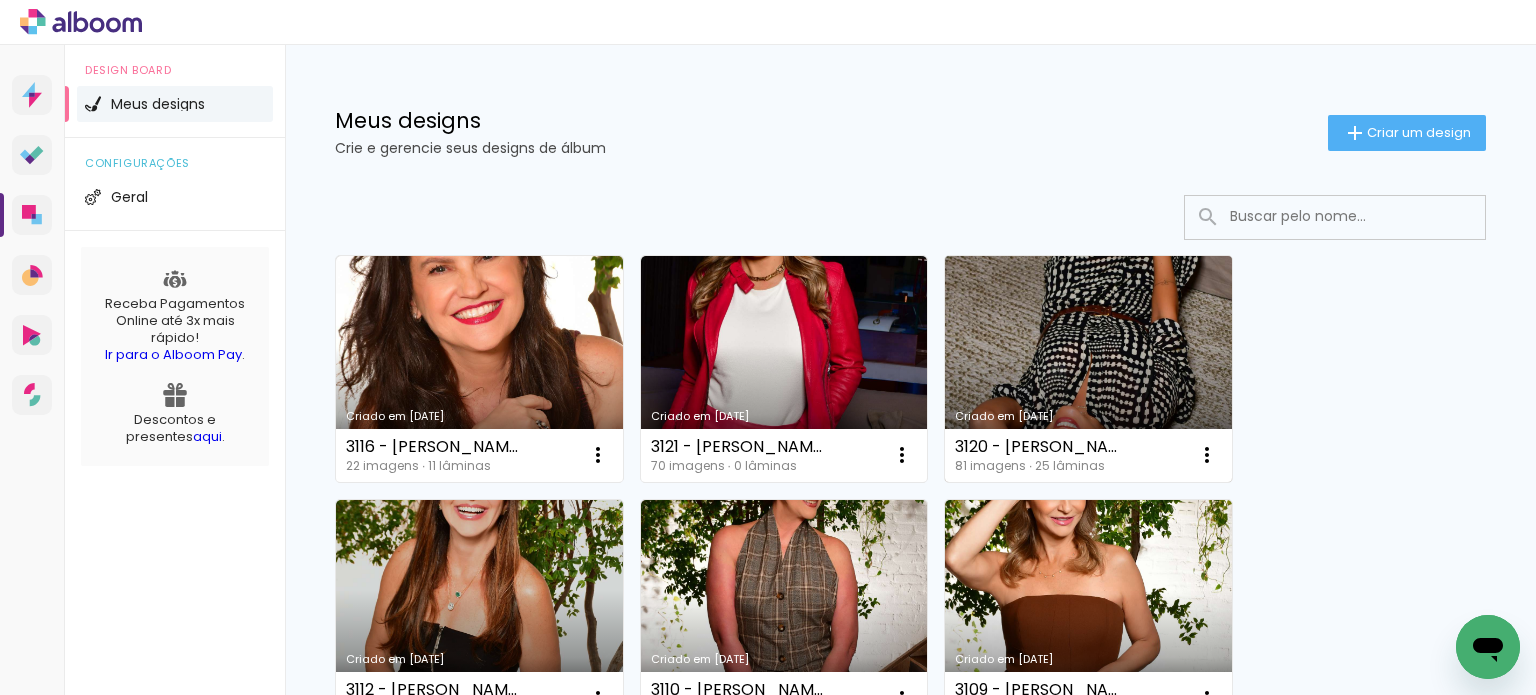 click on "Criado em [DATE]" at bounding box center (1088, 369) 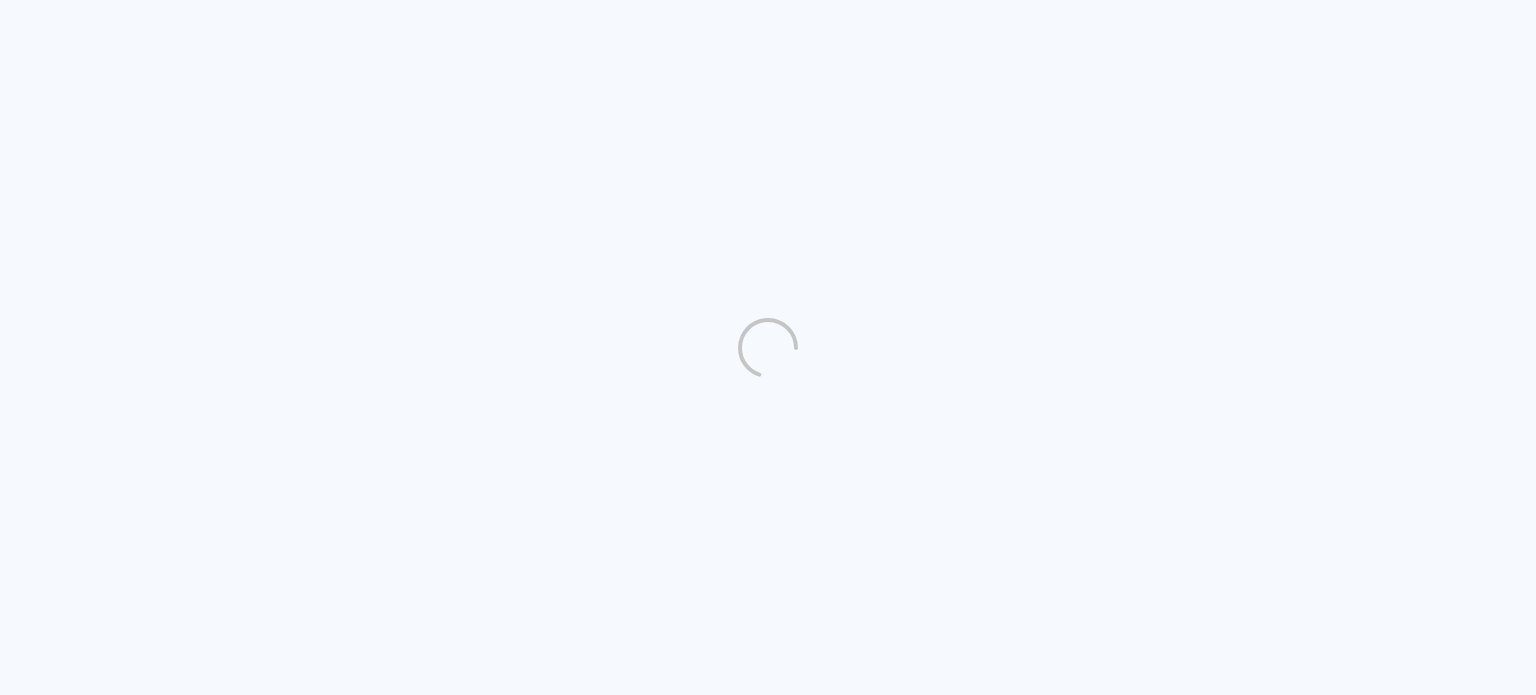 scroll, scrollTop: 0, scrollLeft: 0, axis: both 